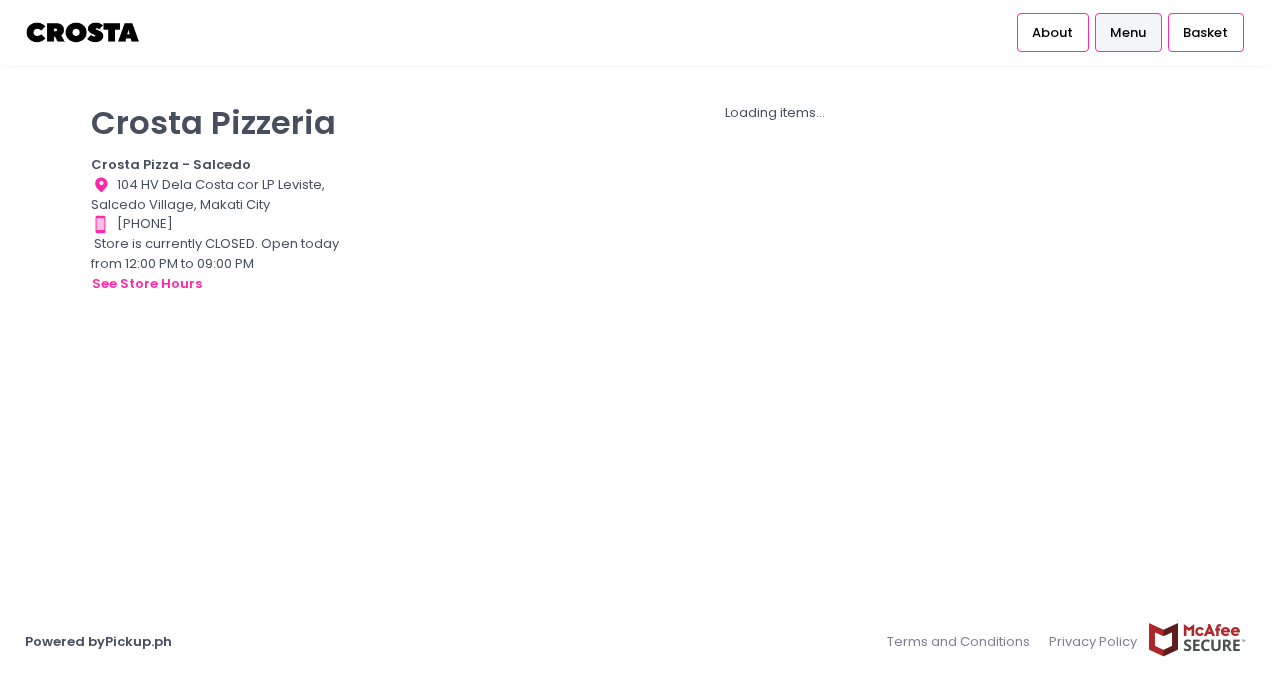 scroll, scrollTop: 0, scrollLeft: 0, axis: both 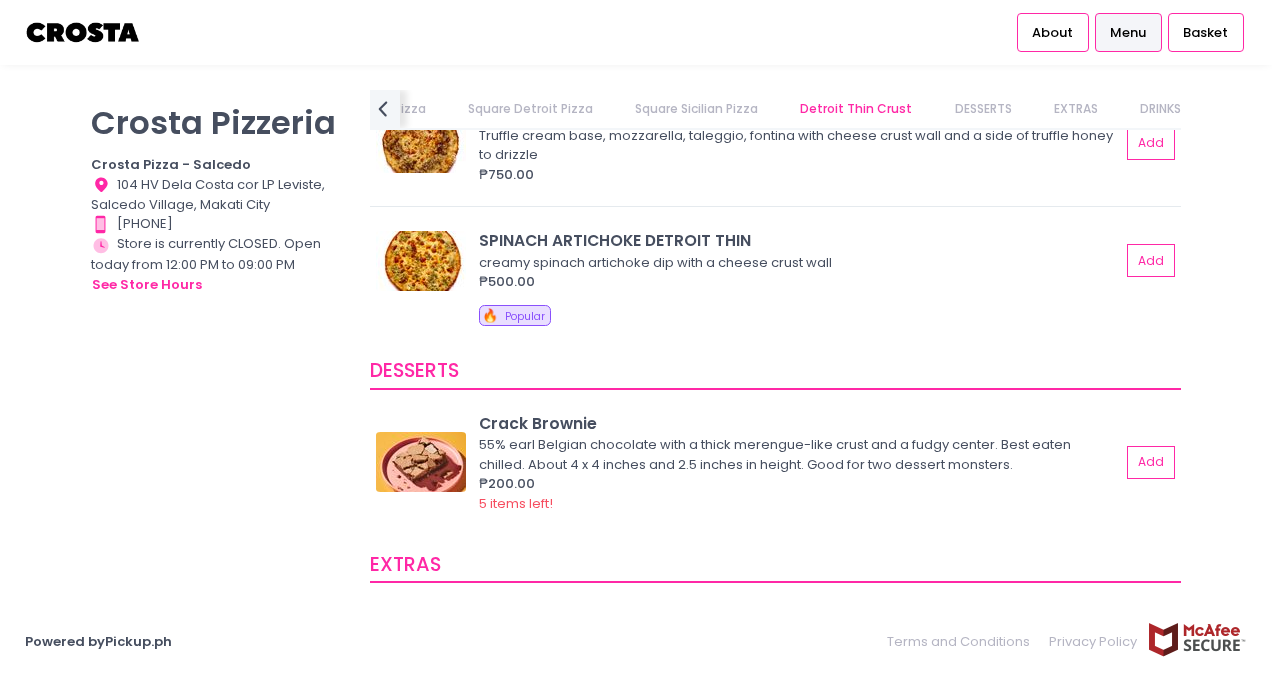 click on "Square Detroit Pizza" at bounding box center (530, 109) 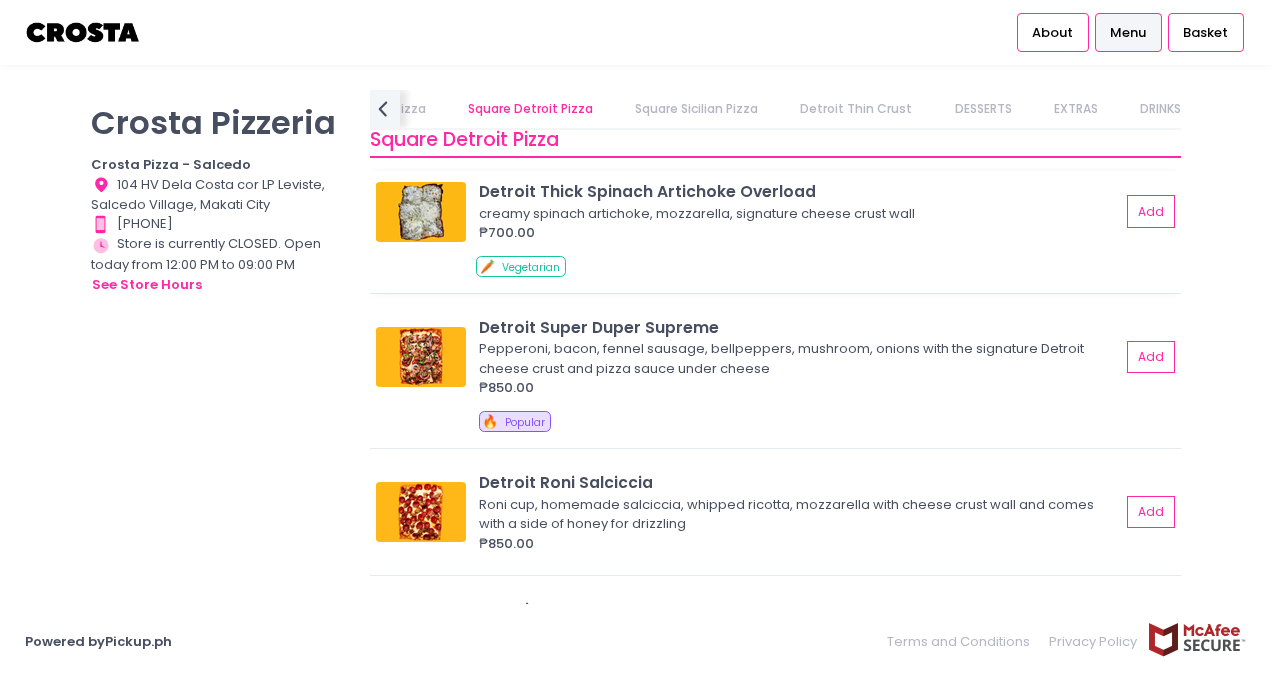 scroll, scrollTop: 2116, scrollLeft: 0, axis: vertical 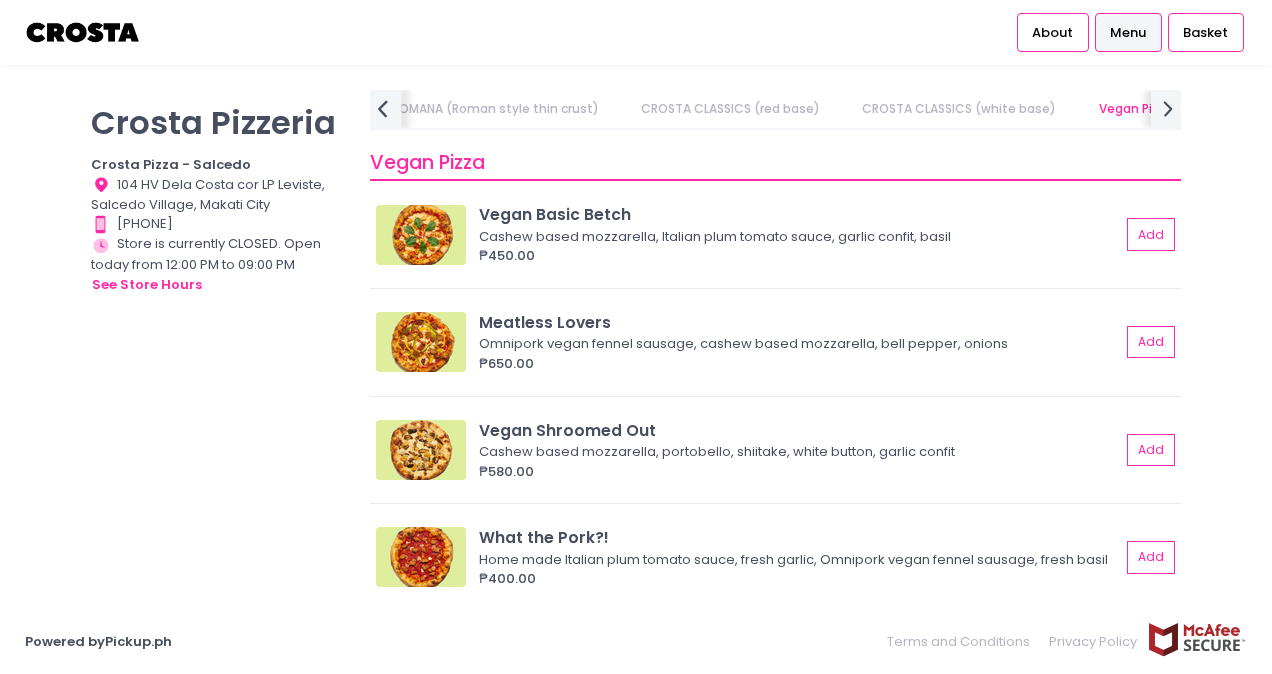 click on "prev Created with Sketch." 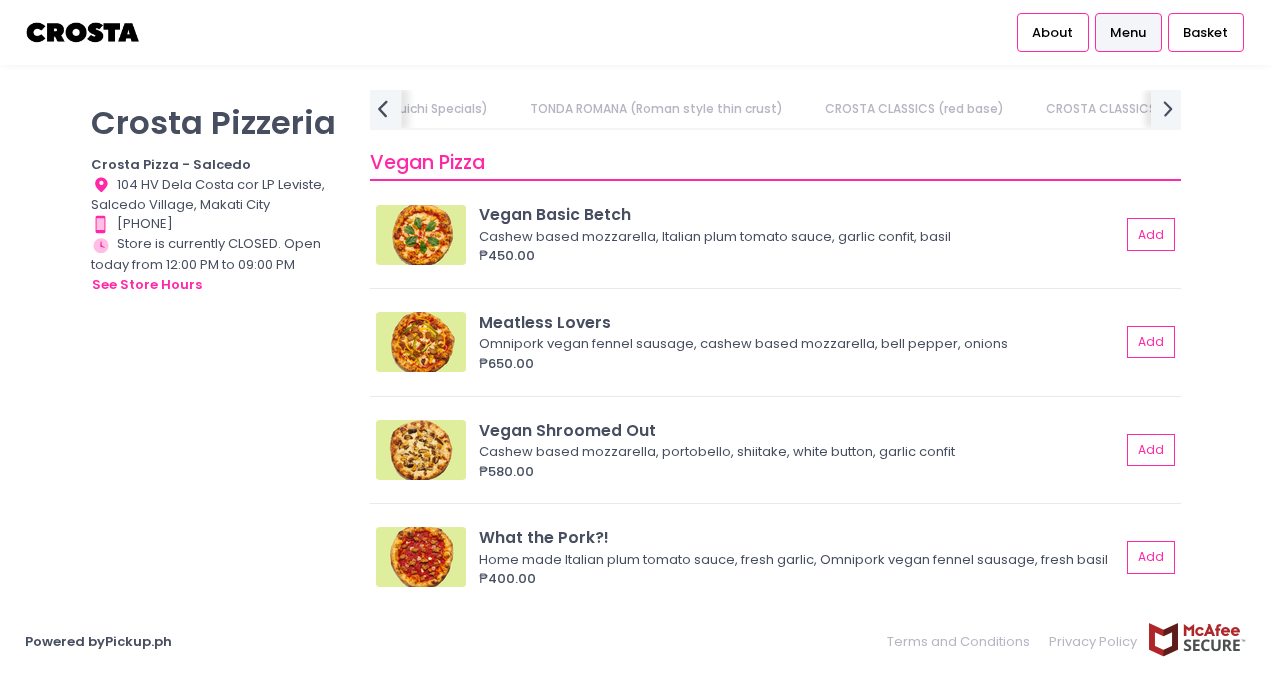 click on "prev Created with Sketch." 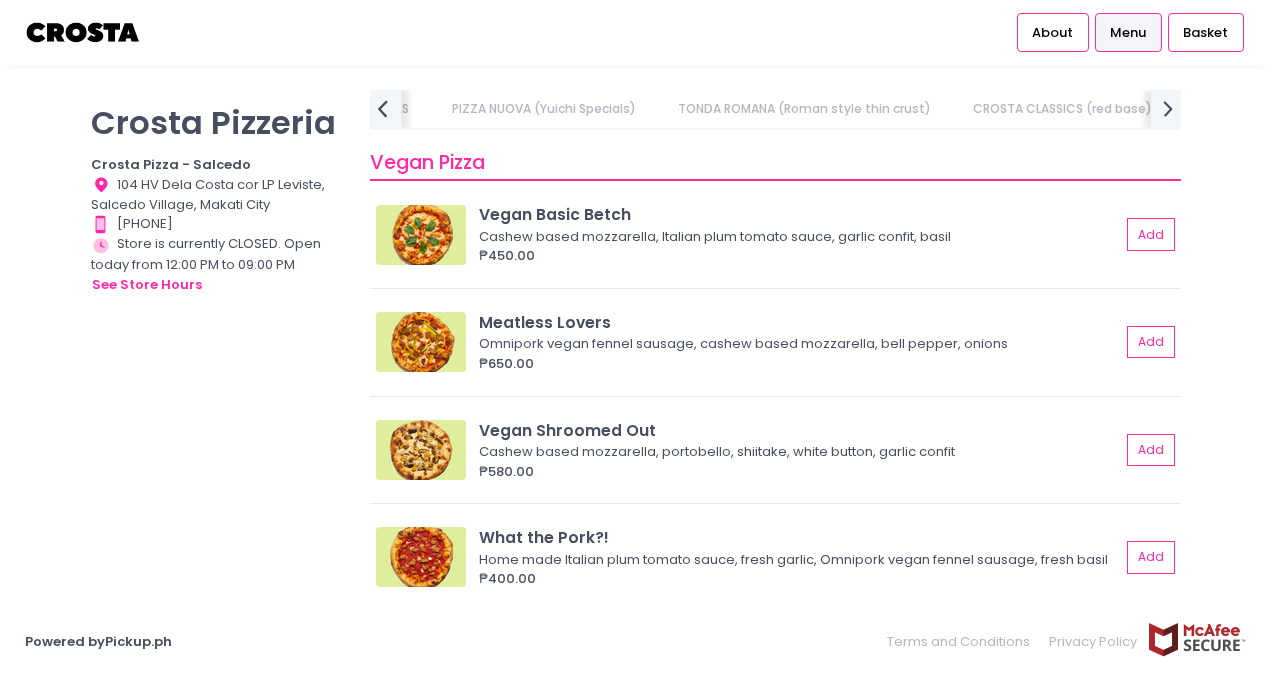 click on "prev Created with Sketch." 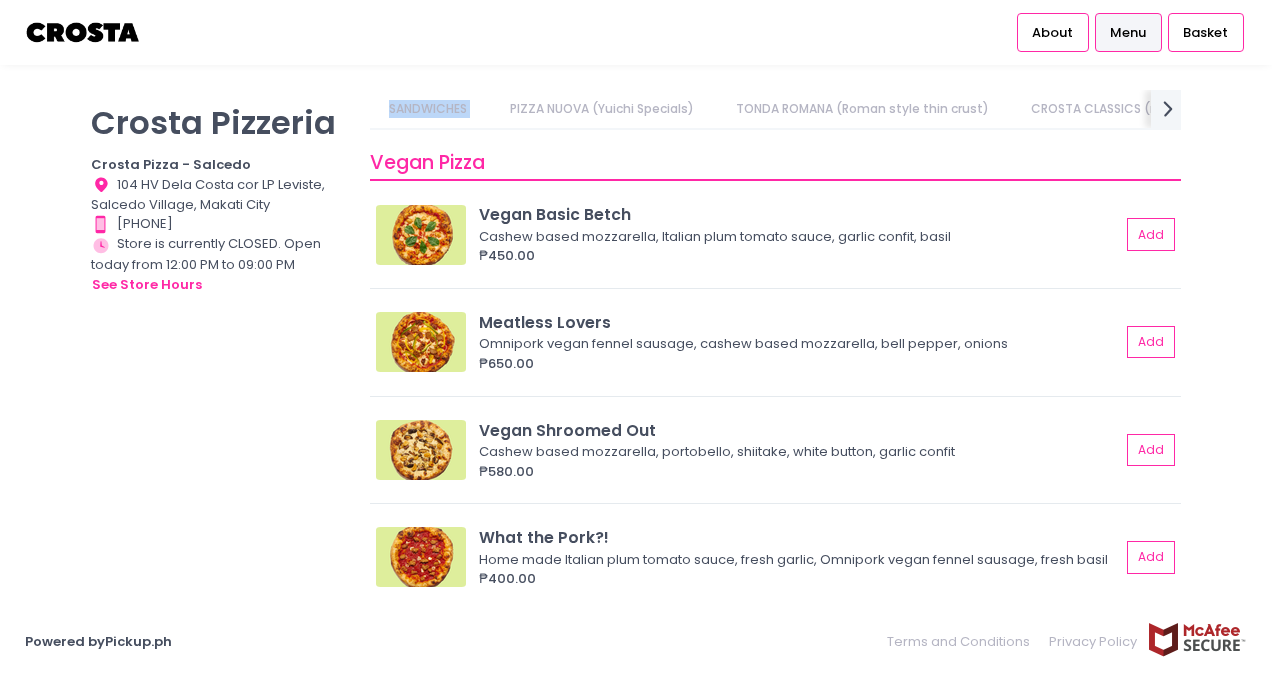 click on "SANDWICHES" at bounding box center (428, 109) 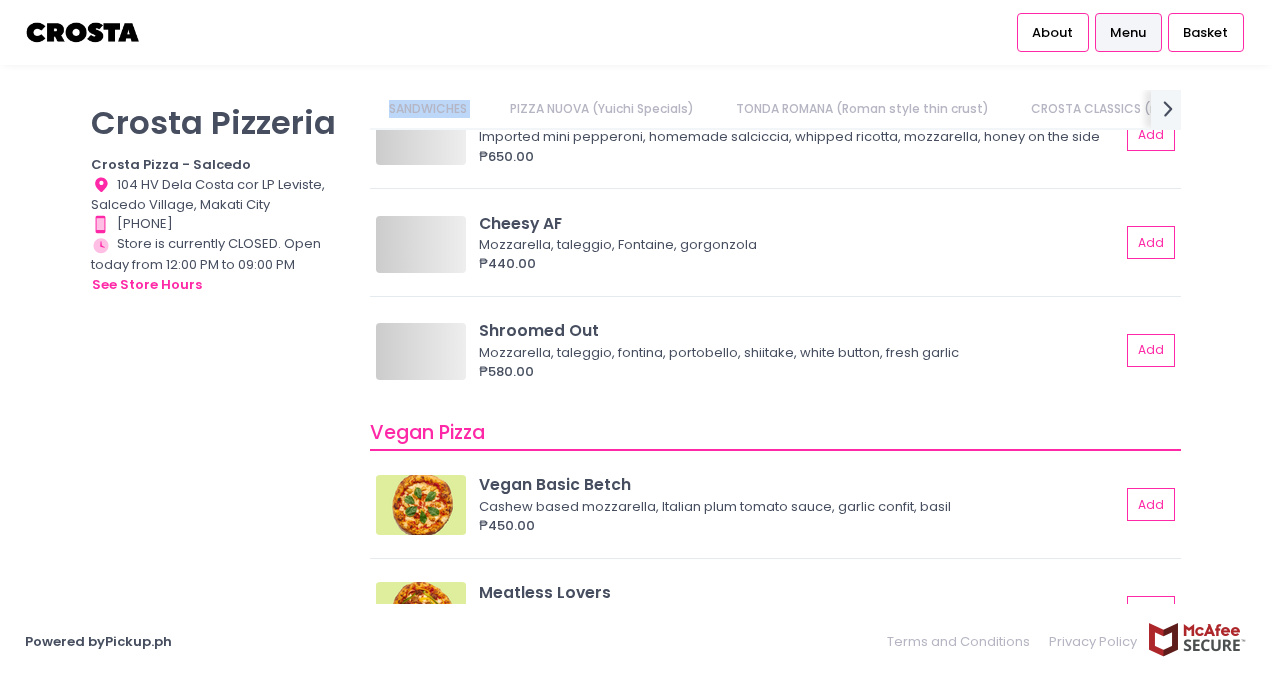 scroll, scrollTop: 0, scrollLeft: 302, axis: horizontal 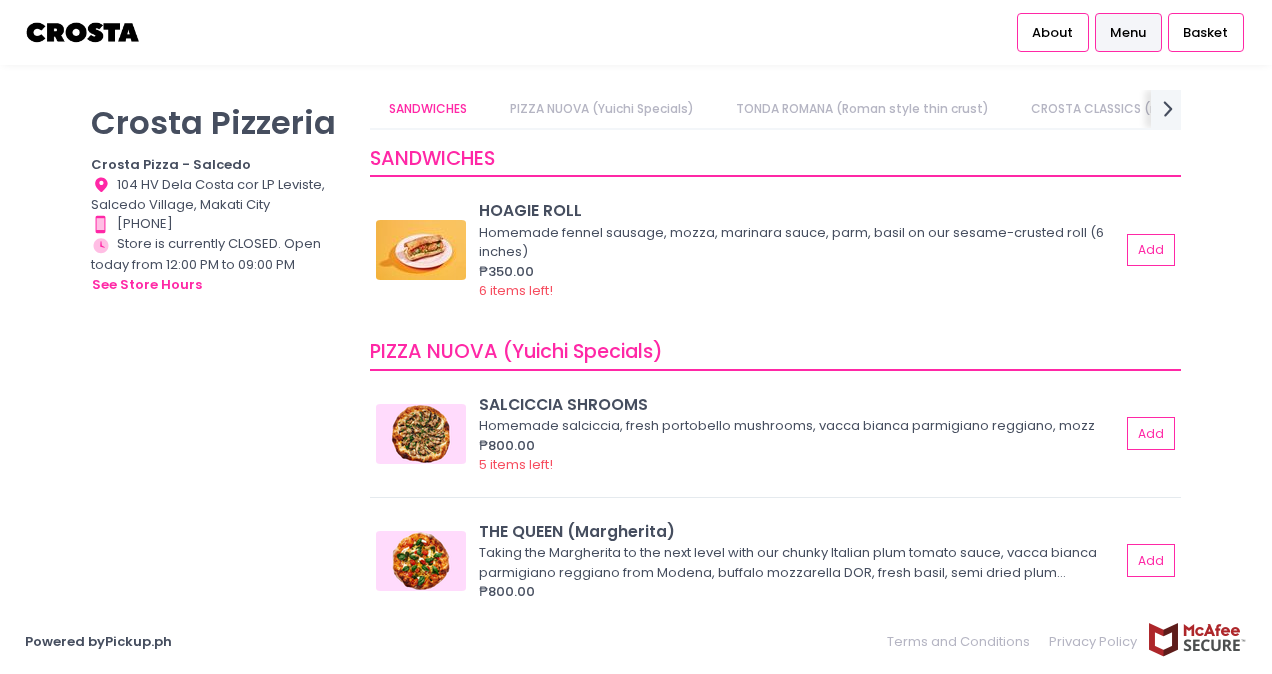 drag, startPoint x: 379, startPoint y: 112, endPoint x: 626, endPoint y: 106, distance: 247.07286 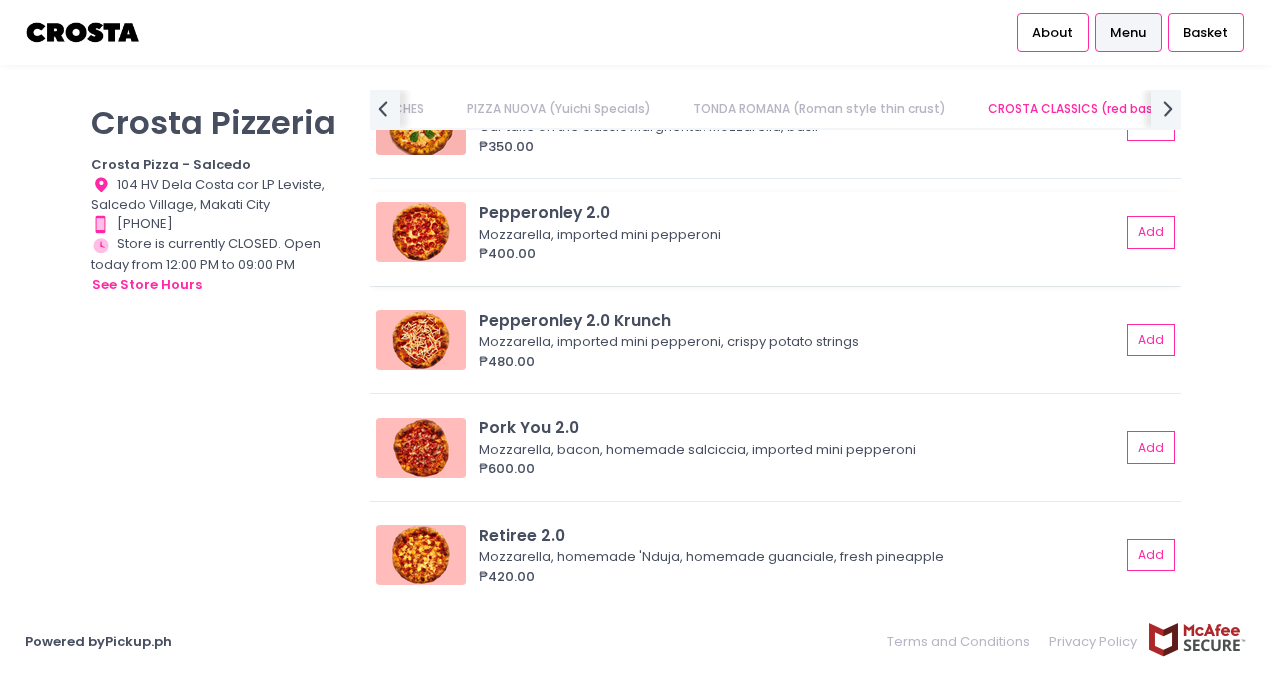 scroll, scrollTop: 994, scrollLeft: 0, axis: vertical 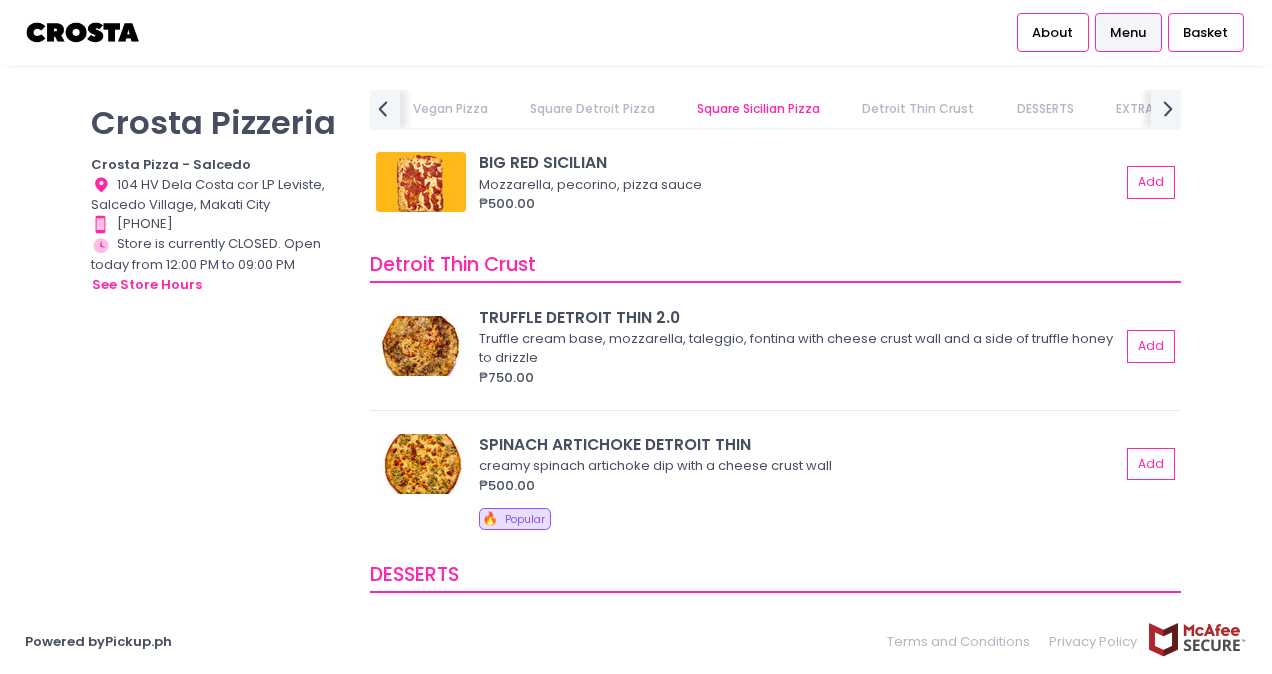 click on "Detroit Thin Crust" at bounding box center [918, 109] 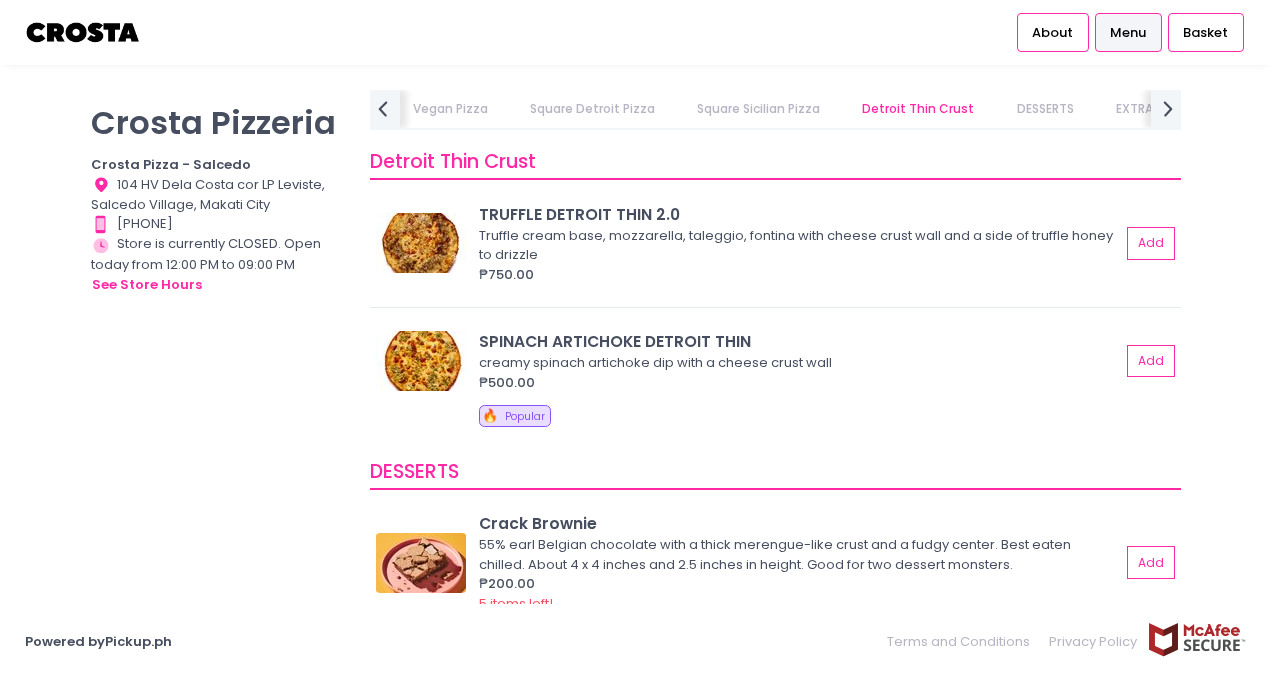 click on "DESSERTS" at bounding box center (1045, 109) 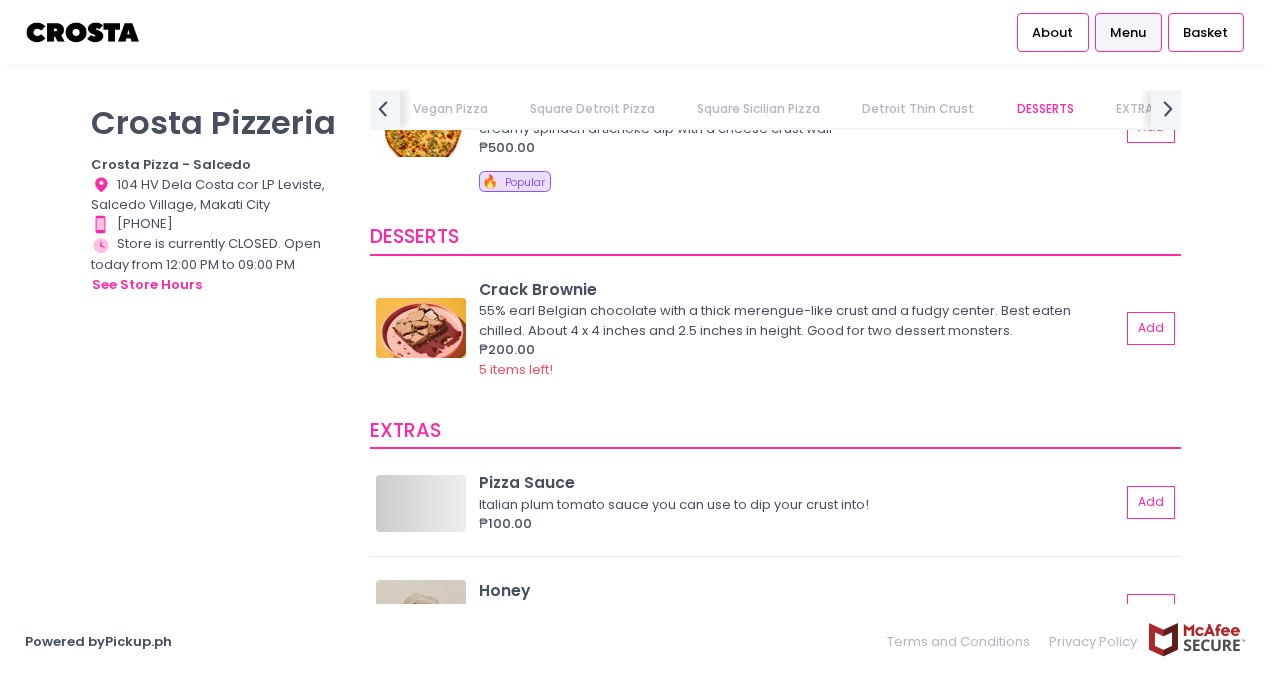 scroll, scrollTop: 4066, scrollLeft: 0, axis: vertical 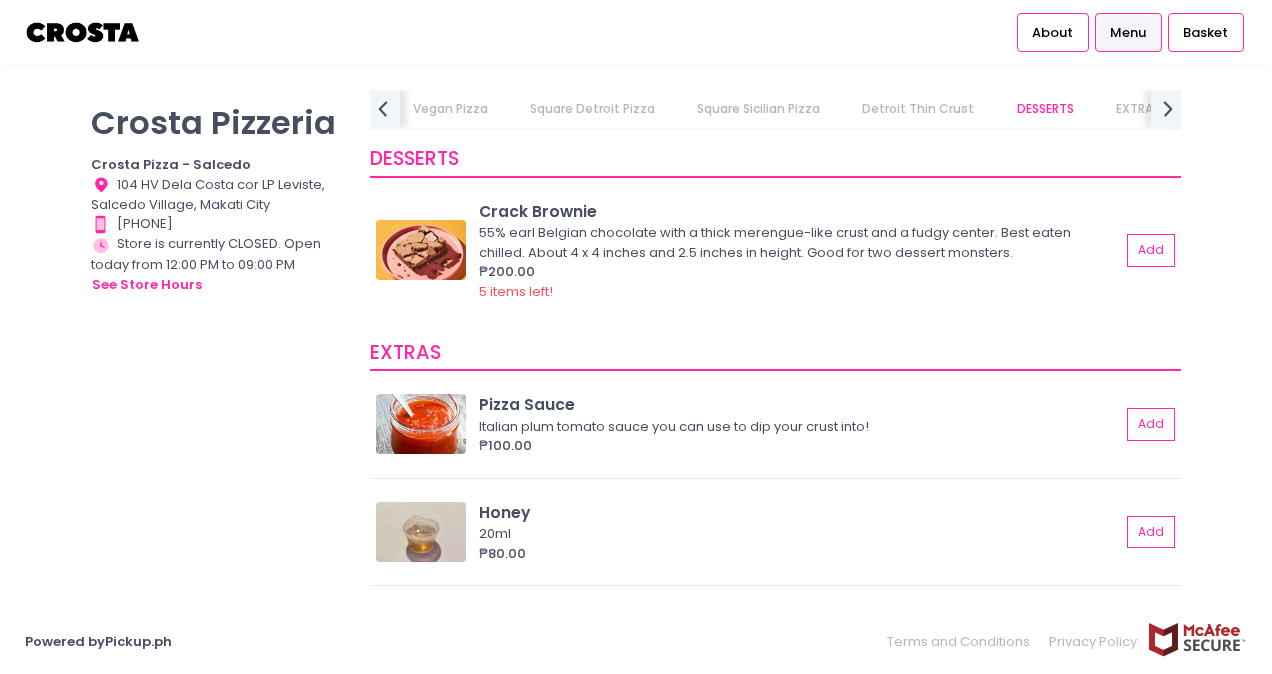 click on "EXTRAS" at bounding box center [1137, 109] 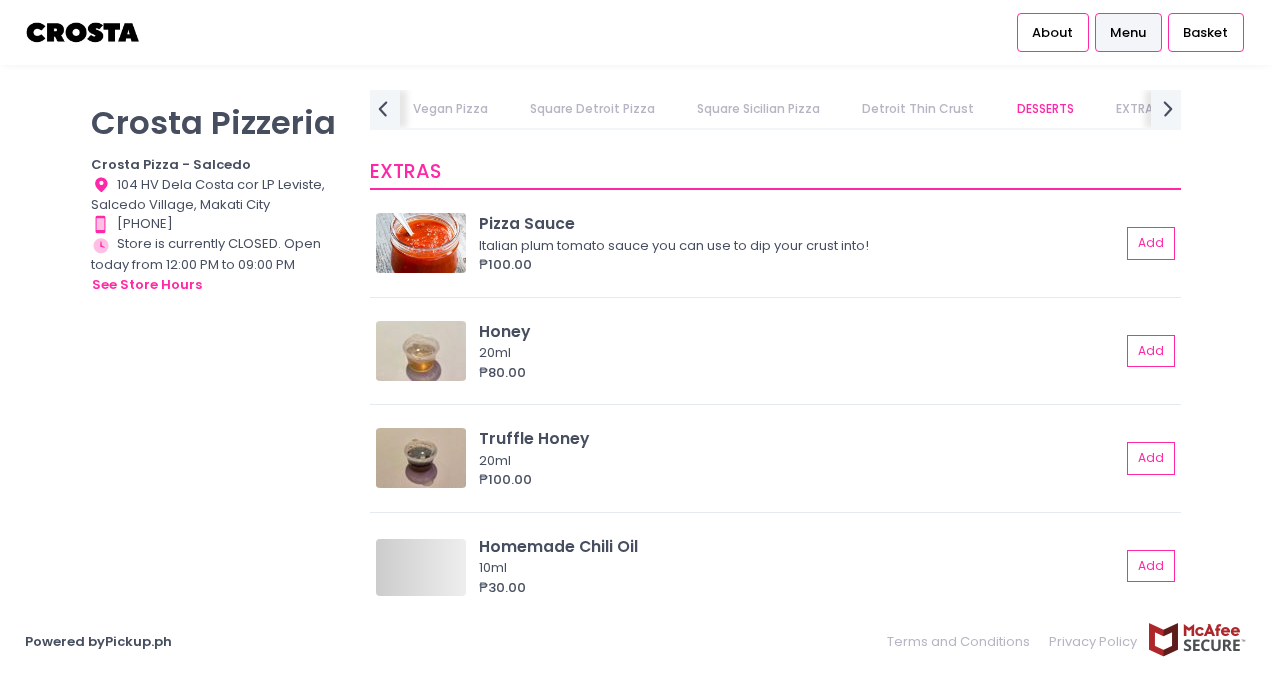scroll, scrollTop: 4260, scrollLeft: 0, axis: vertical 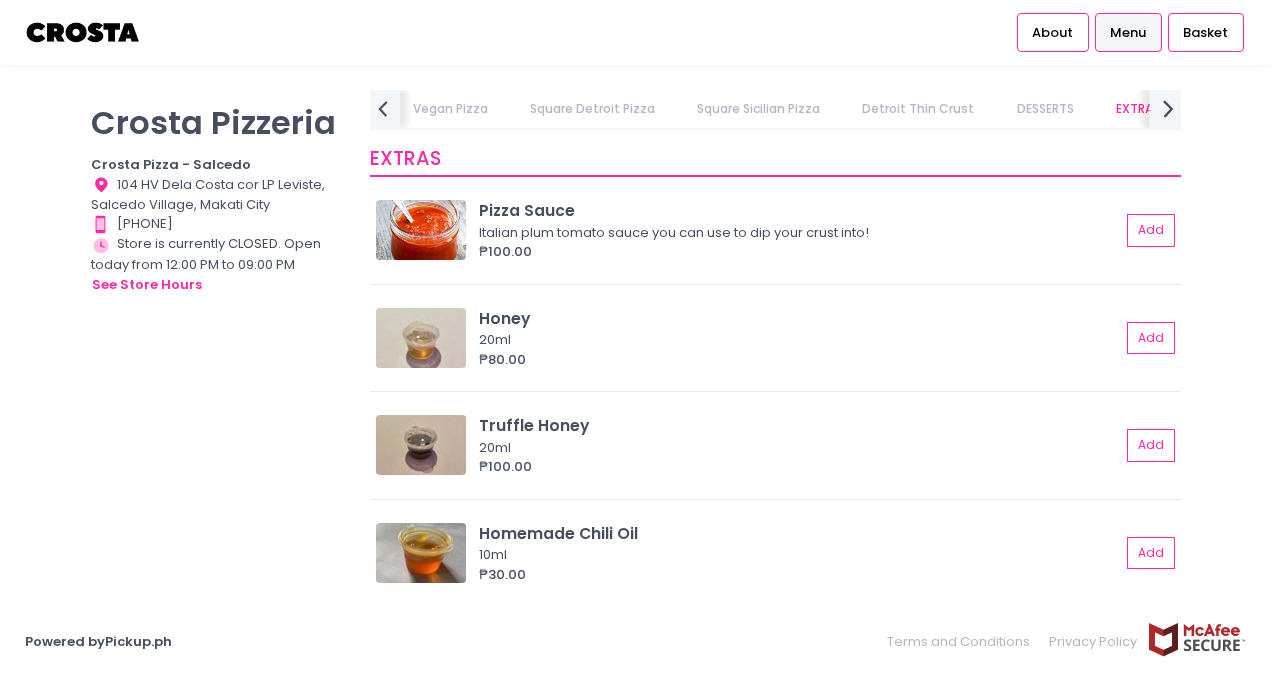click on "next Created with Sketch." 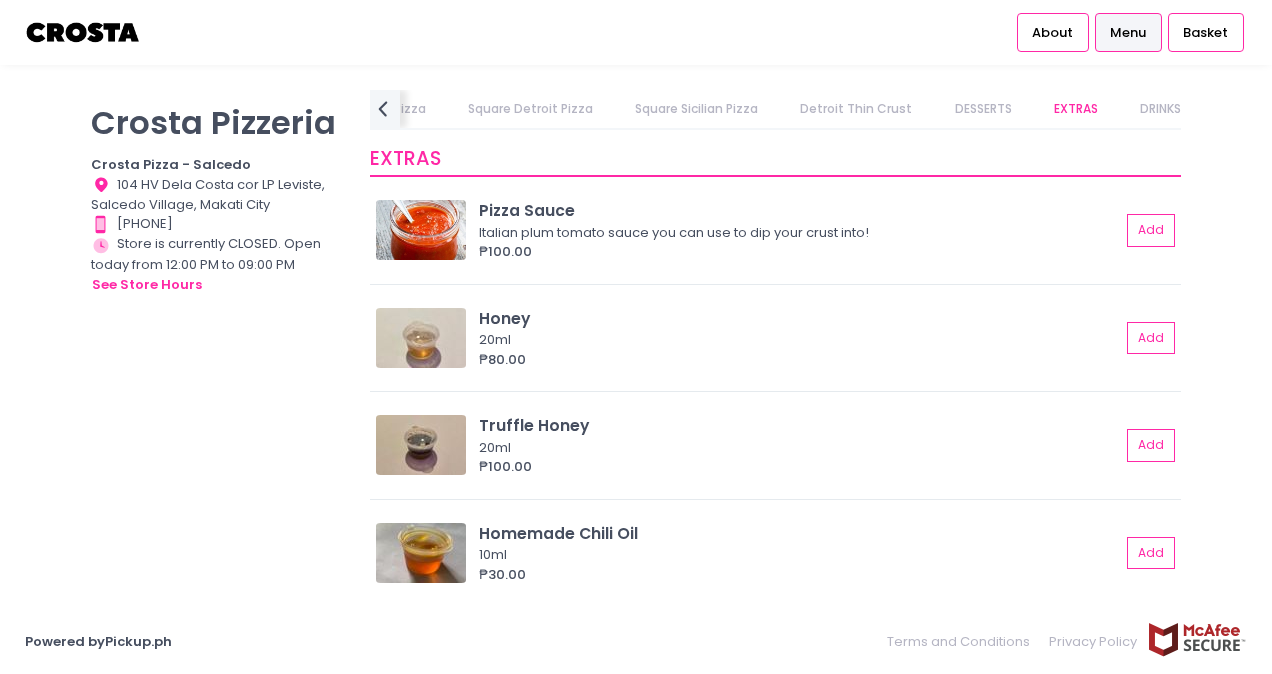 click on "DRINKS" at bounding box center [1161, 109] 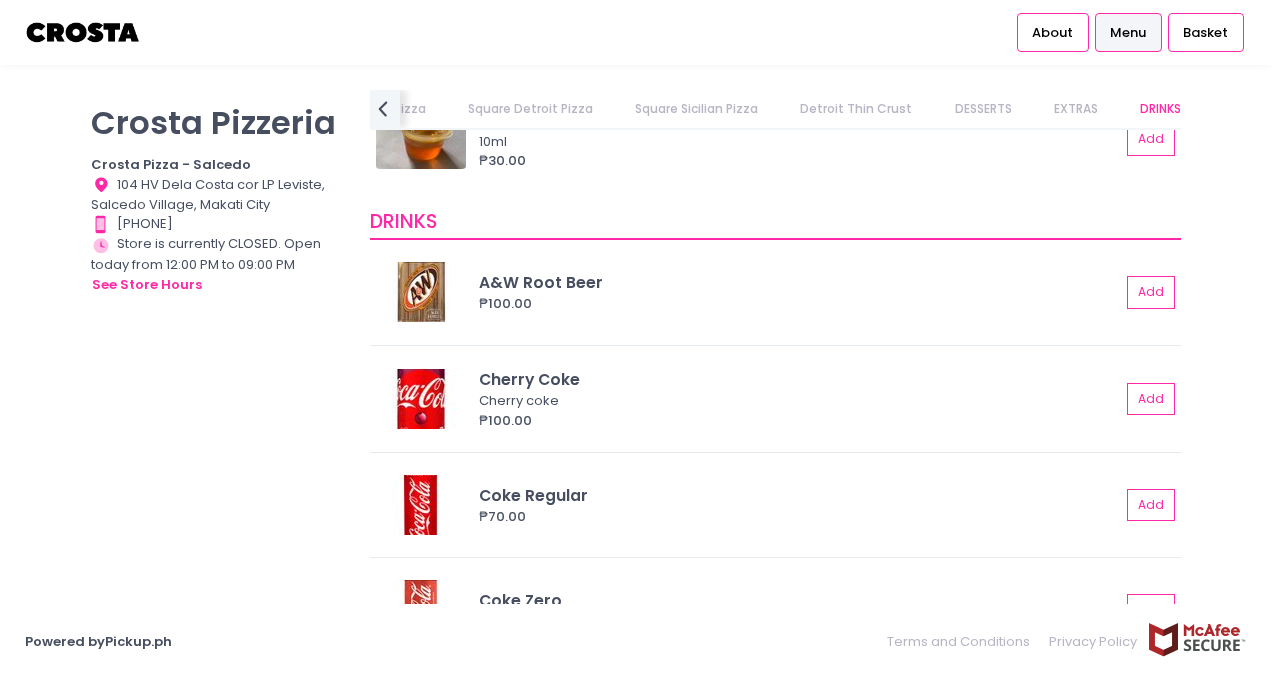 scroll, scrollTop: 4737, scrollLeft: 0, axis: vertical 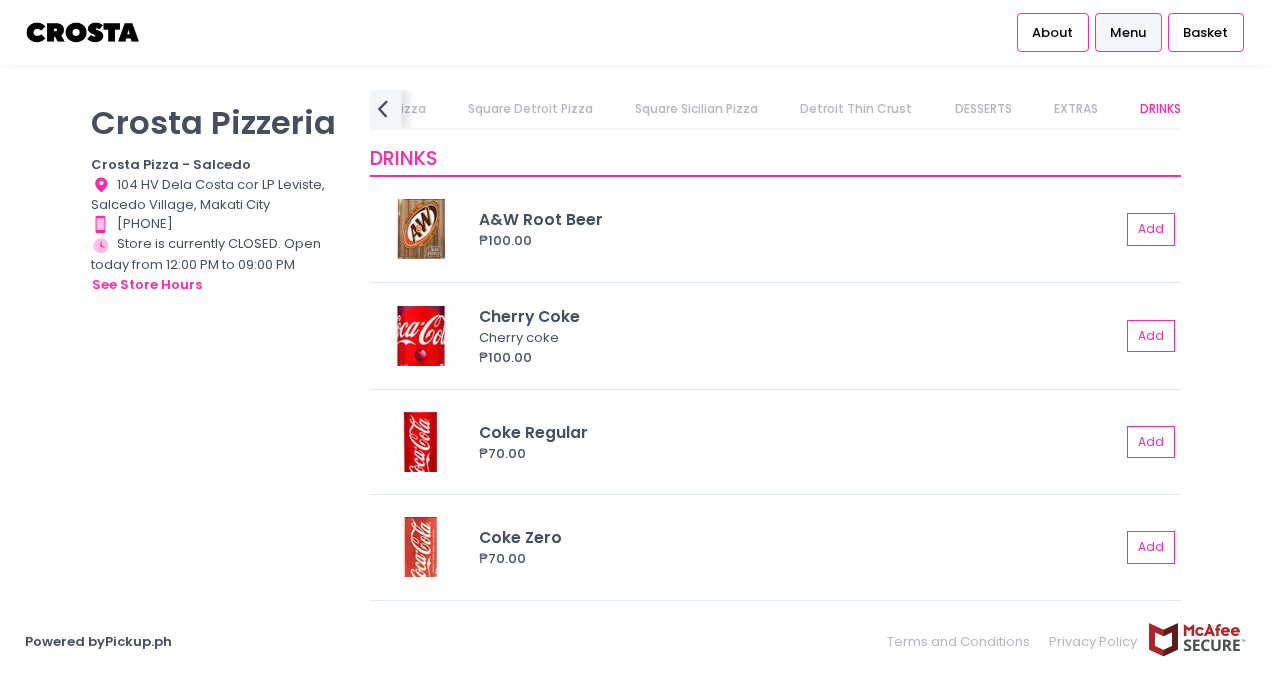click on "prev Created with Sketch." 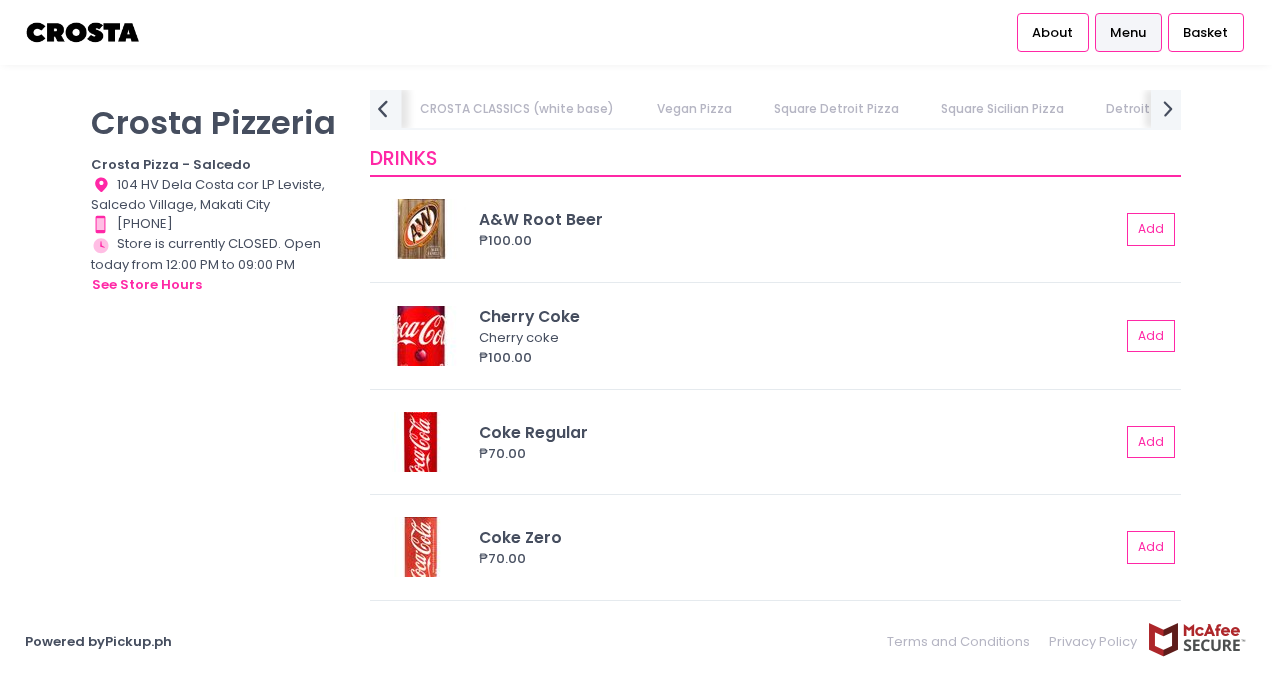 click on "prev Created with Sketch." 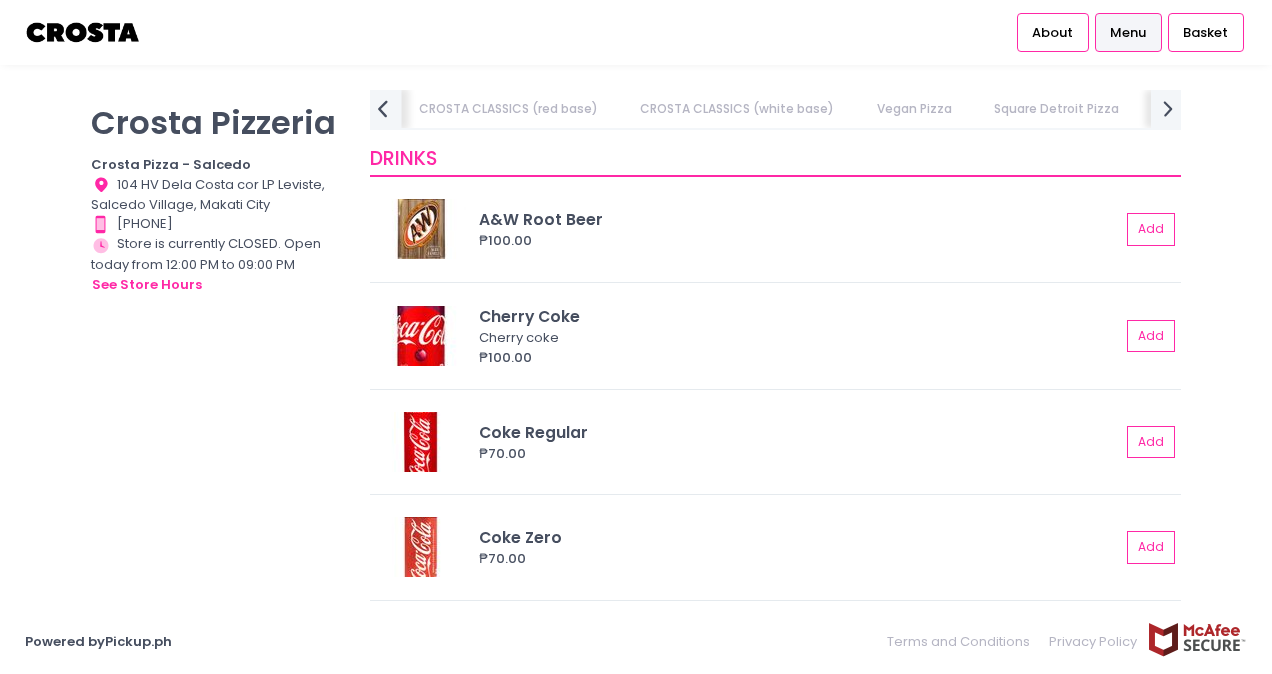 click on "prev Created with Sketch." 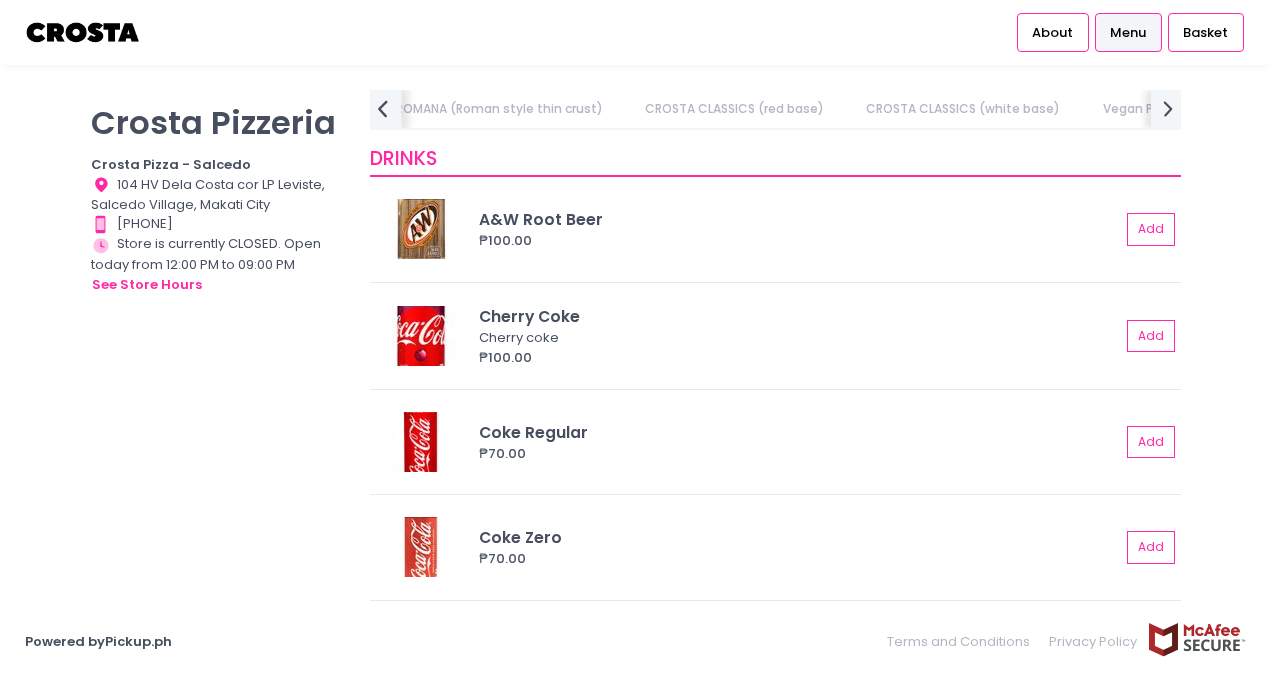 scroll, scrollTop: 0, scrollLeft: 347, axis: horizontal 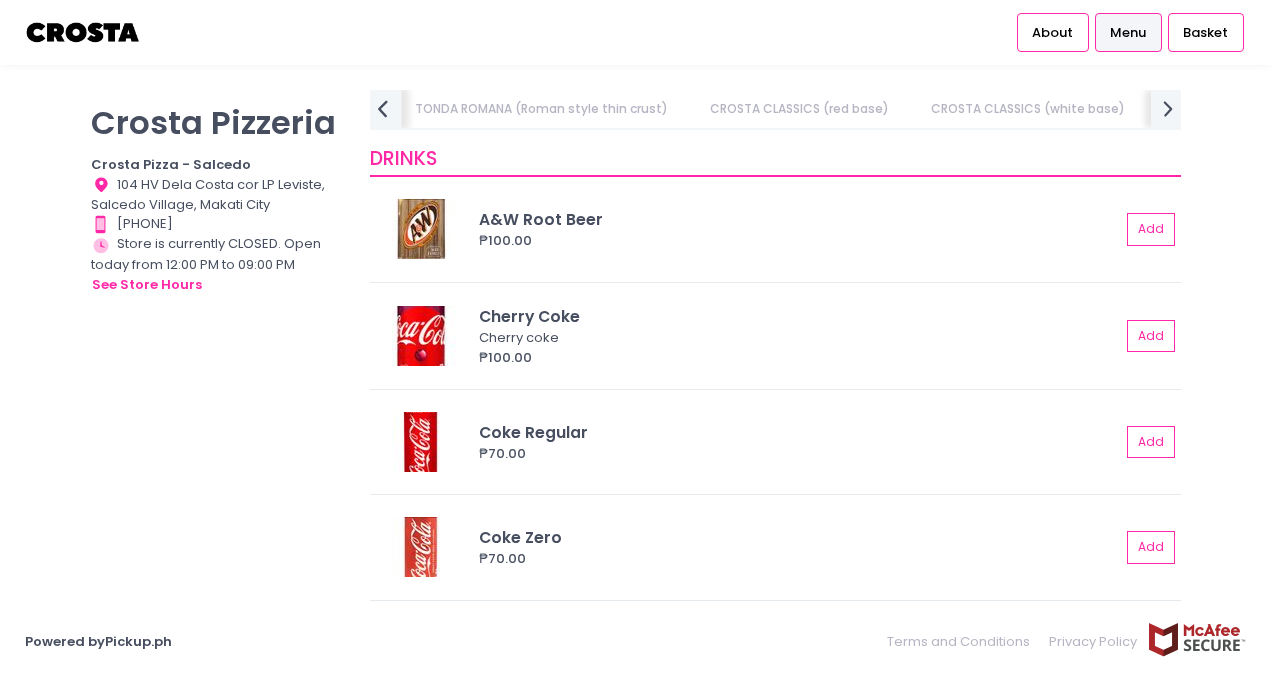 click on "prev Created with Sketch." 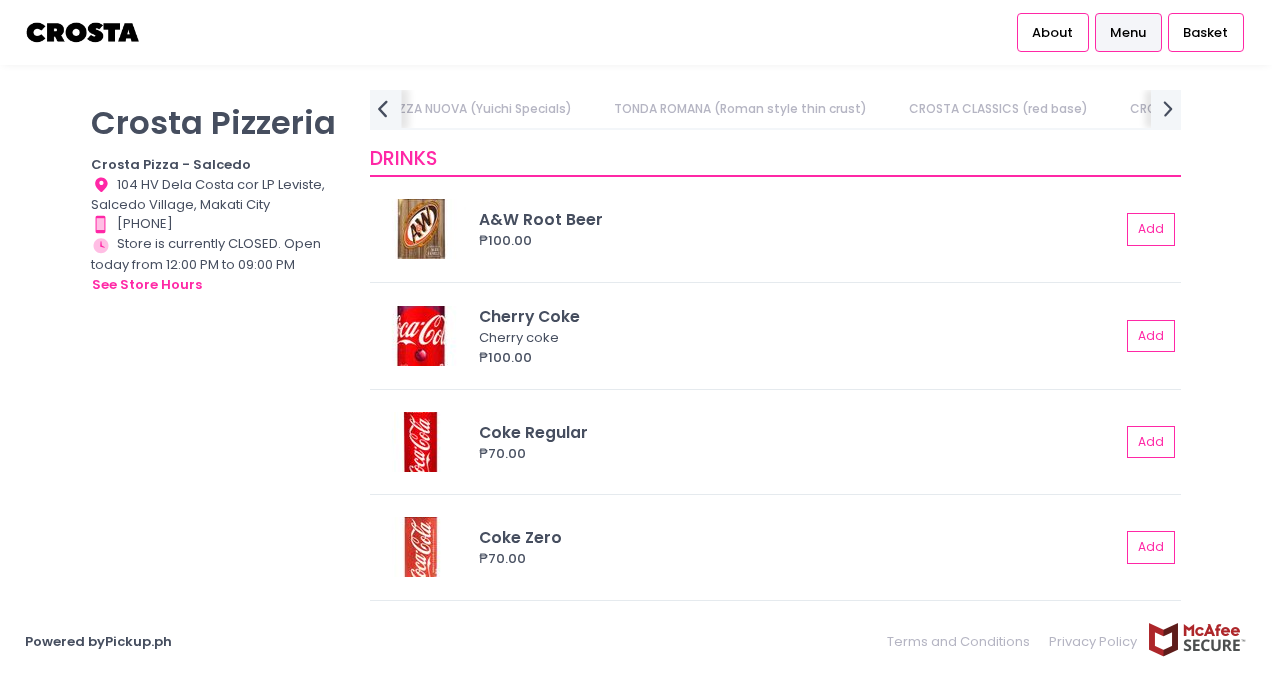 scroll, scrollTop: 0, scrollLeft: 121, axis: horizontal 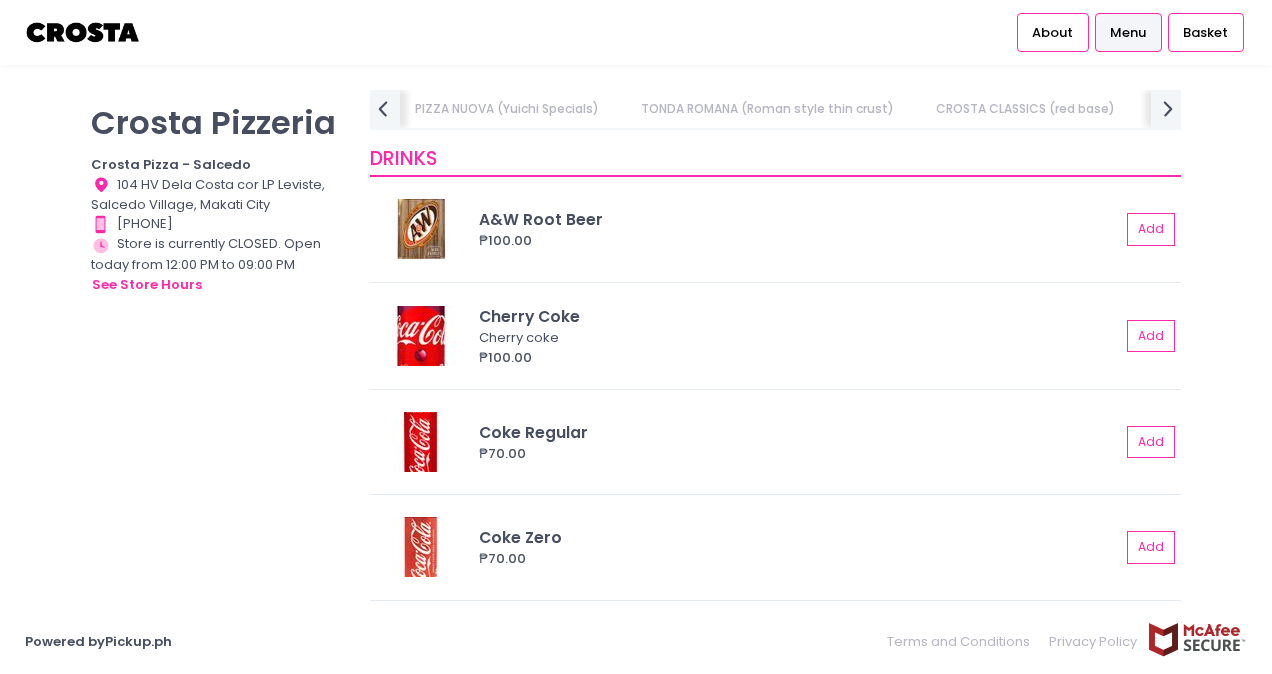 click on "TONDA ROMANA (Roman style thin crust)" at bounding box center (767, 109) 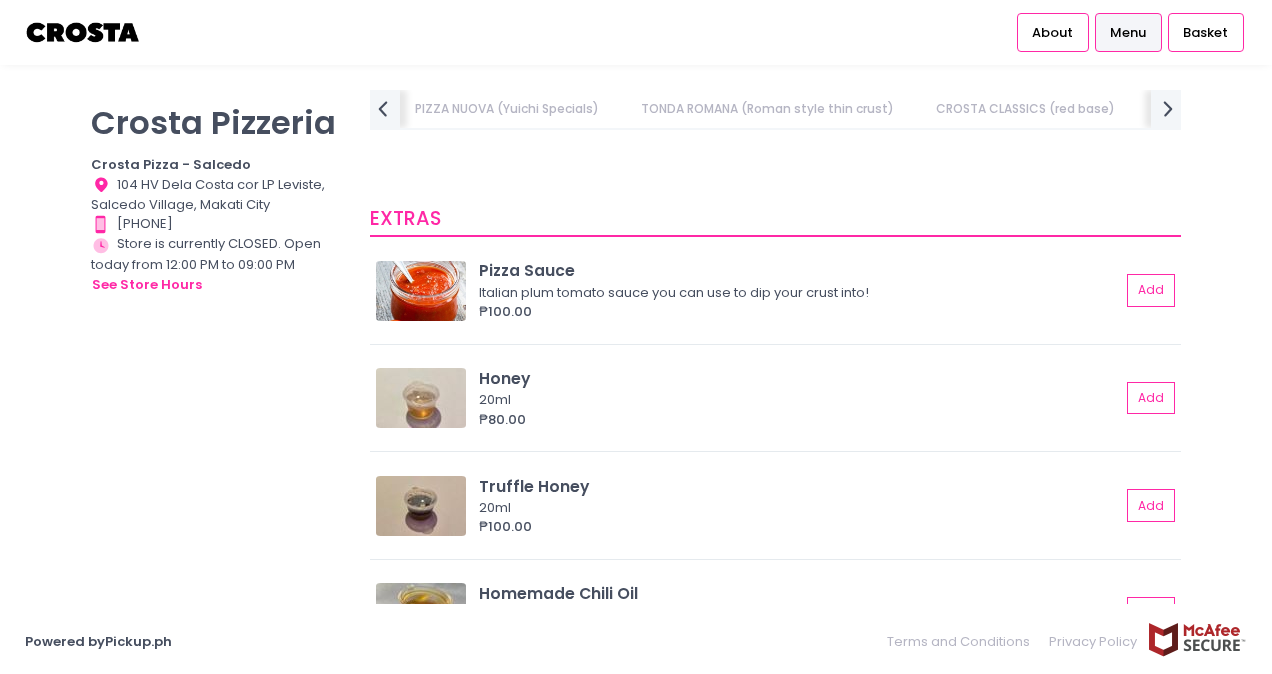 scroll, scrollTop: 0, scrollLeft: 1102, axis: horizontal 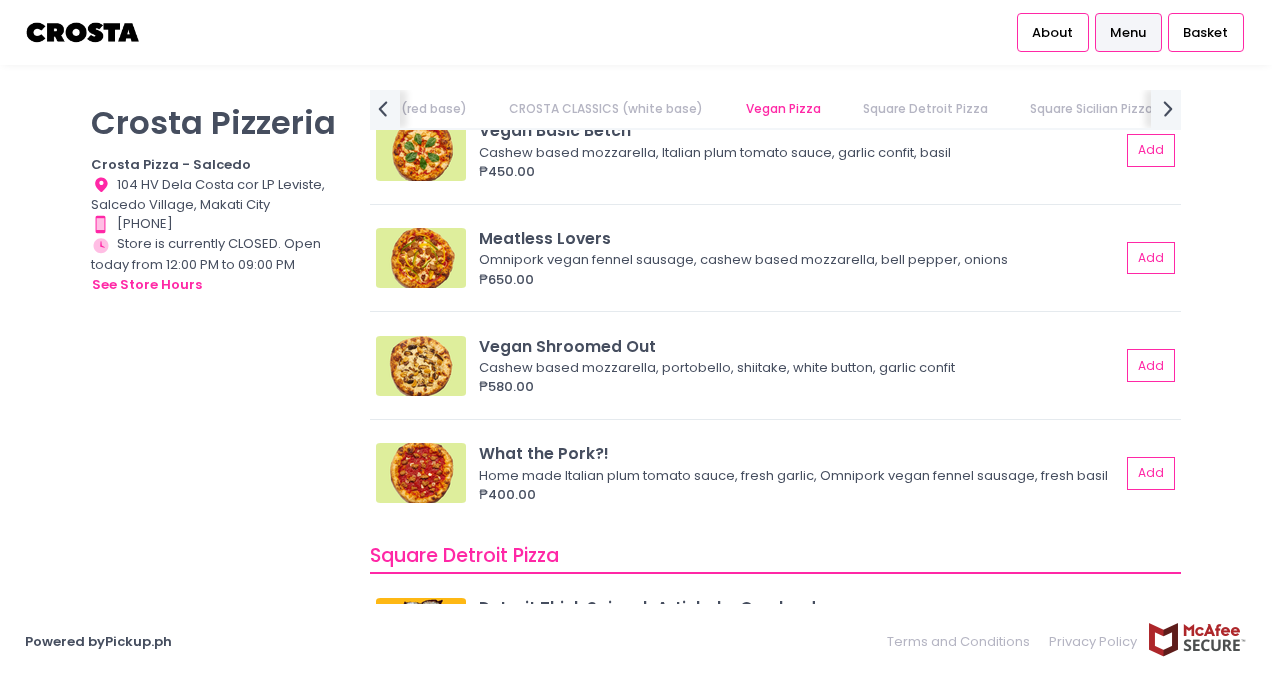 click on "About Menu Basket" at bounding box center (636, 32) 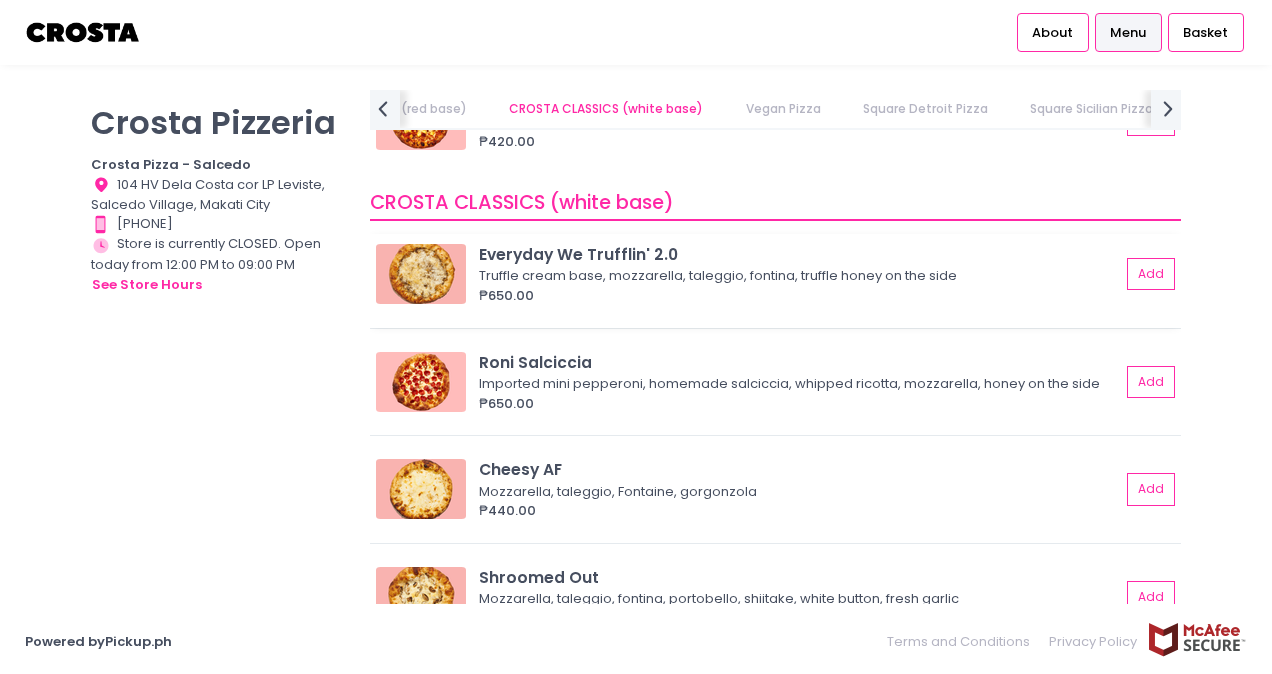 scroll, scrollTop: 1103, scrollLeft: 0, axis: vertical 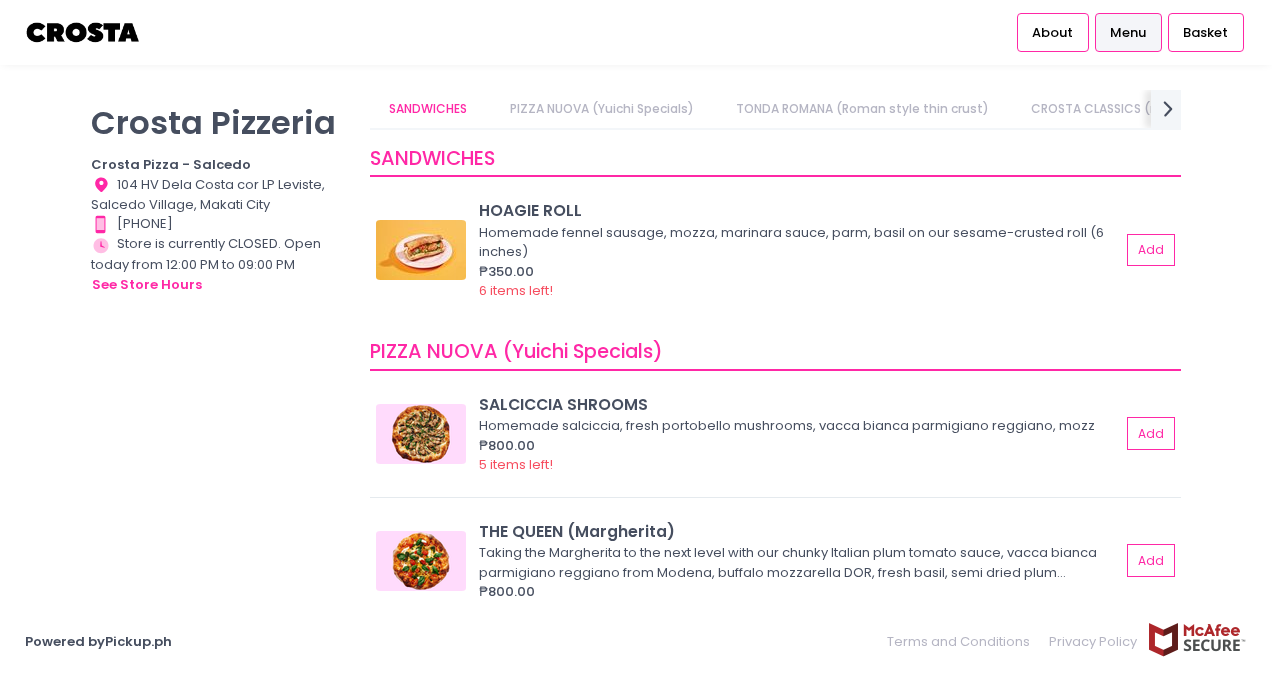 click on "CROSTA CLASSICS (red base)" at bounding box center (1121, 109) 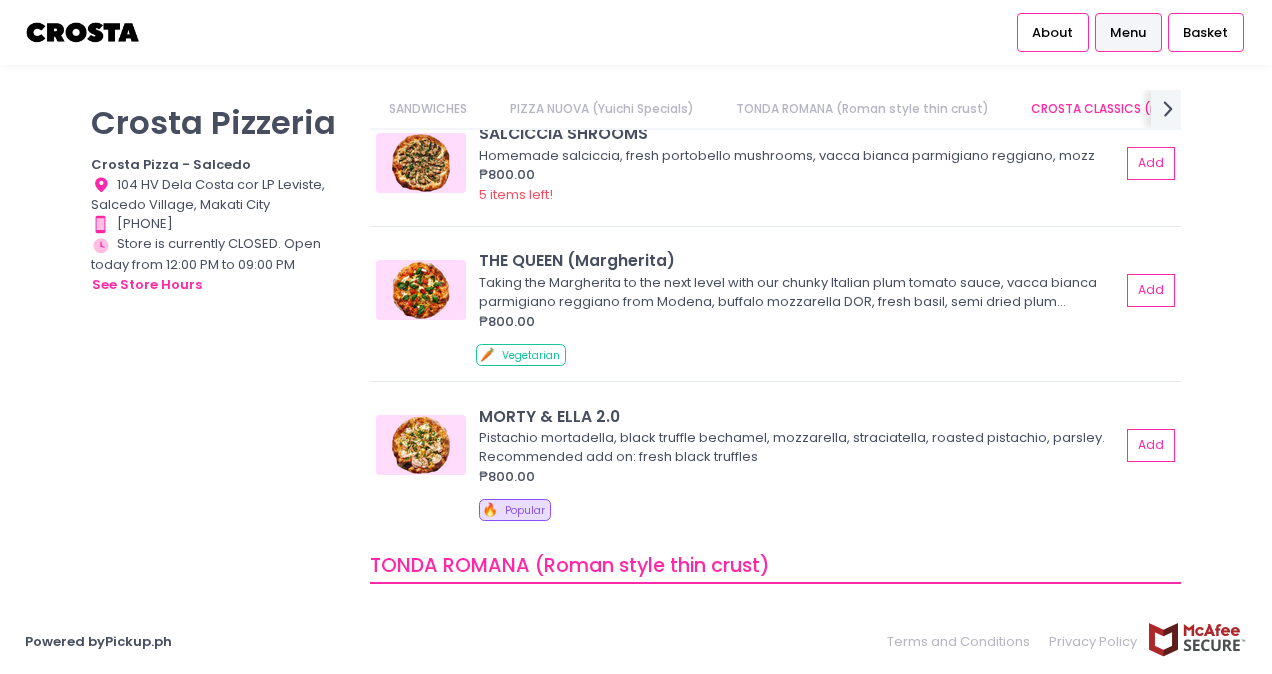 scroll, scrollTop: 554, scrollLeft: 0, axis: vertical 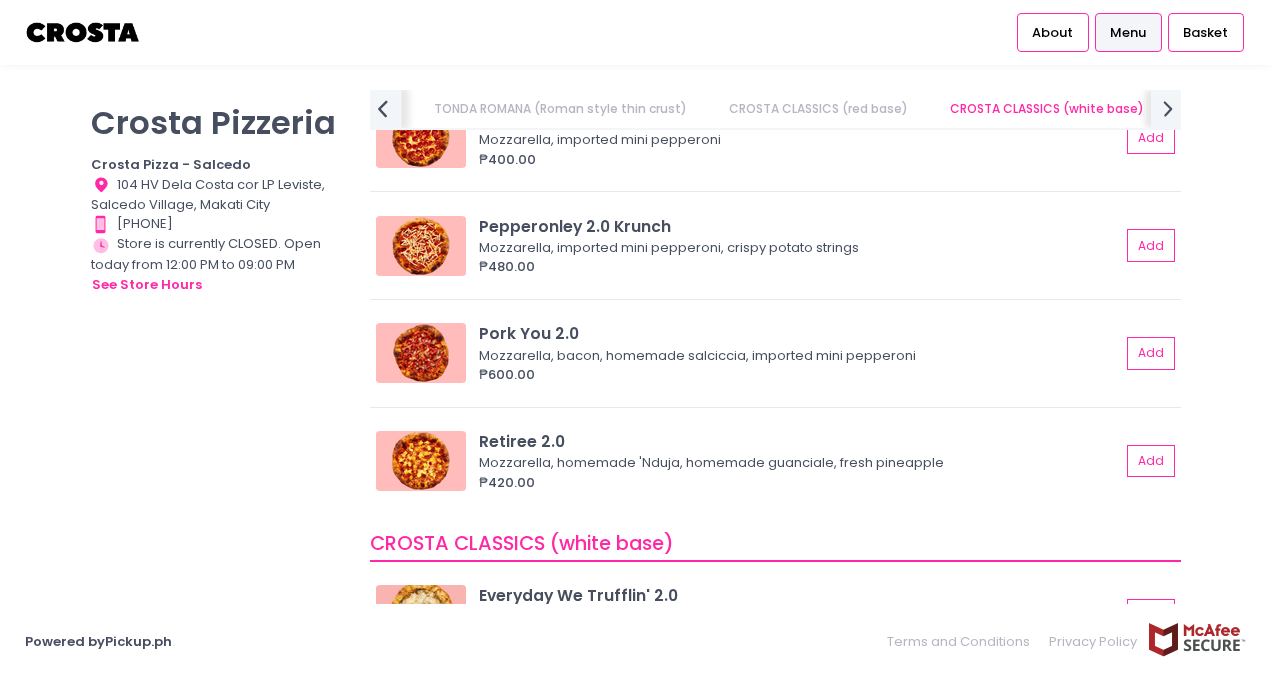 click on "prev Created with Sketch." 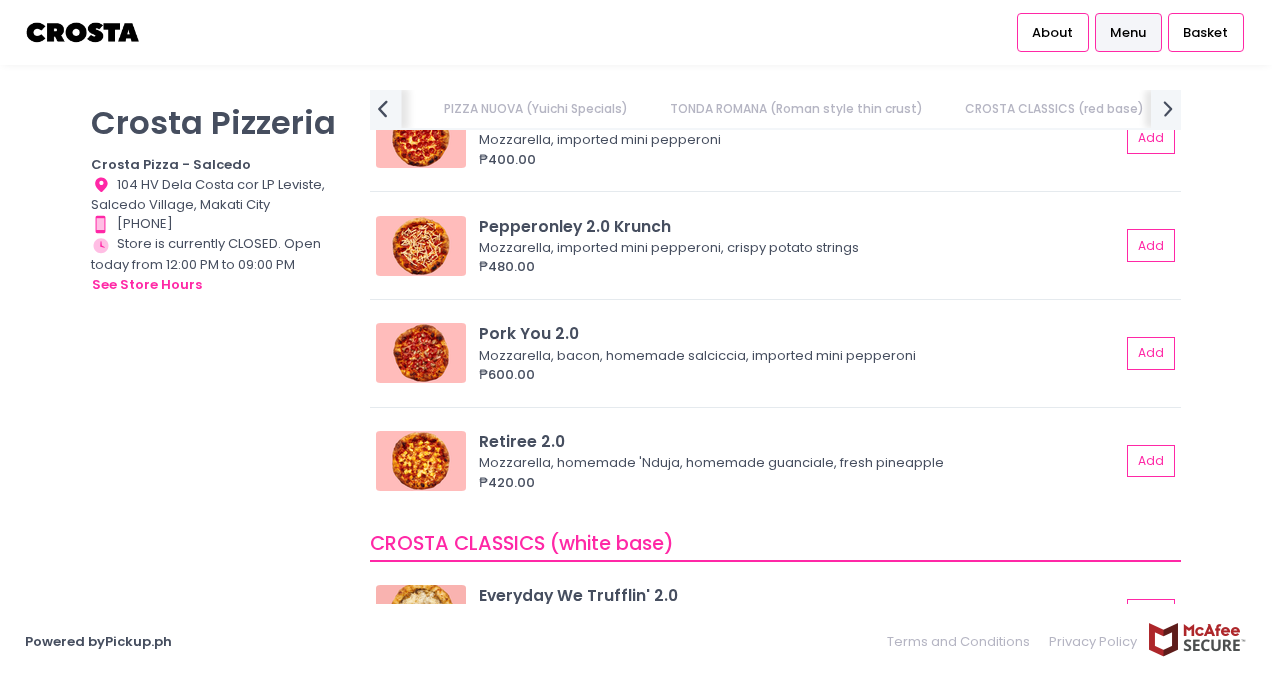 click on "prev Created with Sketch." 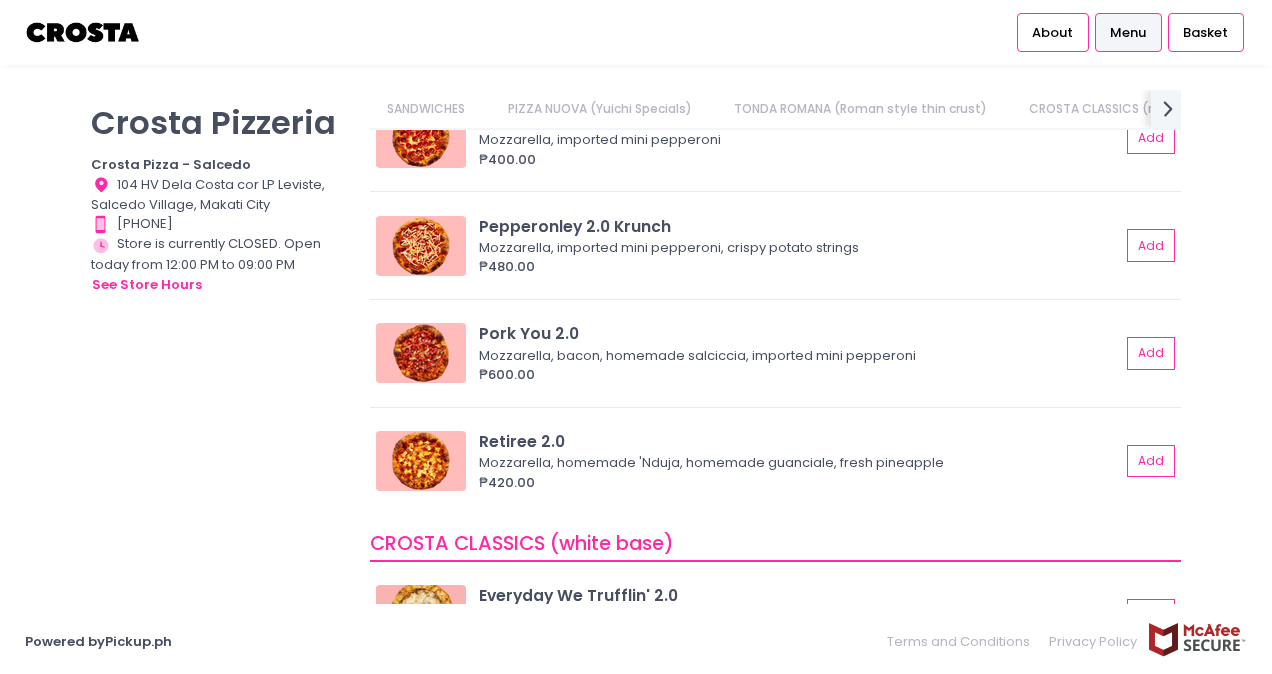 scroll, scrollTop: 0, scrollLeft: 0, axis: both 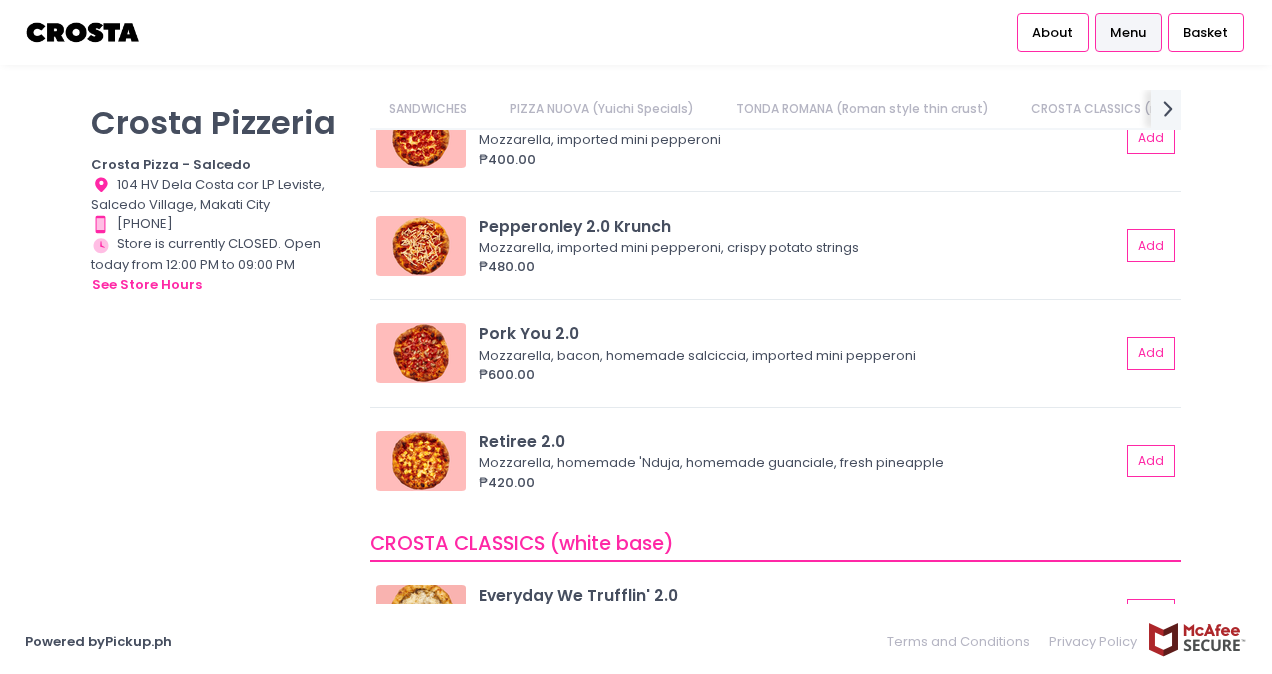 click on "SANDWICHES" at bounding box center (428, 109) 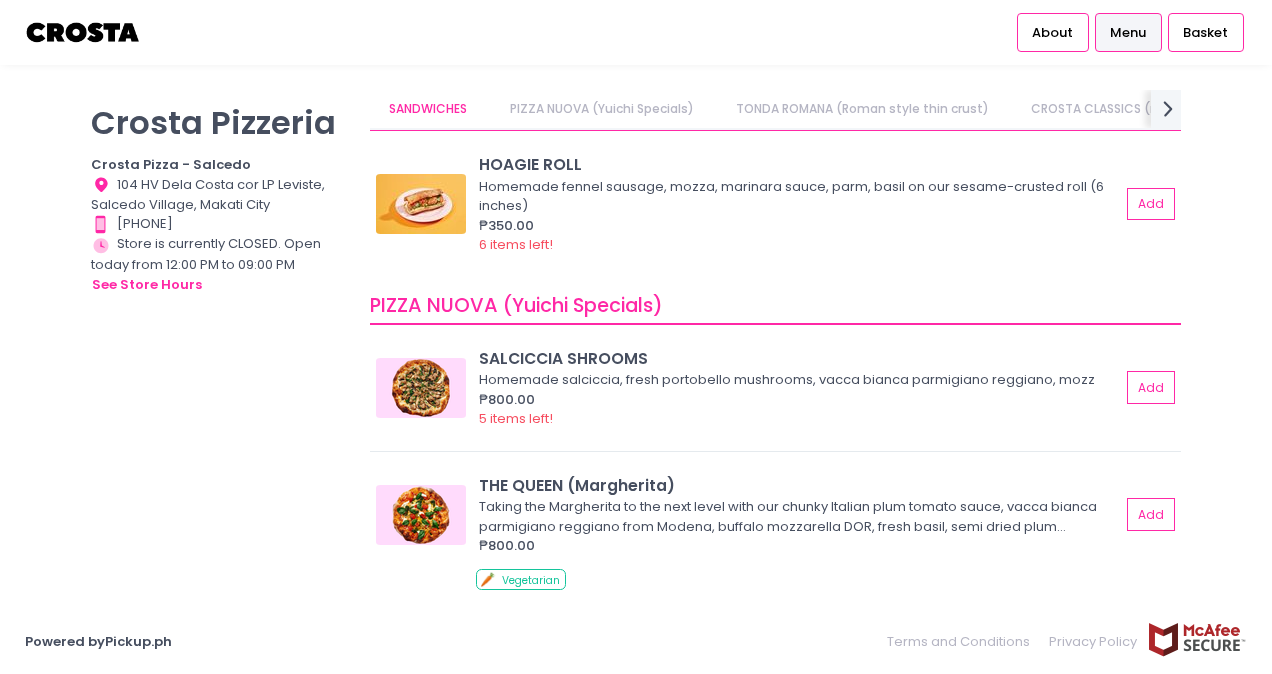 scroll, scrollTop: 0, scrollLeft: 0, axis: both 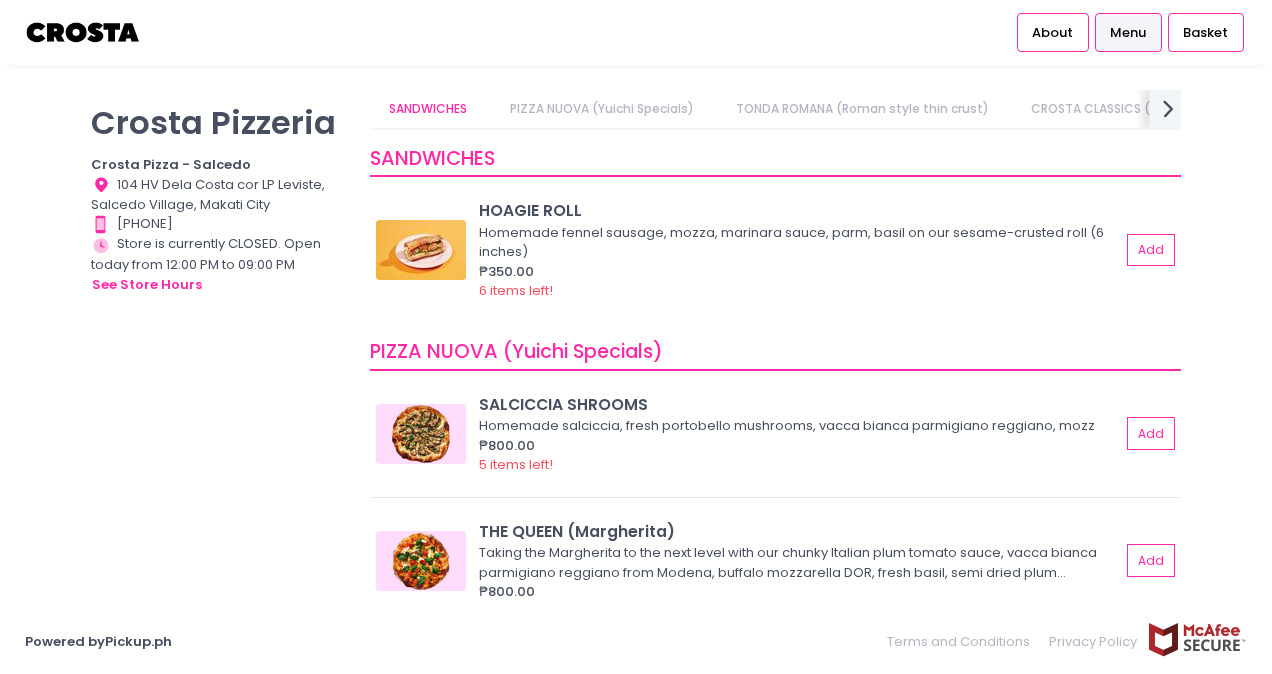 click on "next Created with Sketch." 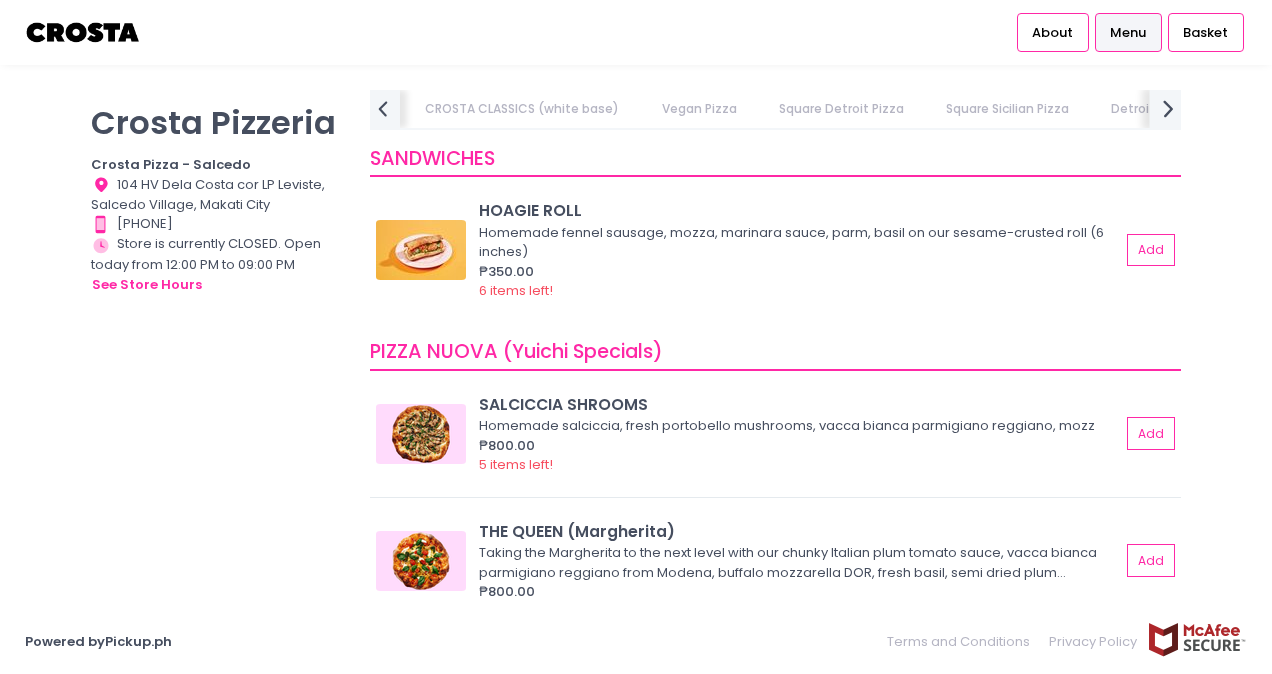 scroll, scrollTop: 0, scrollLeft: 858, axis: horizontal 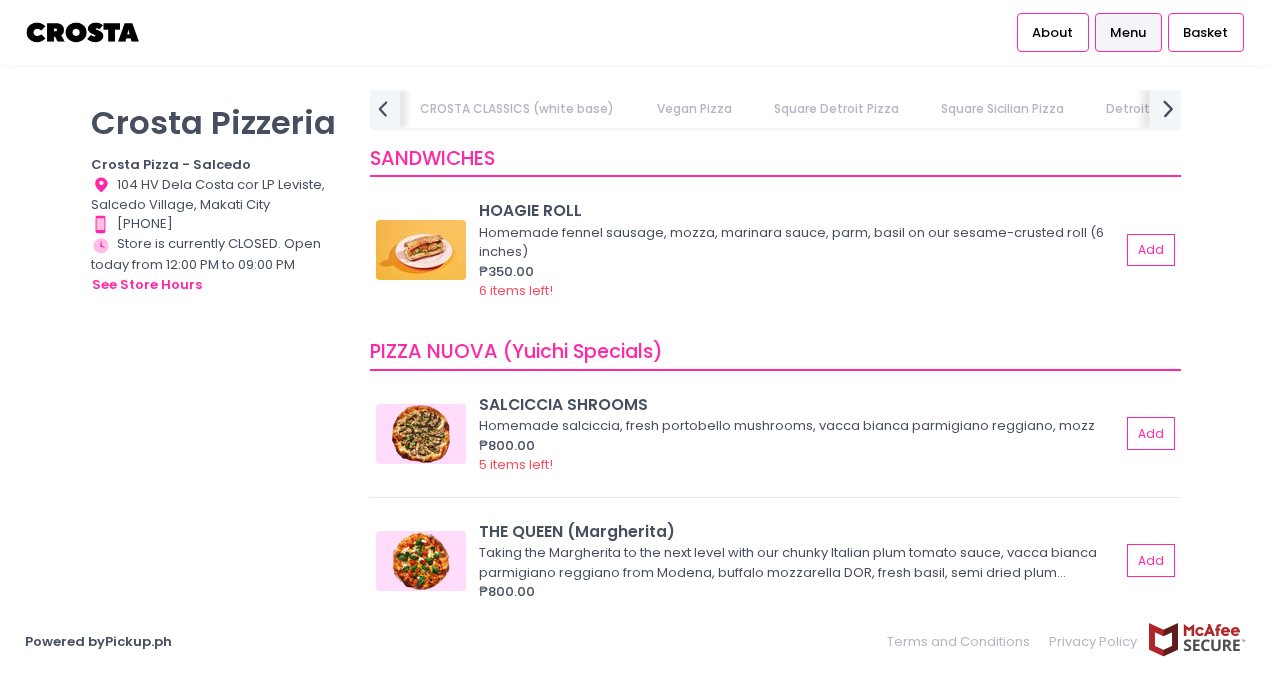 click on "next Created with Sketch." 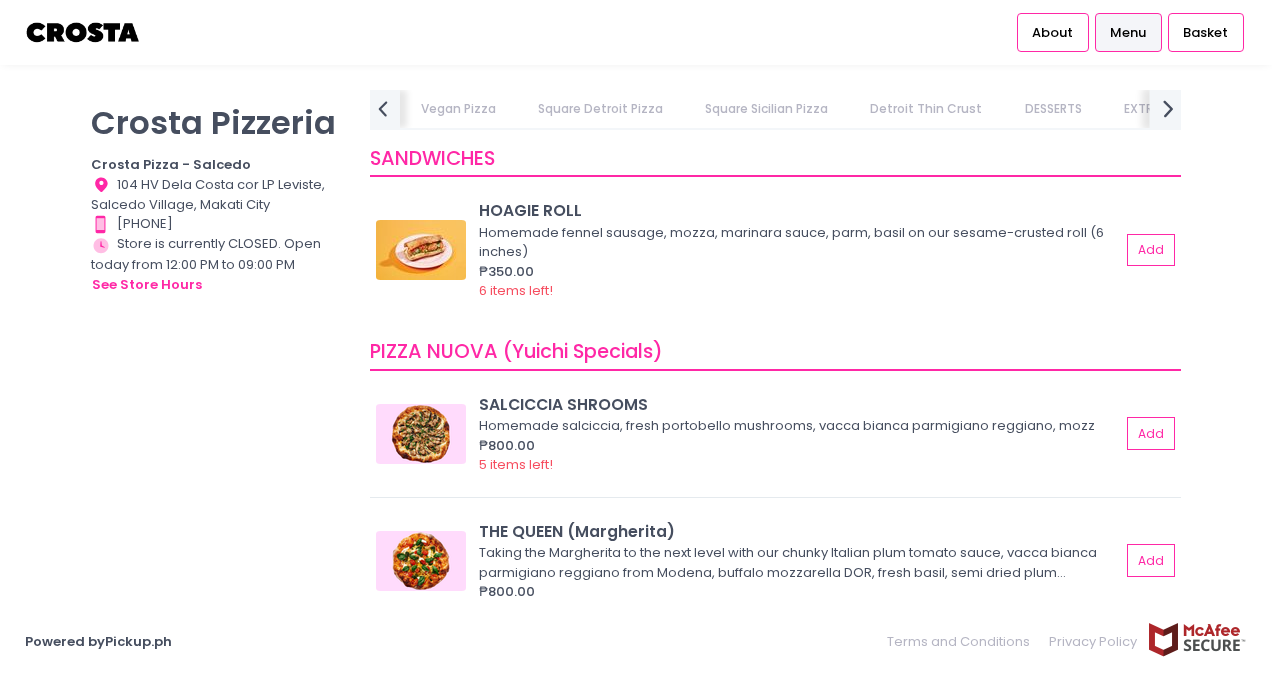 scroll, scrollTop: 0, scrollLeft: 1164, axis: horizontal 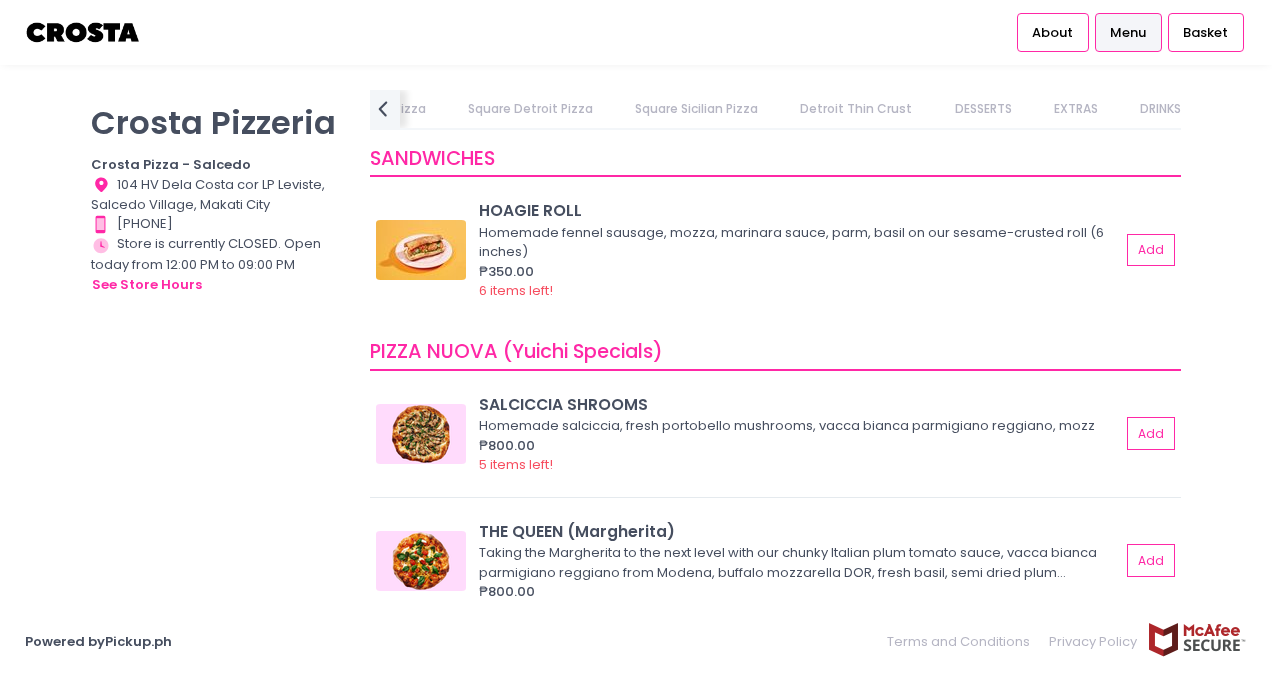 click on "DRINKS" at bounding box center (1161, 109) 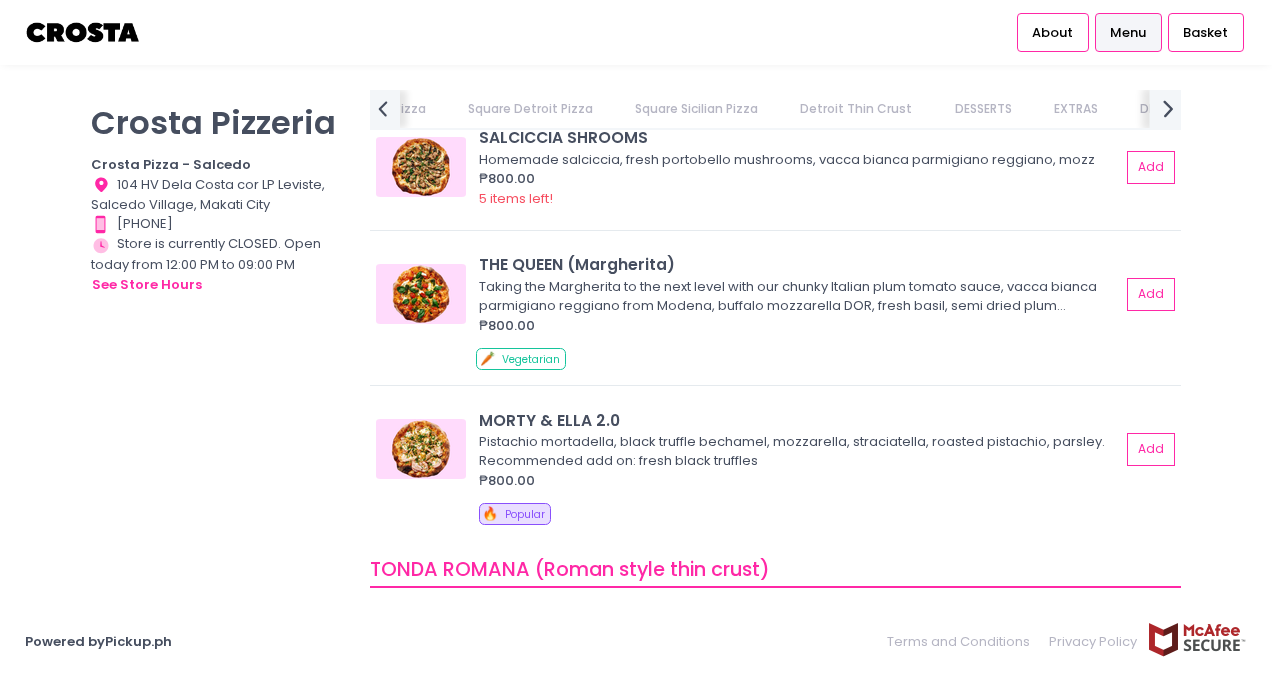 scroll, scrollTop: 0, scrollLeft: 328, axis: horizontal 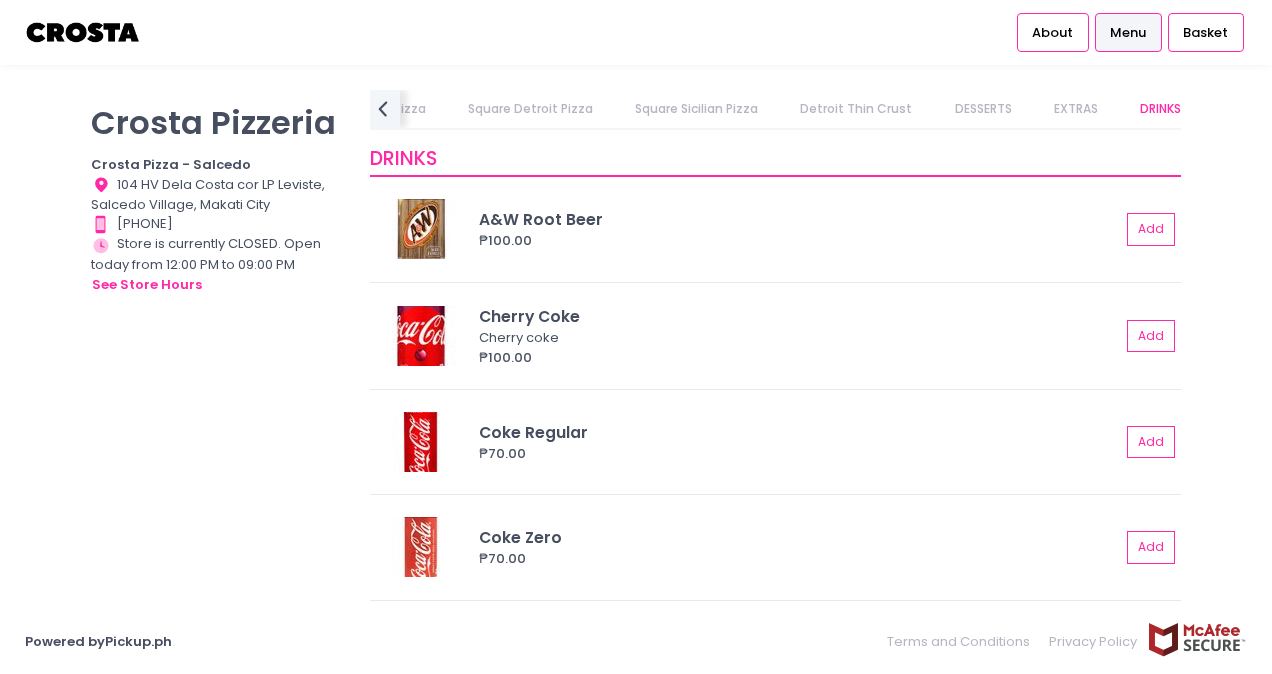 click on "Square Detroit Pizza" at bounding box center (530, 109) 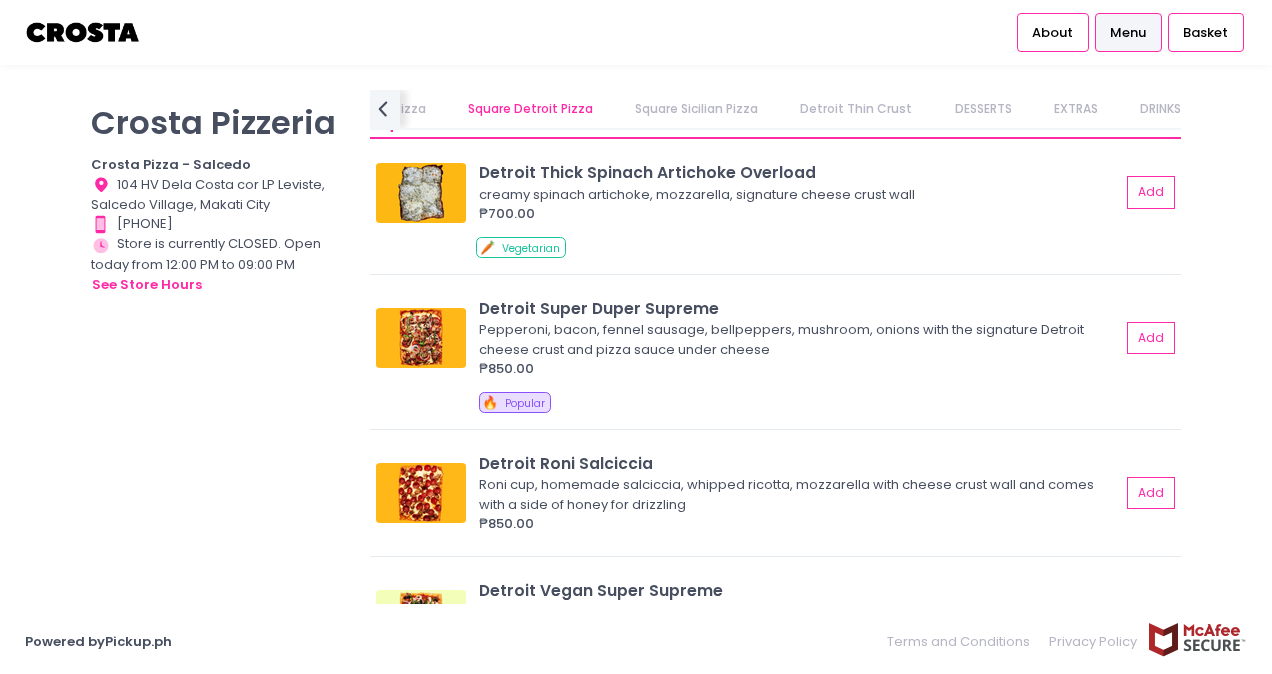 scroll, scrollTop: 2272, scrollLeft: 0, axis: vertical 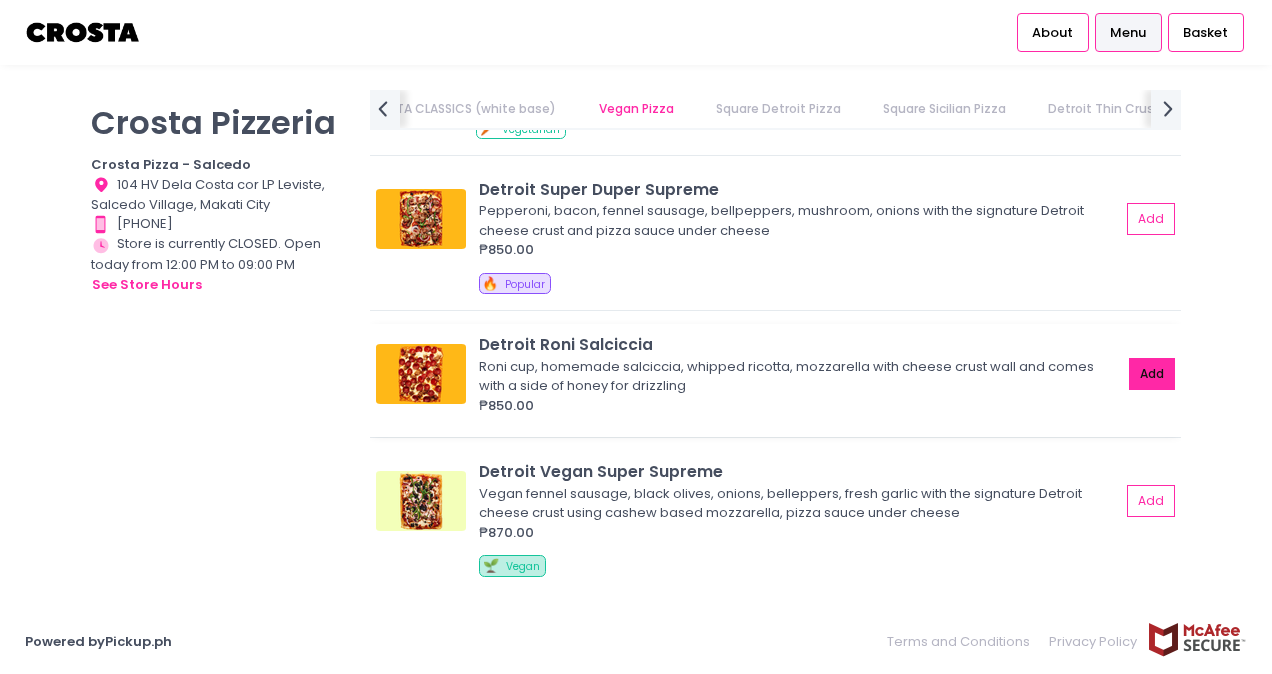click on "Add" at bounding box center (1152, 374) 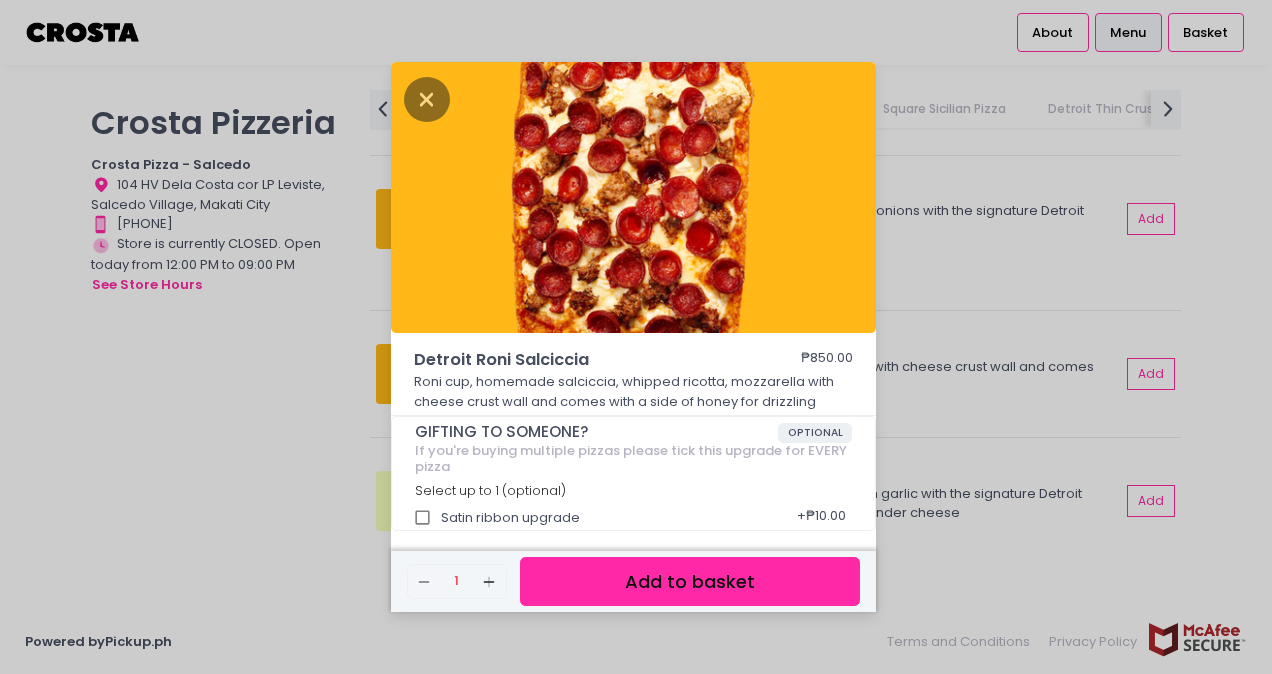 scroll, scrollTop: 6, scrollLeft: 0, axis: vertical 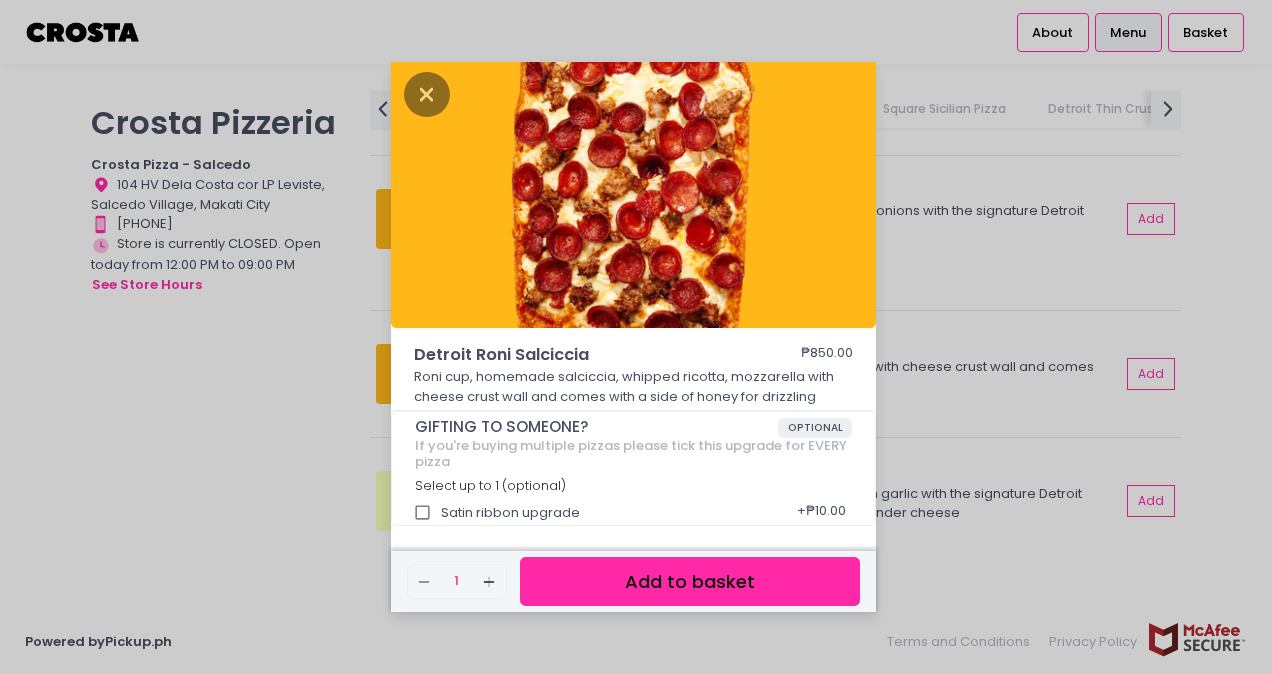 click on "Add to basket" at bounding box center [690, 581] 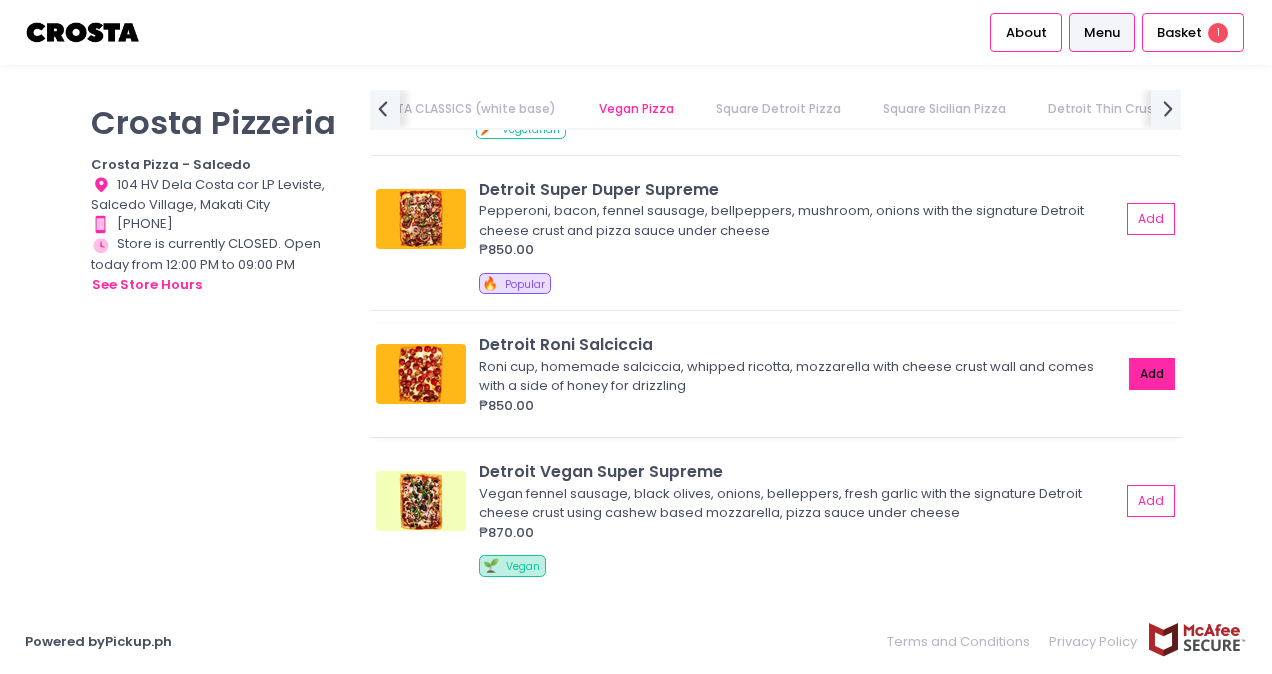 click on "Add" at bounding box center (1152, 374) 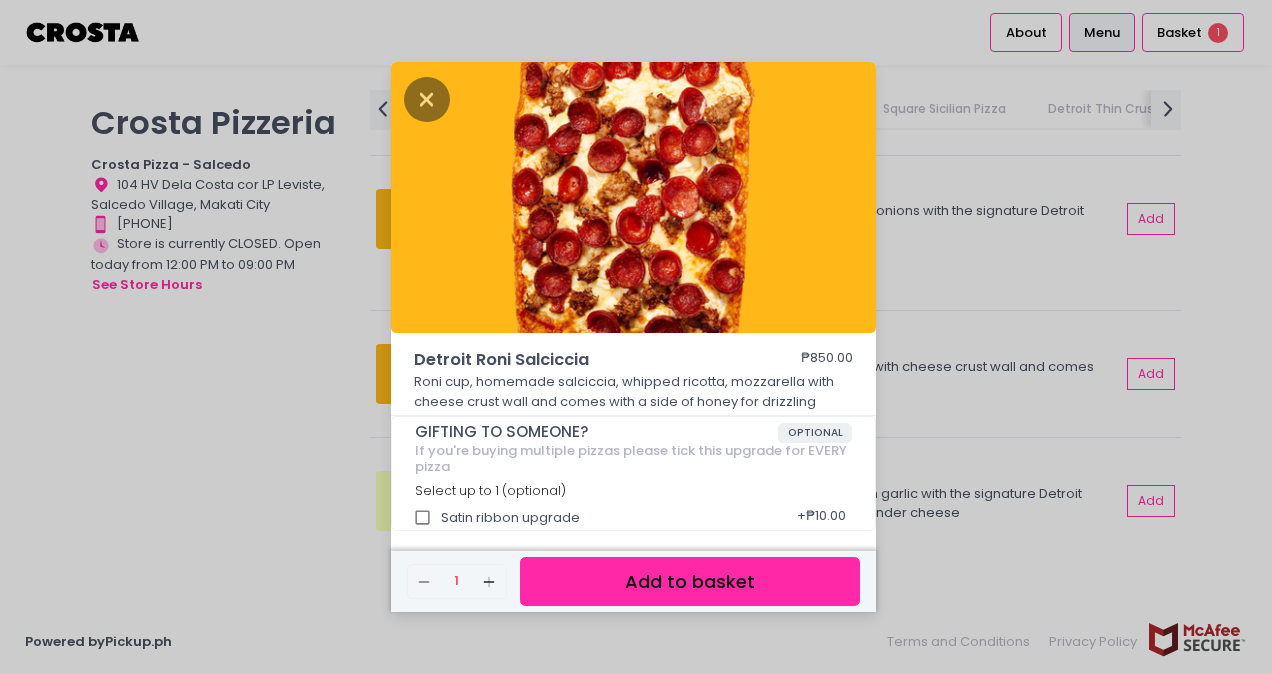 click on "Add to basket" at bounding box center (690, 581) 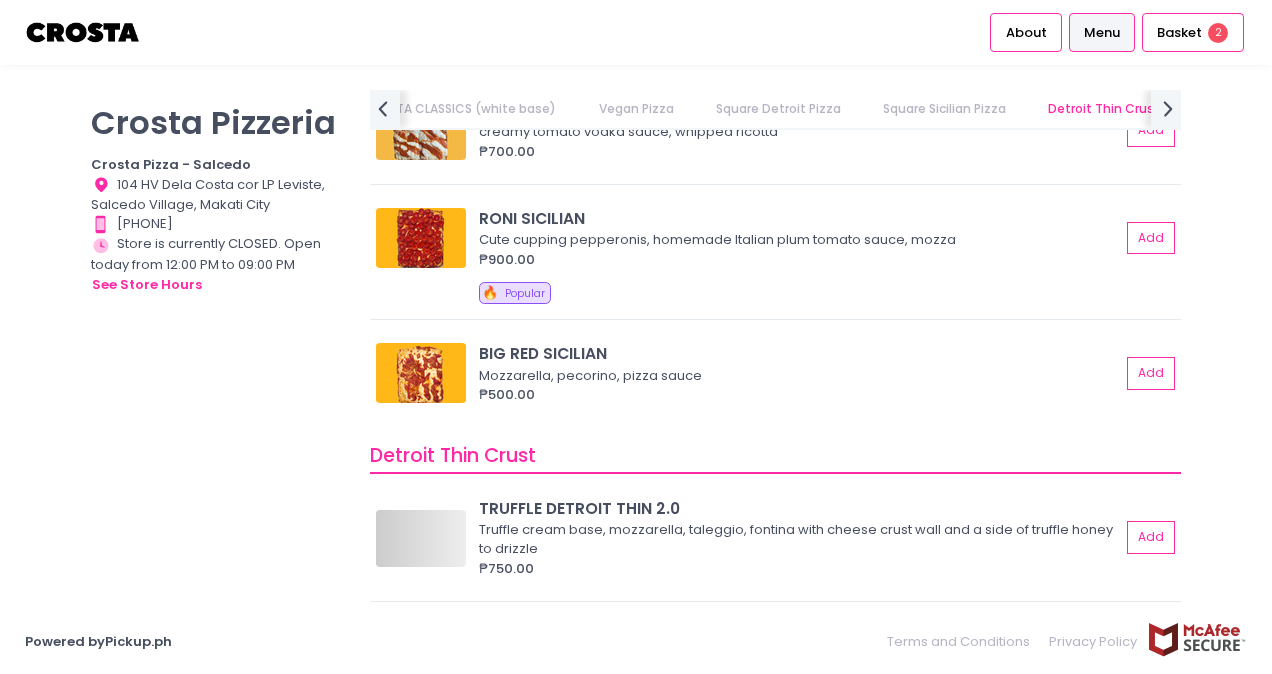 scroll, scrollTop: 3654, scrollLeft: 0, axis: vertical 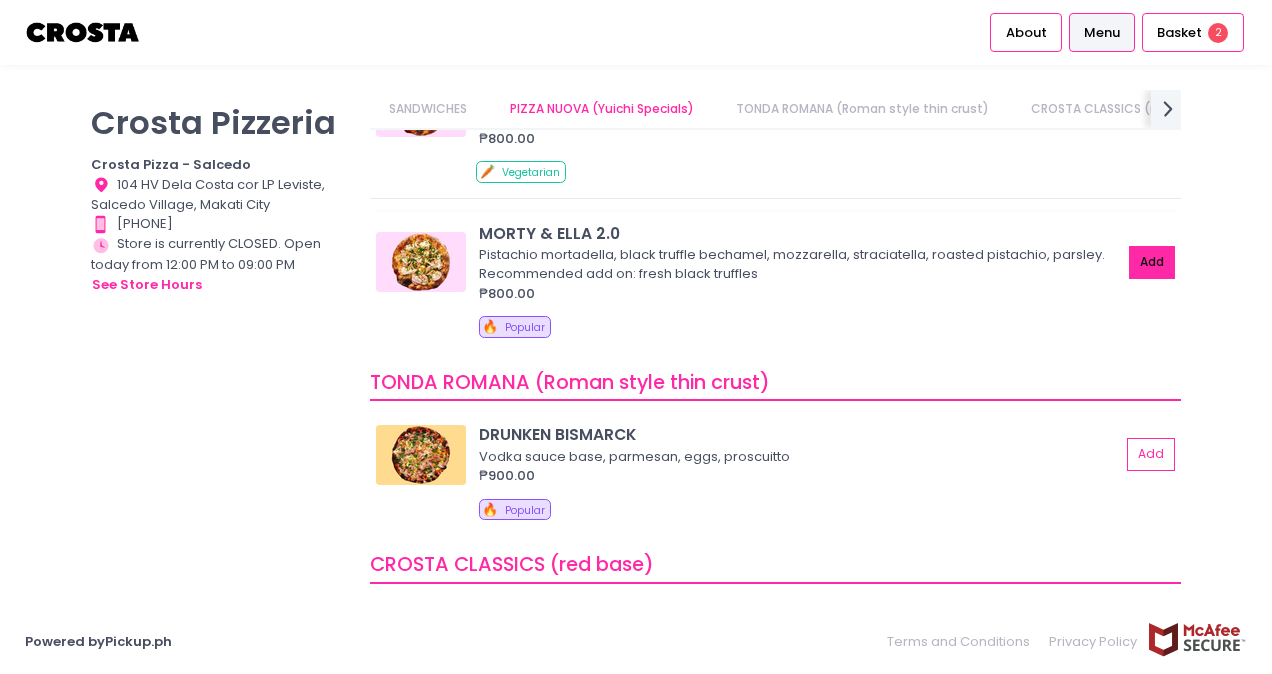 click on "Add" at bounding box center (1152, 262) 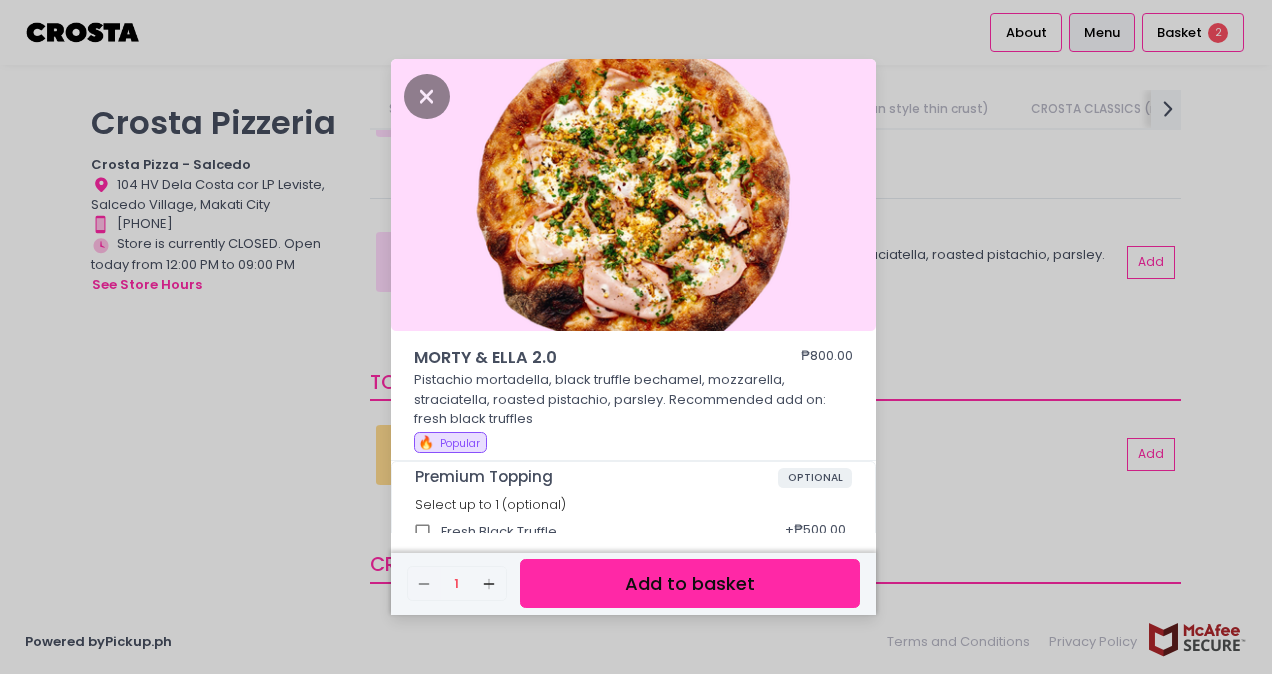 click on "Add to basket" at bounding box center [690, 583] 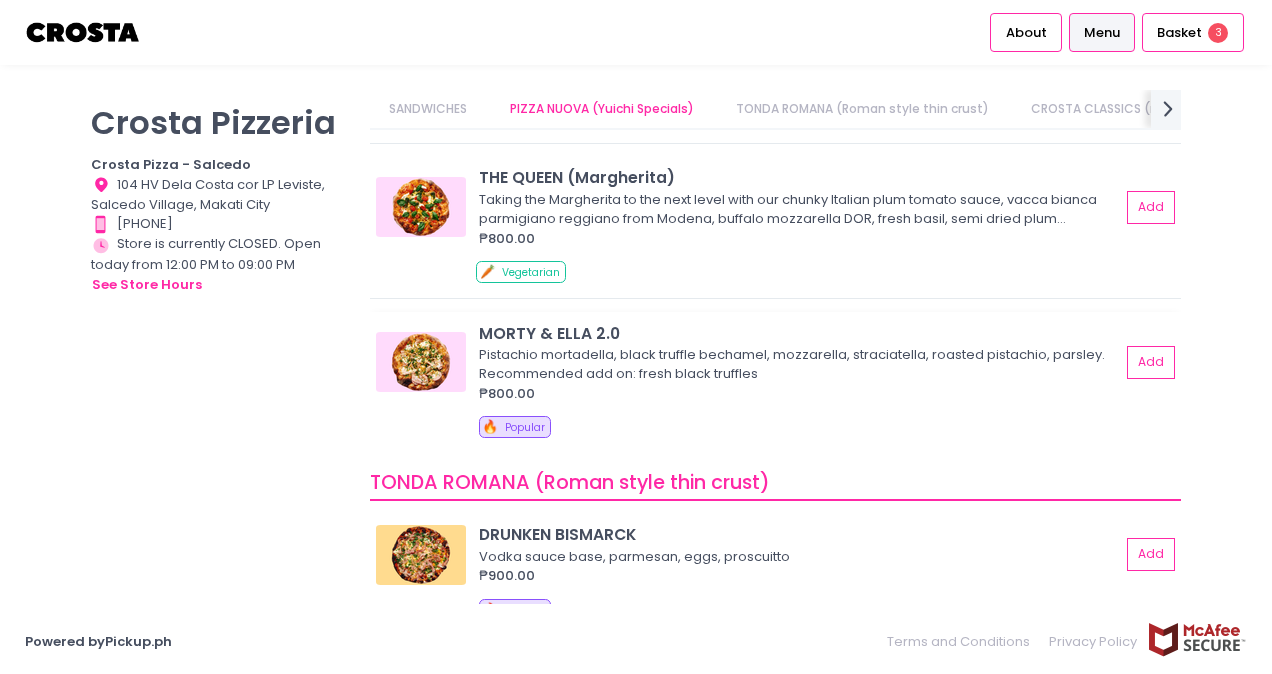 scroll, scrollTop: 666, scrollLeft: 0, axis: vertical 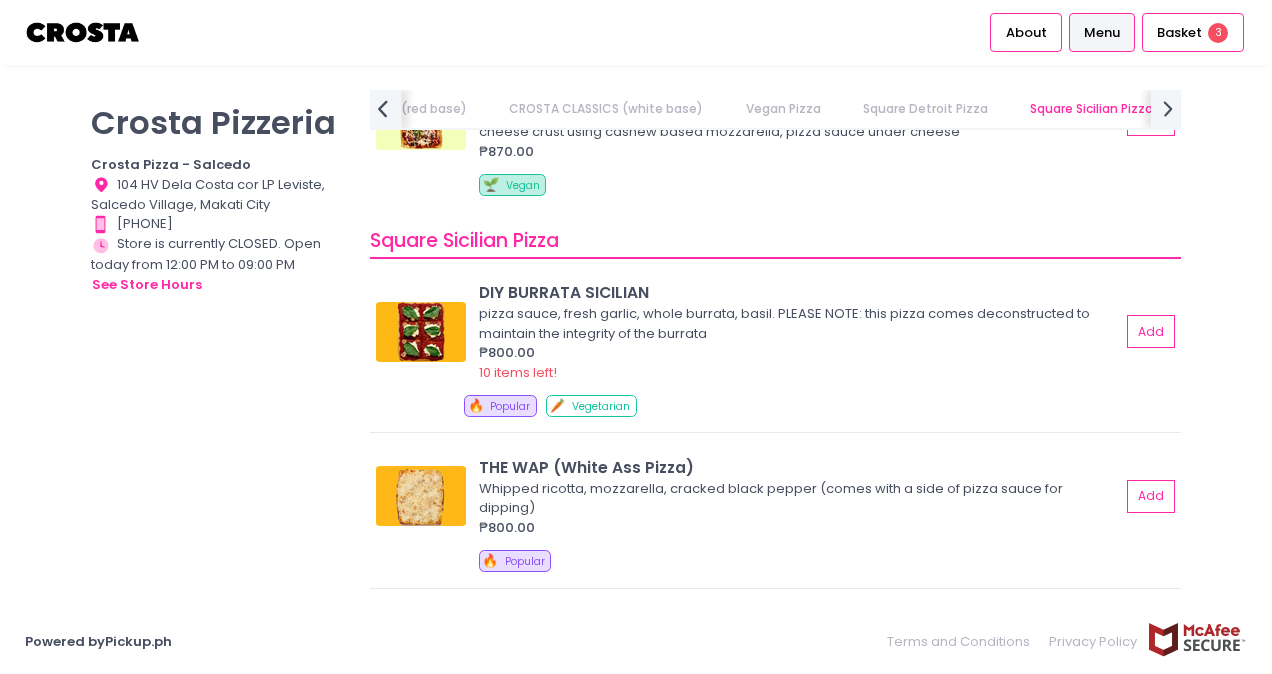 click on "prev Created with Sketch." 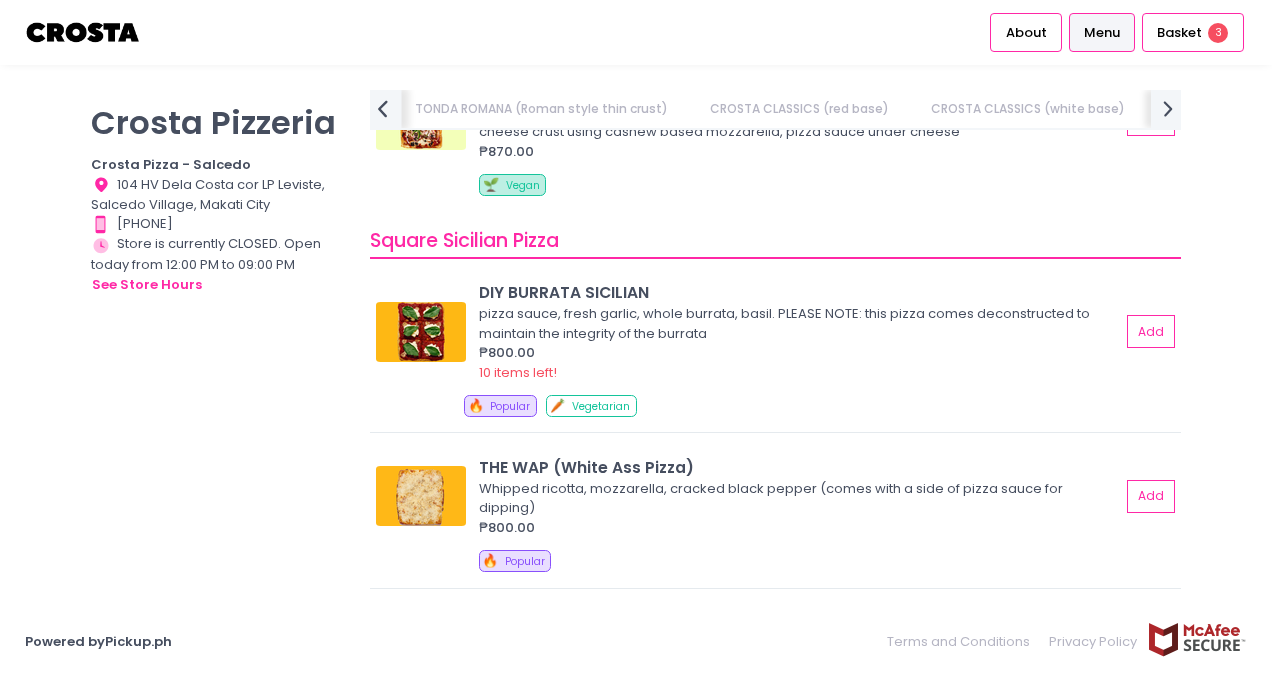 click 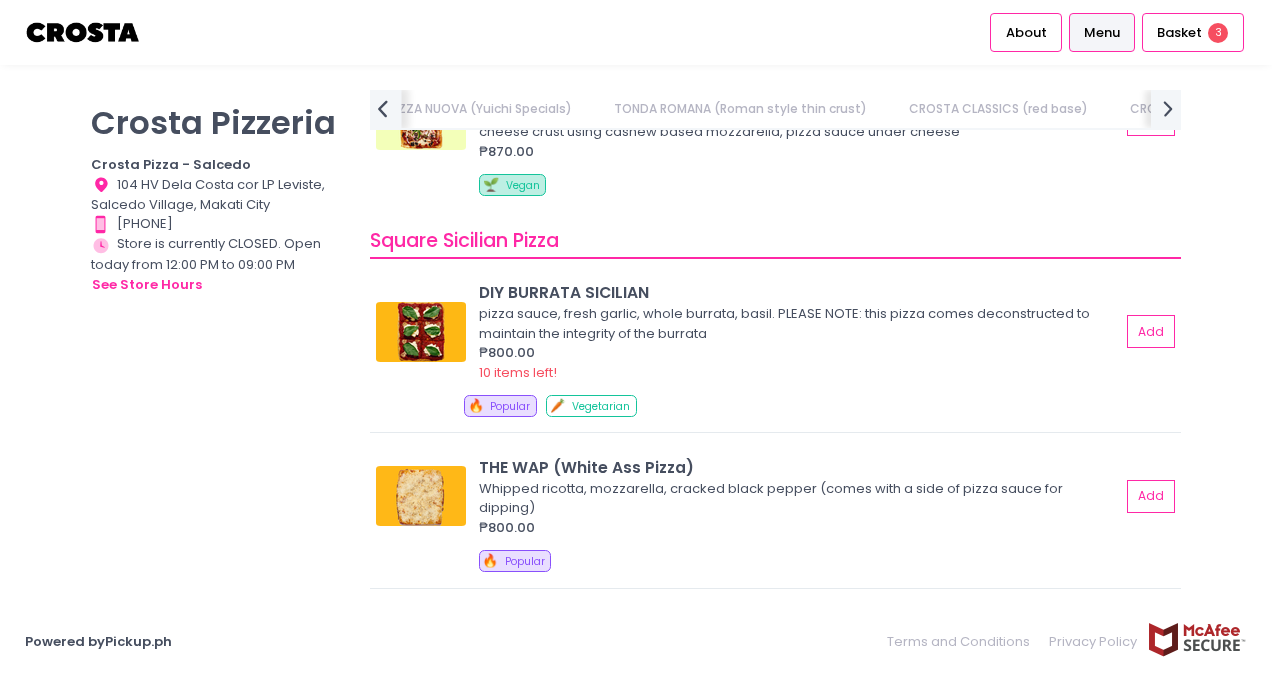scroll, scrollTop: 0, scrollLeft: 121, axis: horizontal 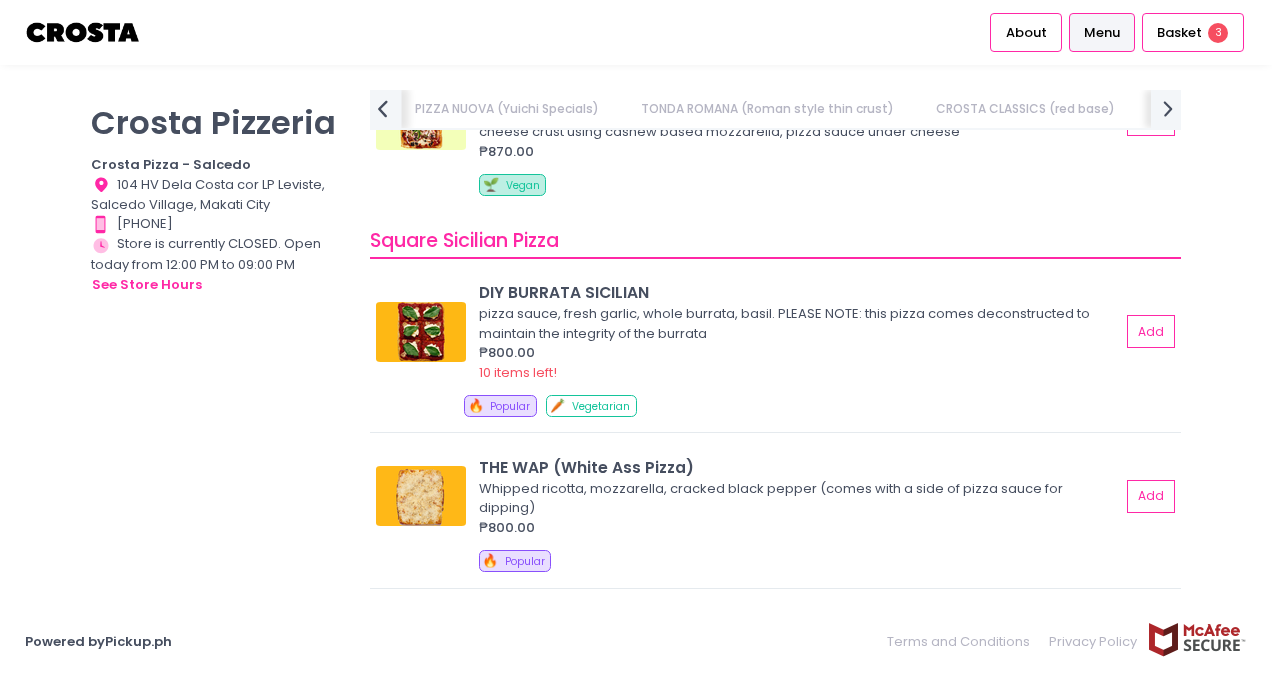 click 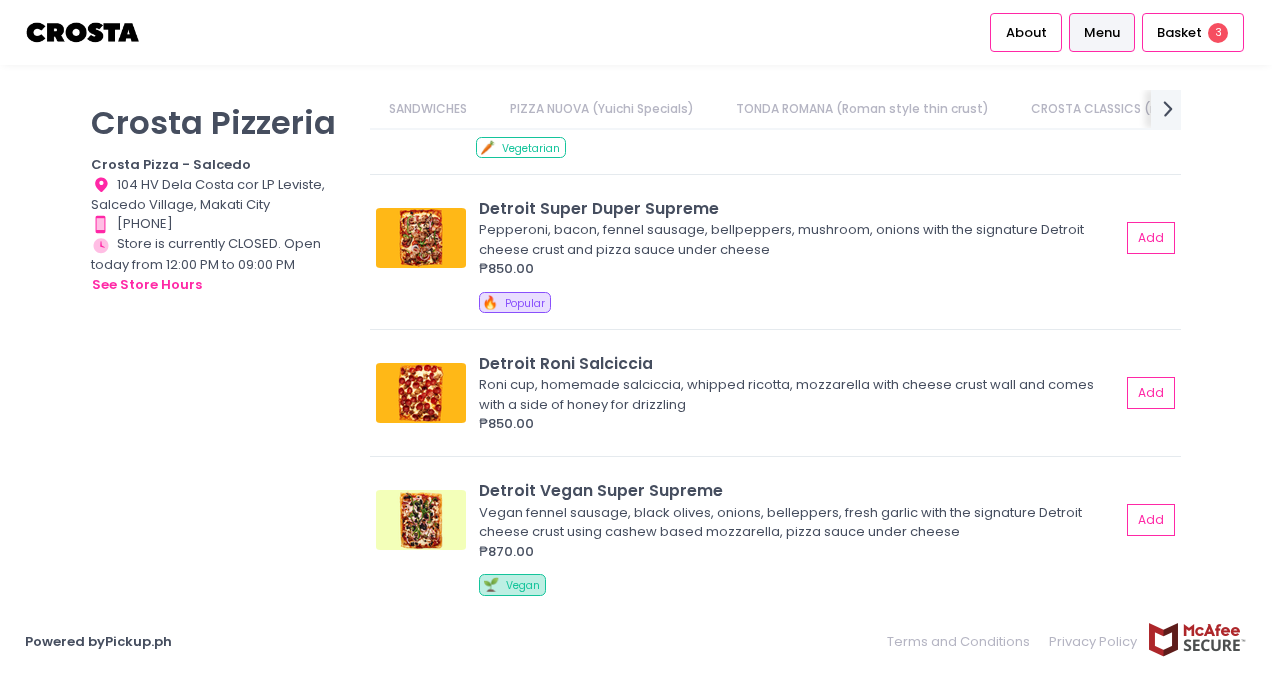 scroll, scrollTop: 2354, scrollLeft: 0, axis: vertical 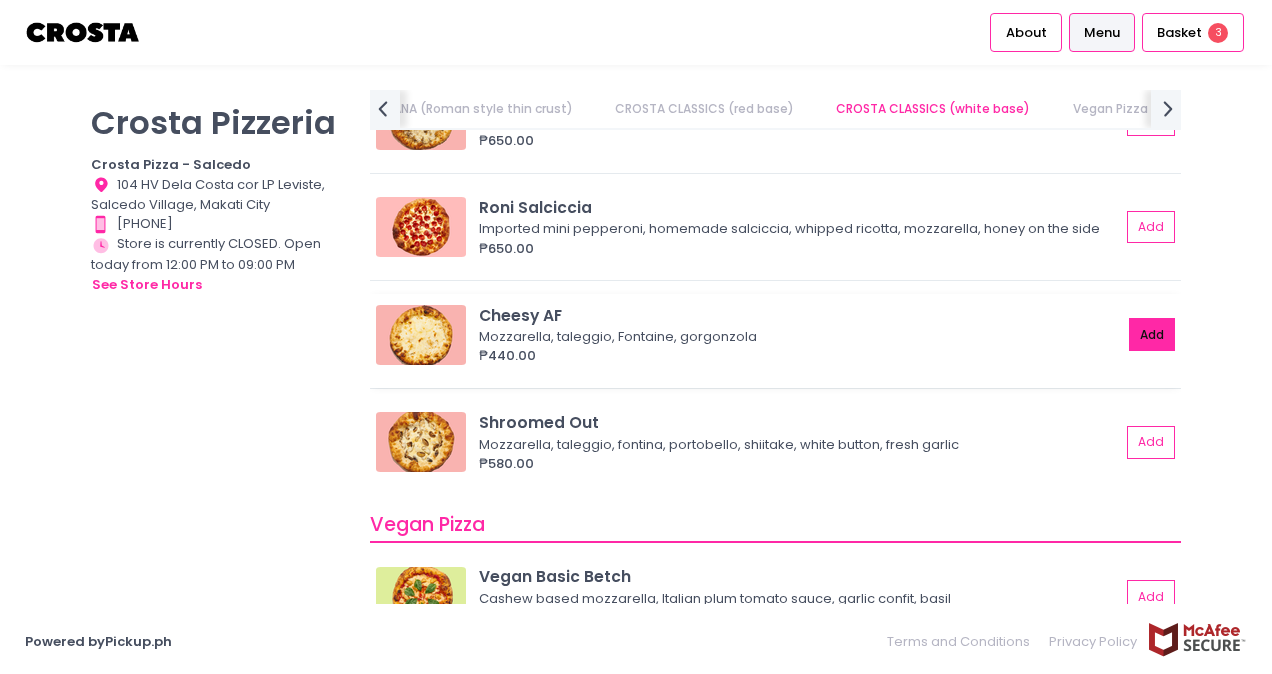 click on "Add" at bounding box center (1152, 334) 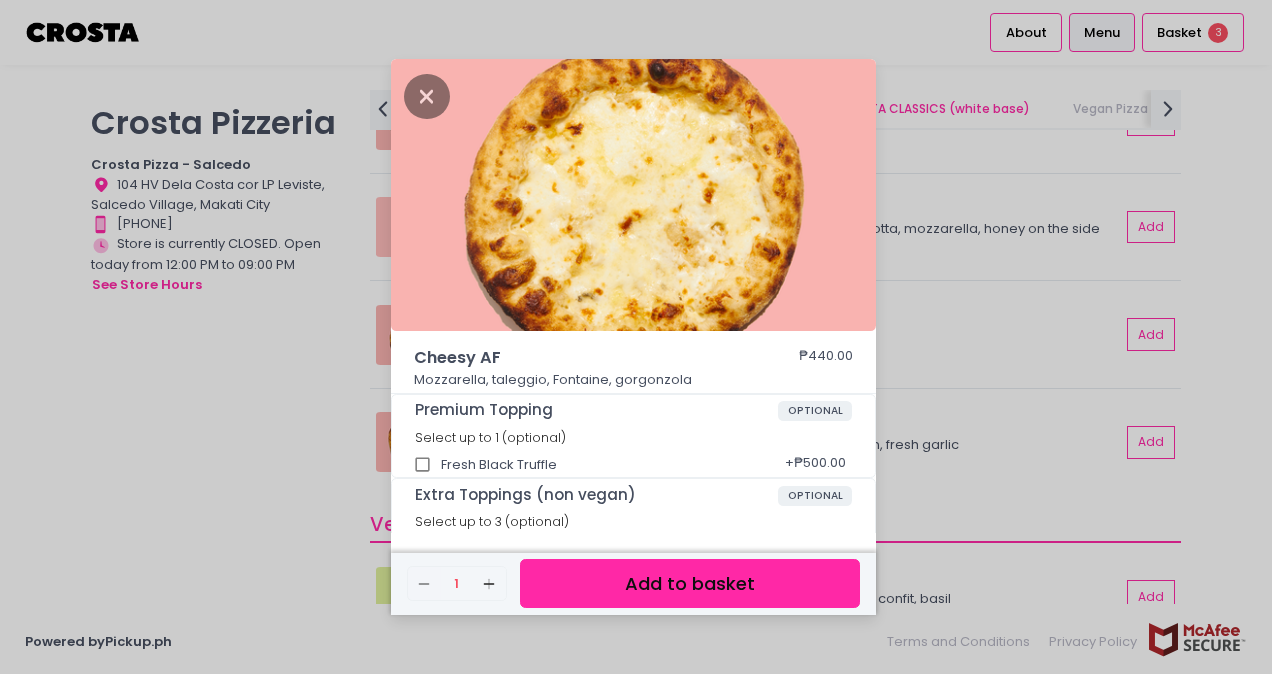 click on "Add to basket" at bounding box center [690, 583] 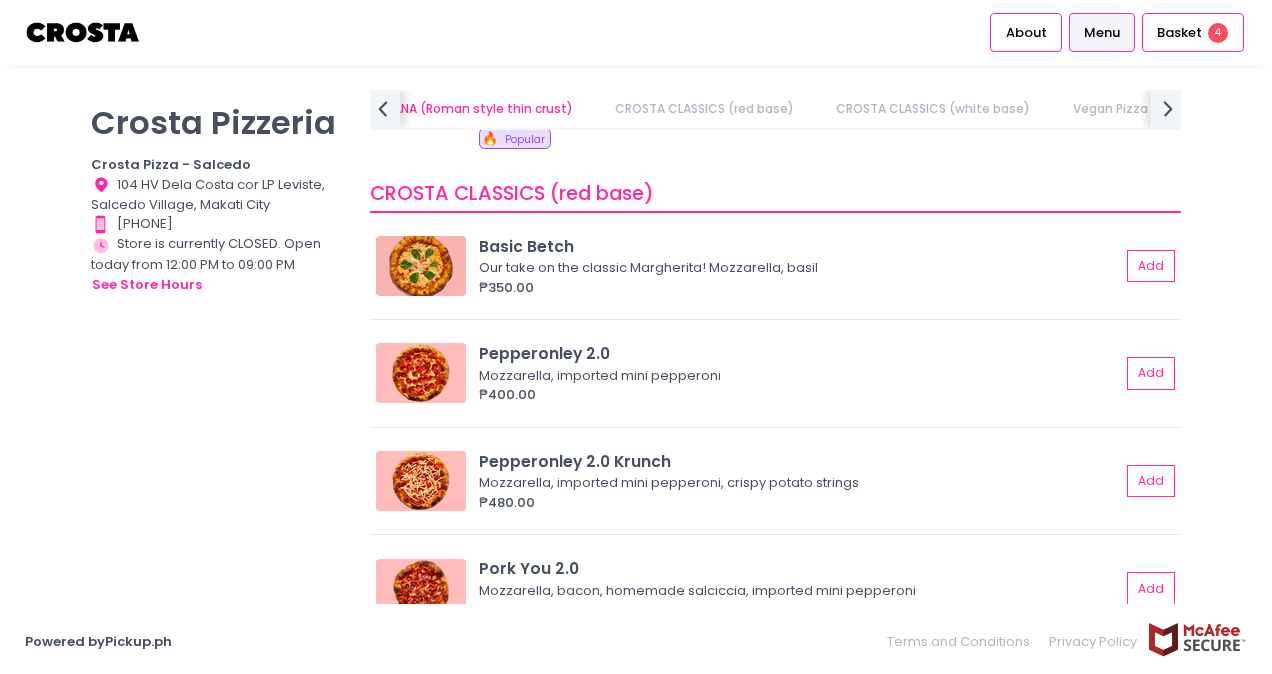 scroll, scrollTop: 660, scrollLeft: 0, axis: vertical 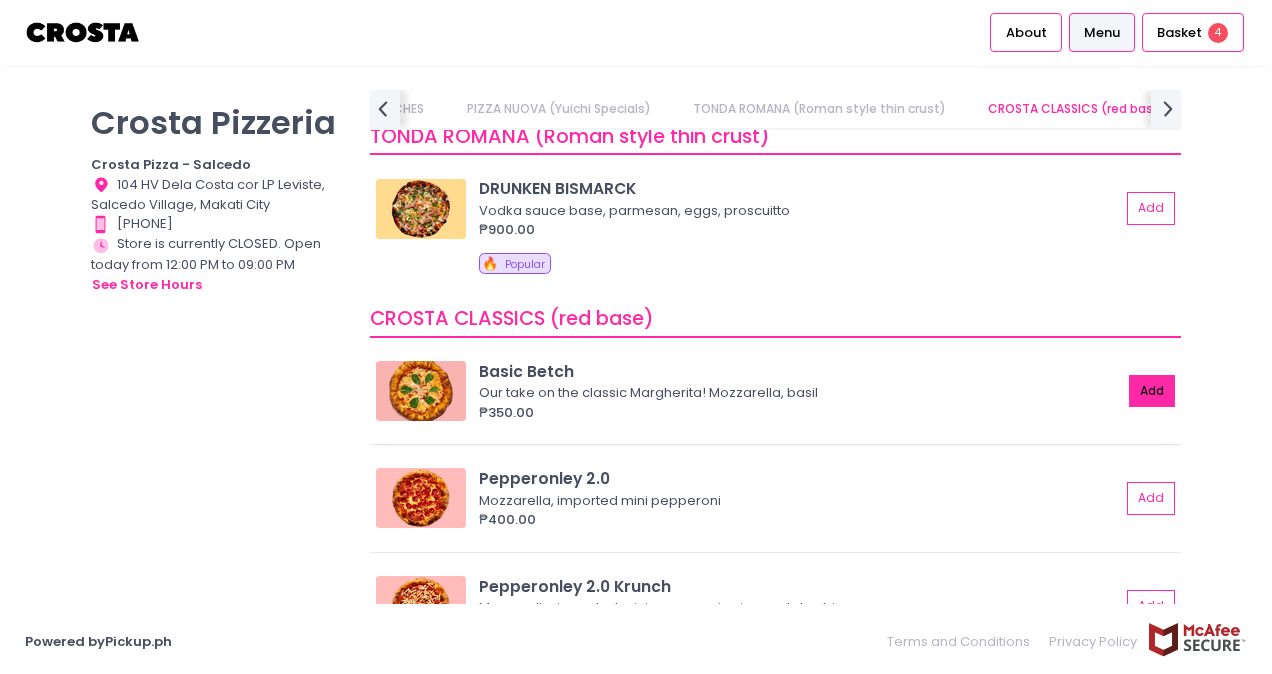 click on "Add" at bounding box center (1152, 391) 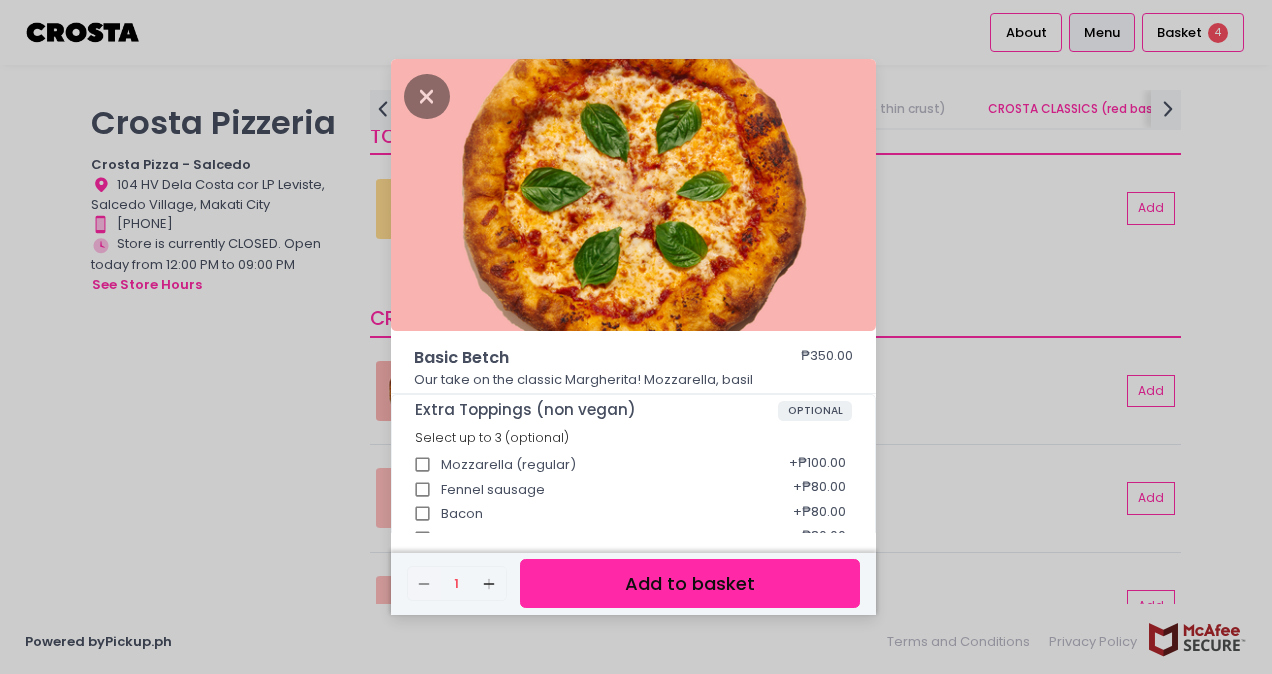 click on "Add to basket" at bounding box center [690, 583] 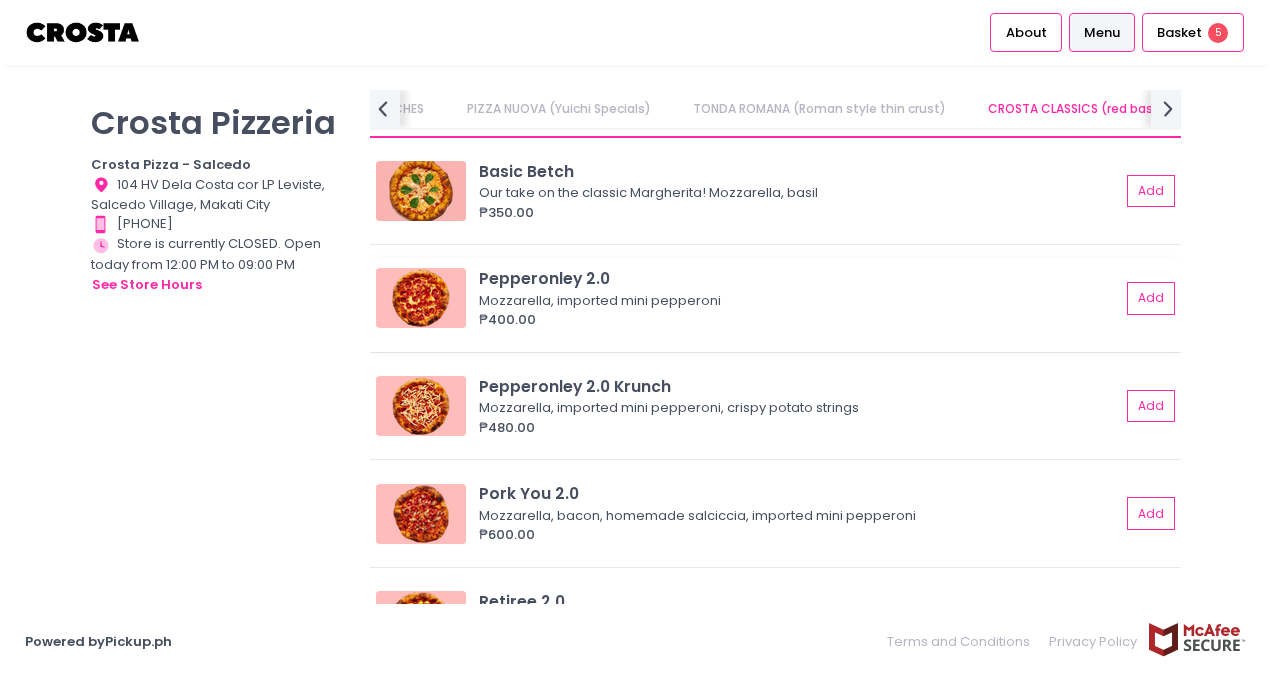 scroll, scrollTop: 1141, scrollLeft: 0, axis: vertical 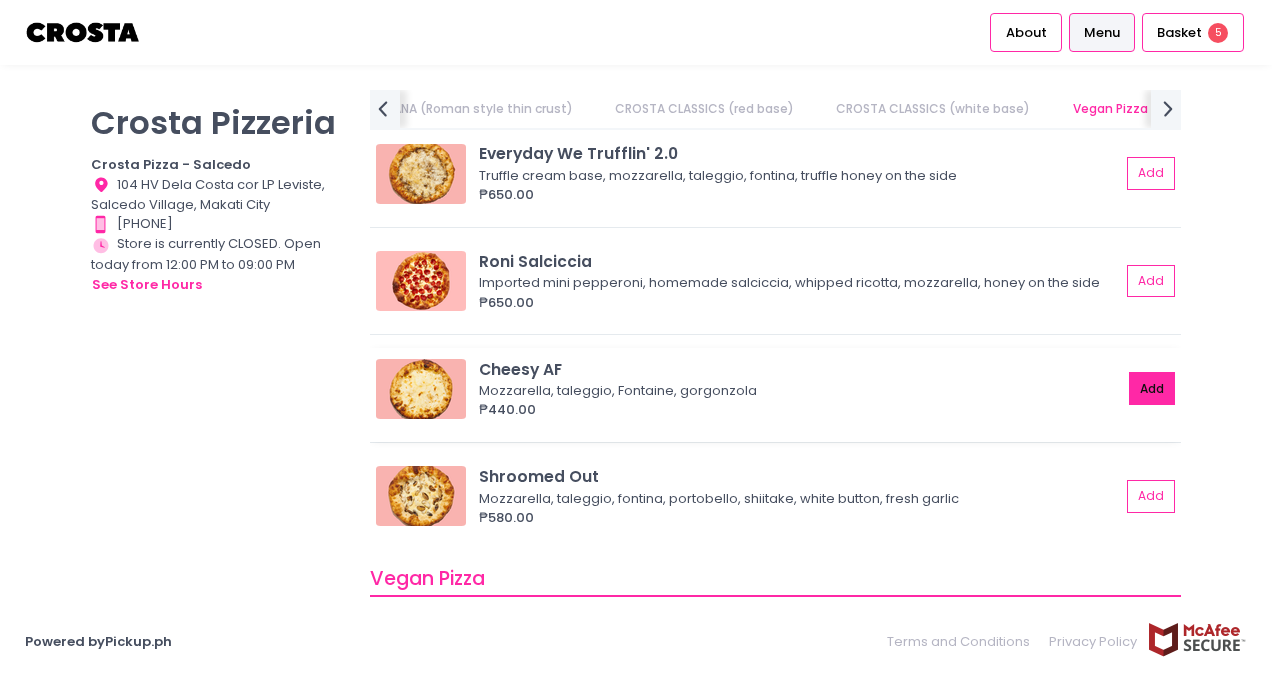 click on "Add" at bounding box center [1152, 388] 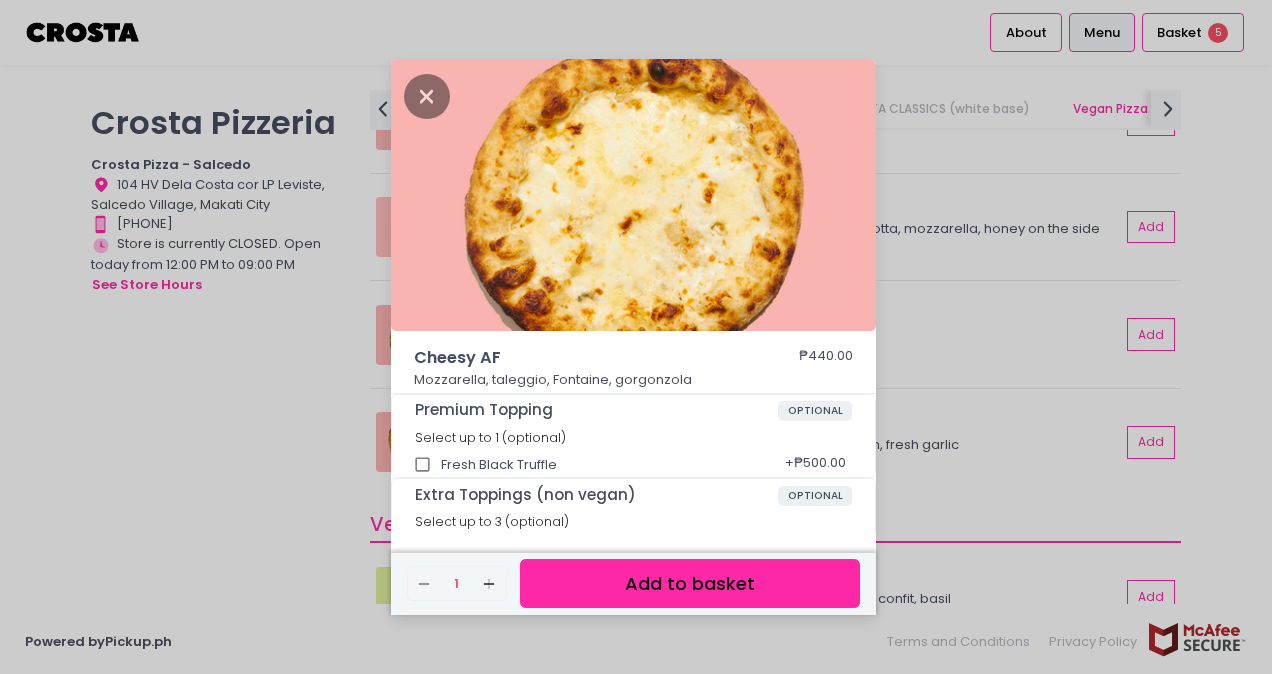 scroll, scrollTop: 1600, scrollLeft: 0, axis: vertical 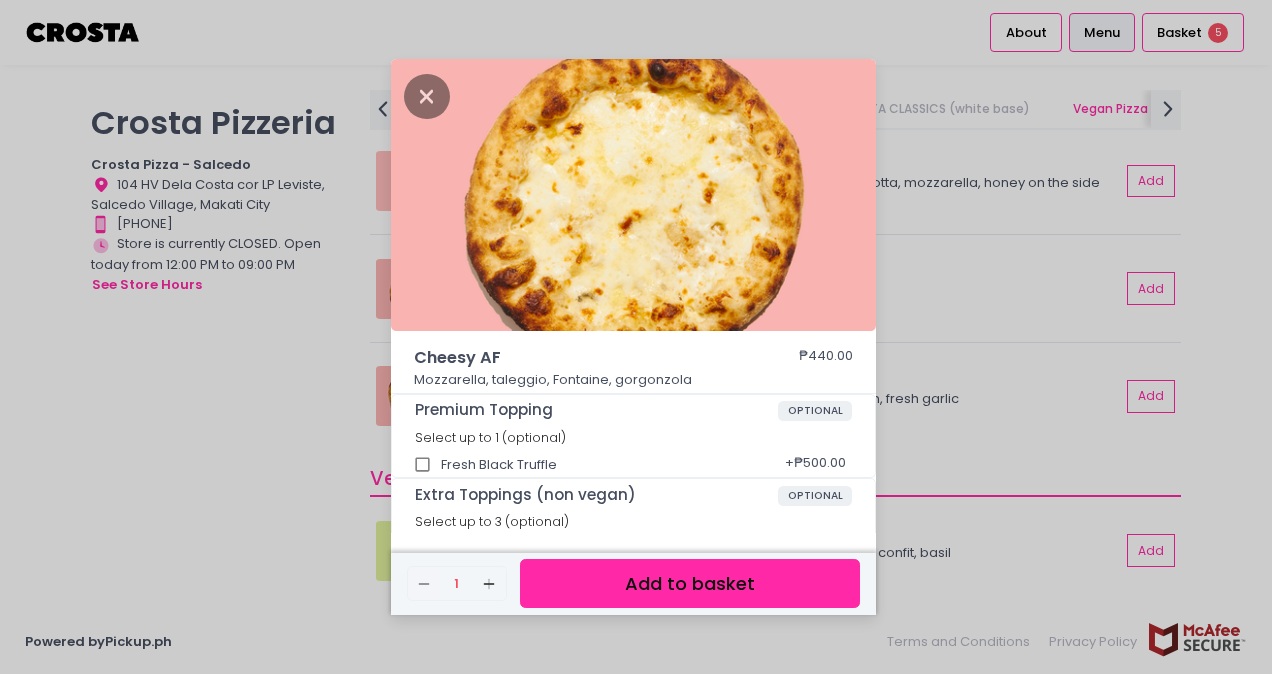 click on "Add to basket" at bounding box center [690, 583] 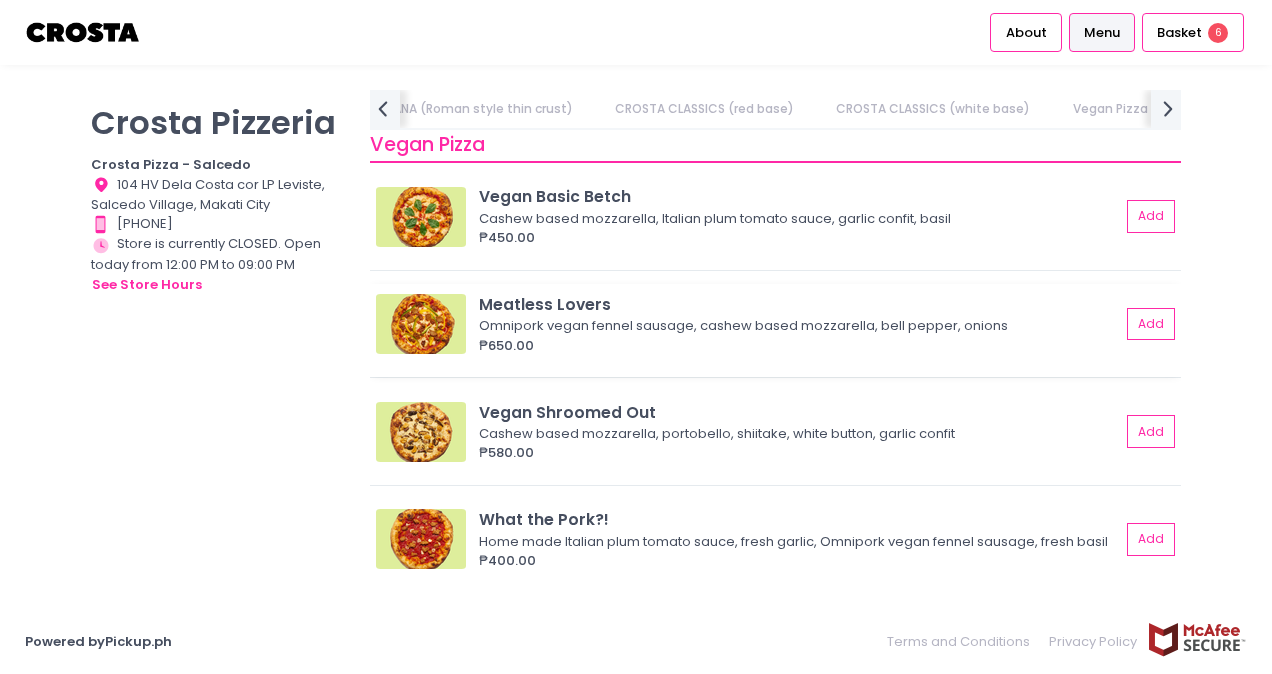 scroll, scrollTop: 2100, scrollLeft: 0, axis: vertical 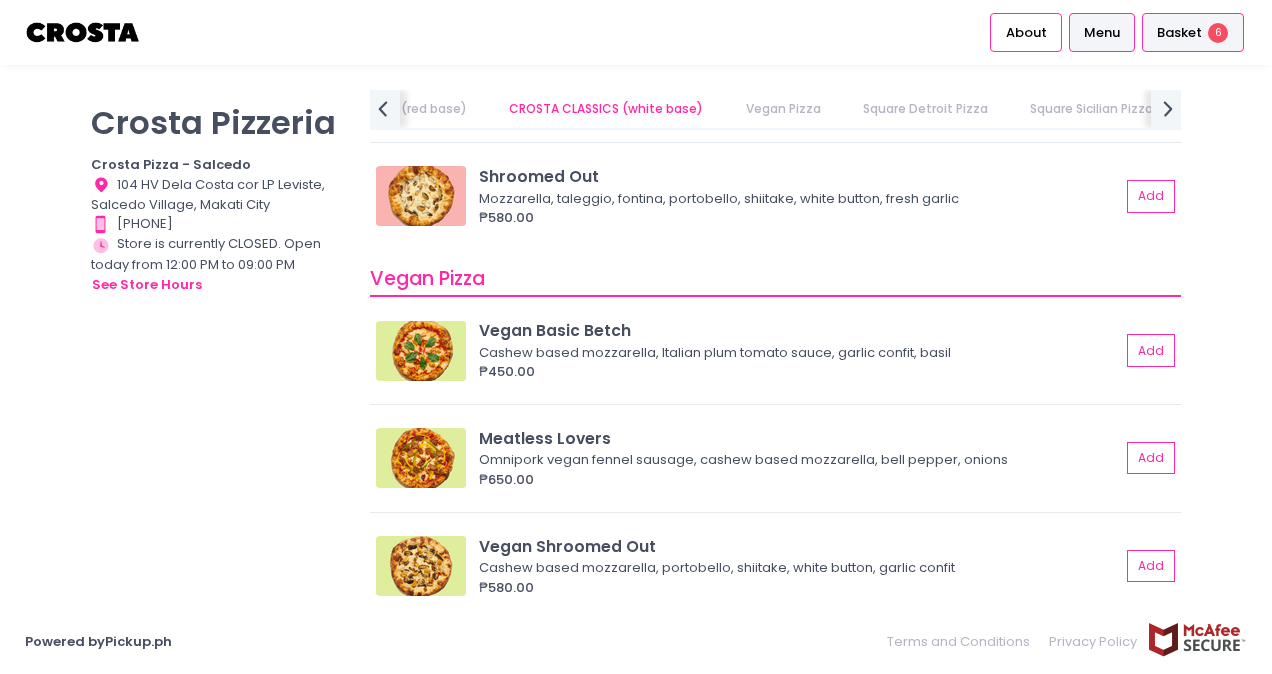 click on "Basket" at bounding box center [1179, 33] 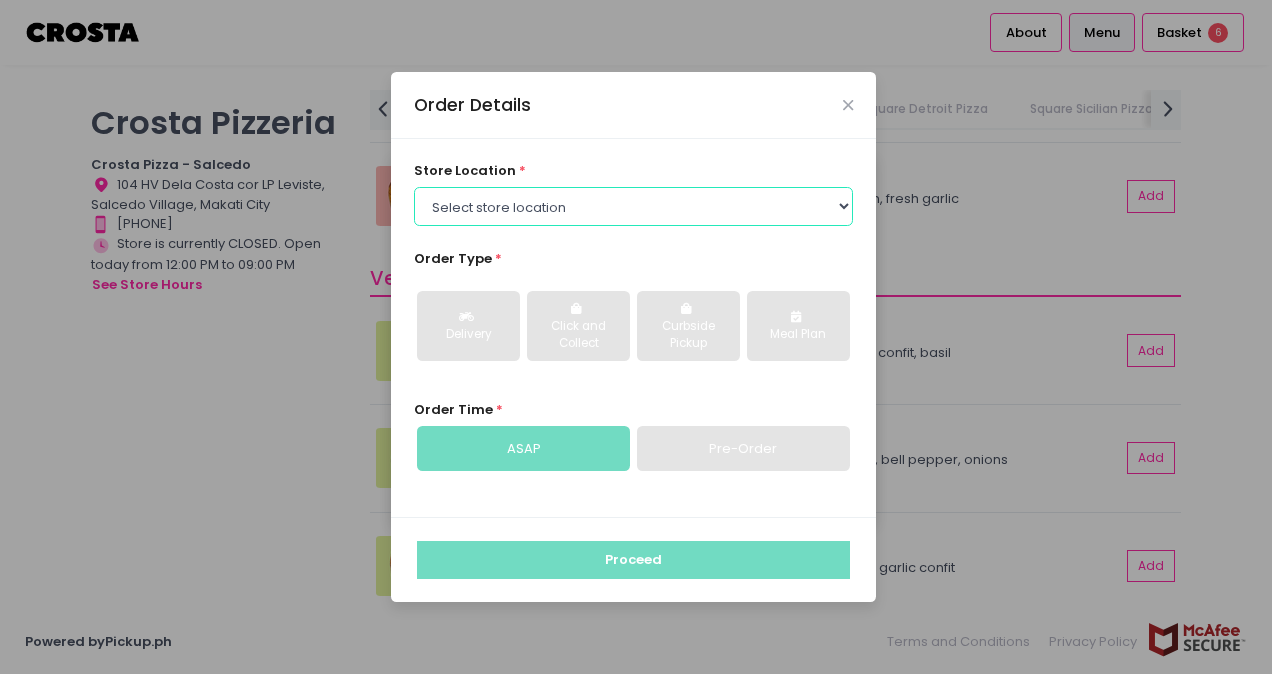 click on "Select store location Crosta Pizza - Salcedo  Crosta Pizza - San Juan" at bounding box center [634, 206] 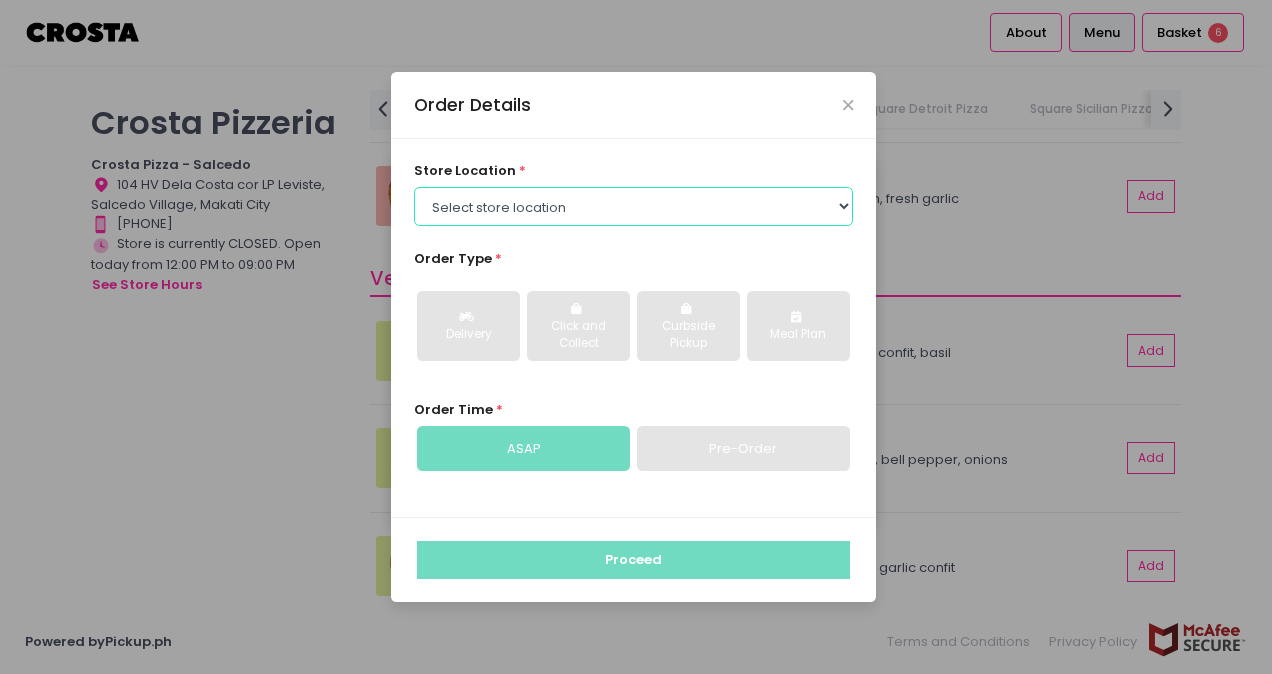 select on "5fabb2e53664a8677beaeb89" 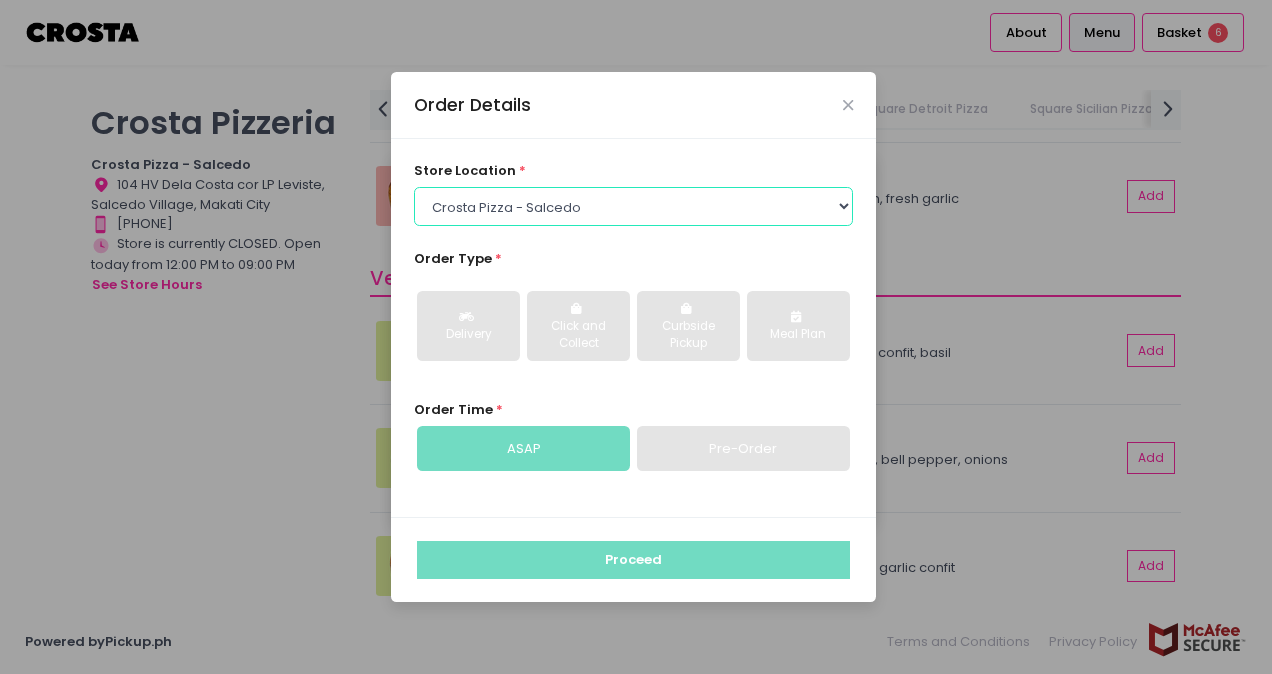 click on "Select store location Crosta Pizza - Salcedo  Crosta Pizza - San Juan" at bounding box center [634, 206] 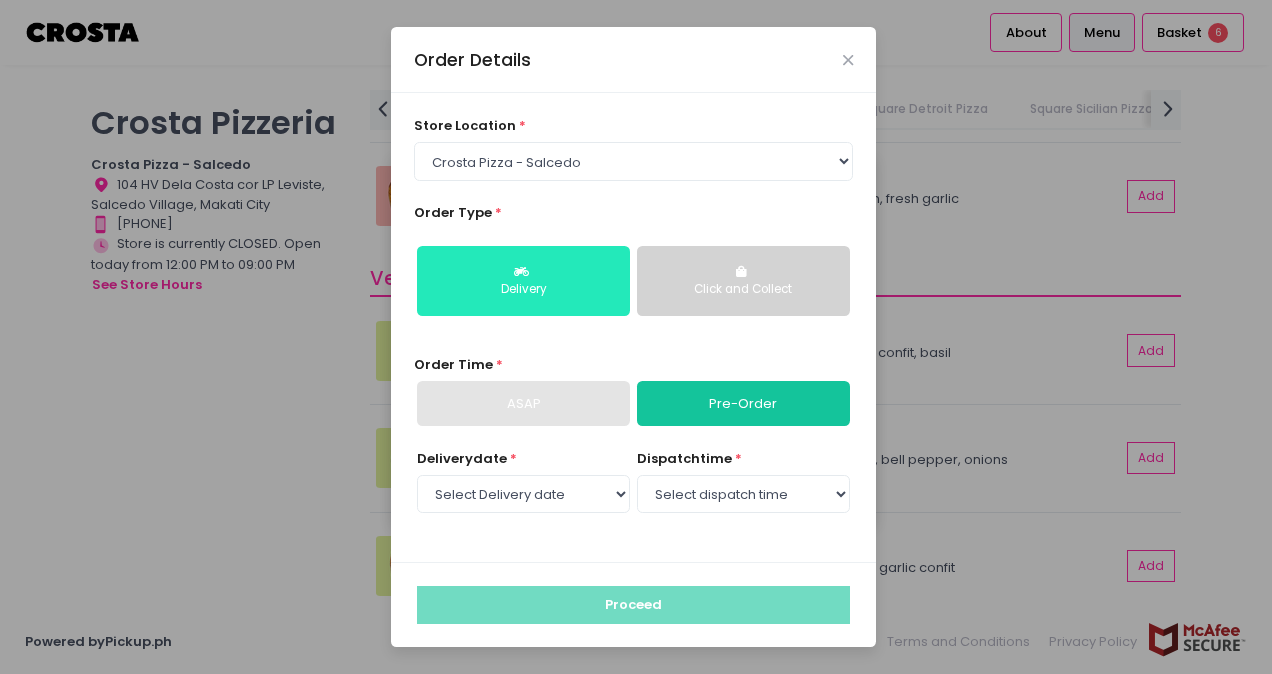 click on "Delivery" at bounding box center [523, 281] 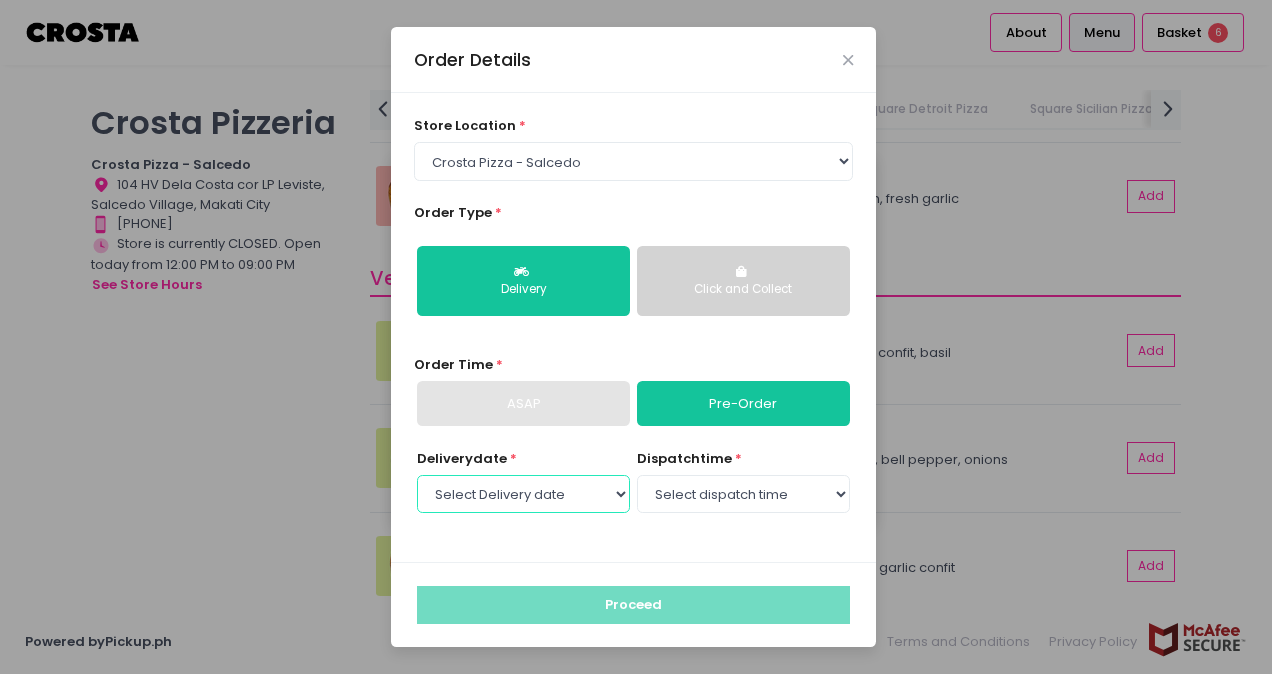 click on "Select Delivery date Tuesday, Aug 5th Wednesday, Aug 6th Thursday, Aug 7th" at bounding box center [523, 494] 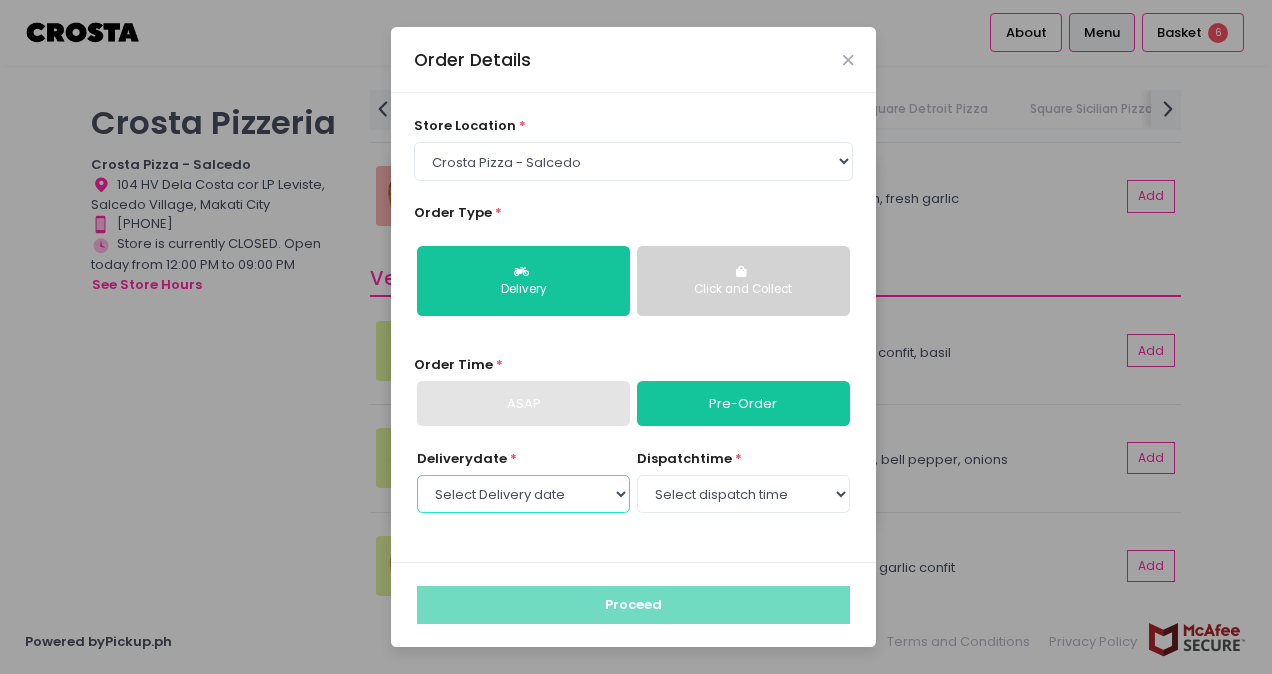 select on "2025-08-06" 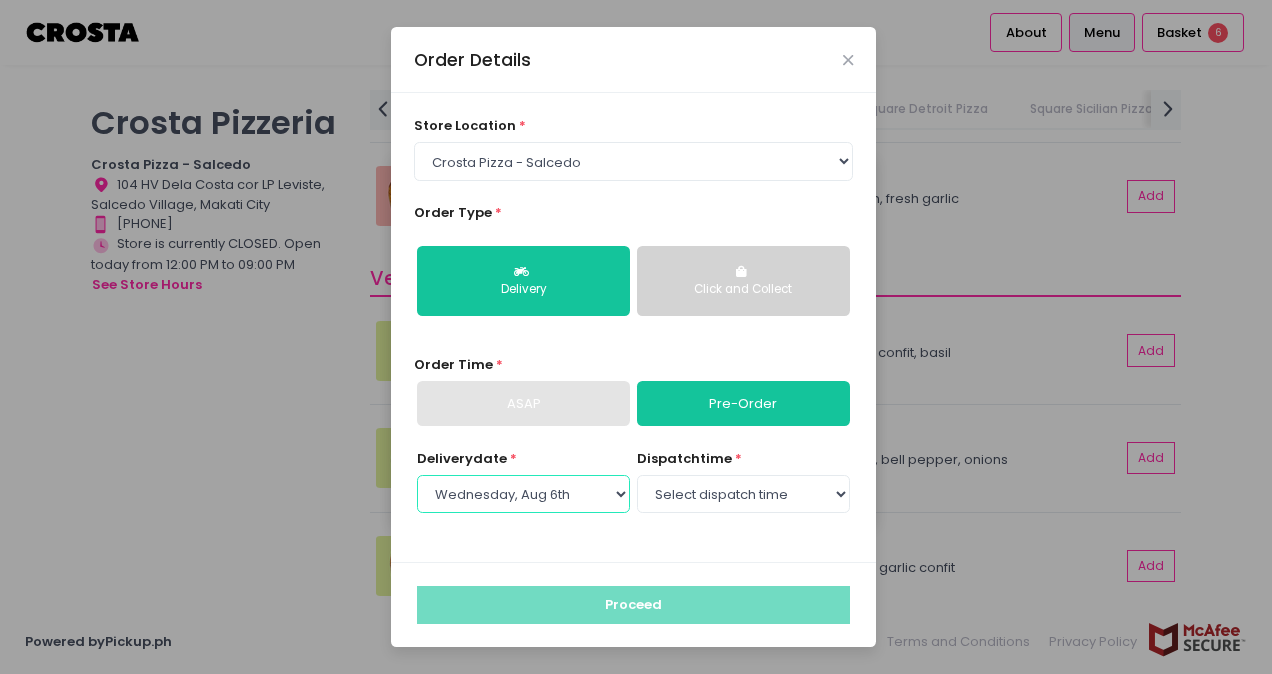 click on "Select Delivery date Tuesday, Aug 5th Wednesday, Aug 6th Thursday, Aug 7th" at bounding box center (523, 494) 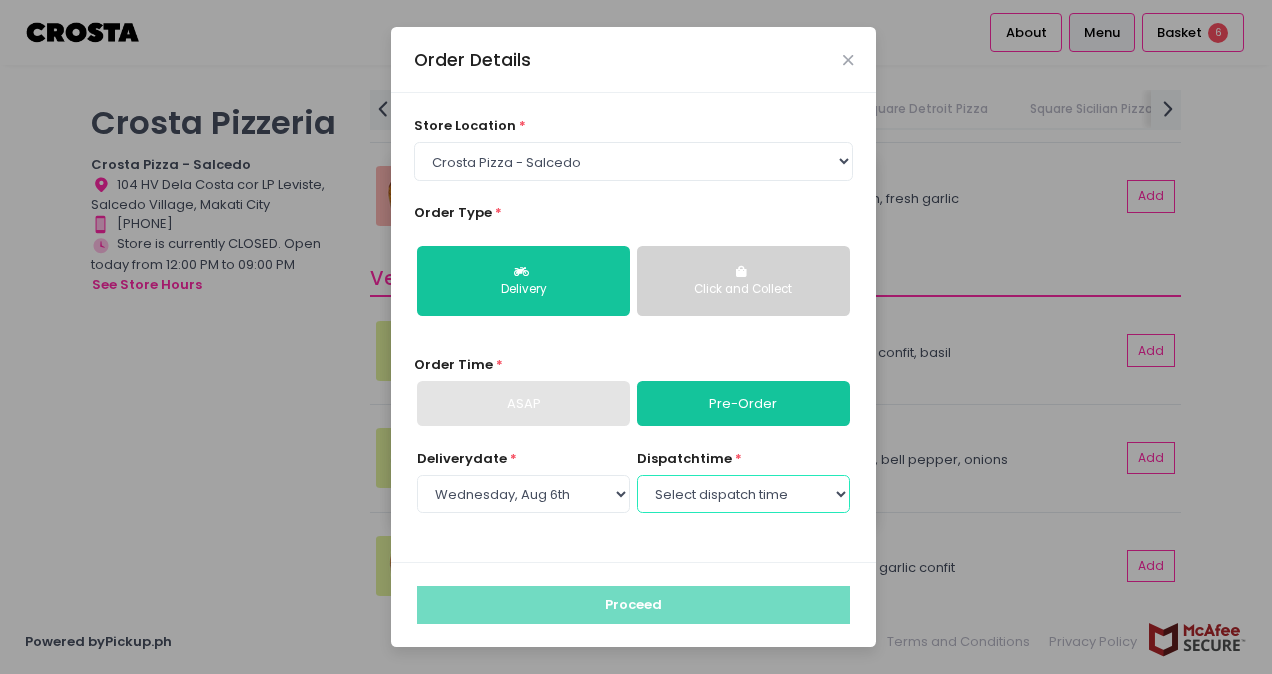 click on "Select dispatch time 12:00 PM - 12:30 PM 12:30 PM - 01:00 PM 01:00 PM - 01:30 PM 01:30 PM - 02:00 PM 02:00 PM - 02:30 PM 02:30 PM - 03:00 PM 03:00 PM - 03:30 PM 03:30 PM - 04:00 PM 04:00 PM - 04:30 PM 04:30 PM - 05:00 PM 05:00 PM - 05:30 PM 05:30 PM - 06:00 PM 06:00 PM - 06:30 PM 06:30 PM - 07:00 PM 07:00 PM - 07:30 PM 07:30 PM - 08:00 PM 08:00 PM - 08:30 PM 08:30 PM - 09:00 PM" at bounding box center (743, 494) 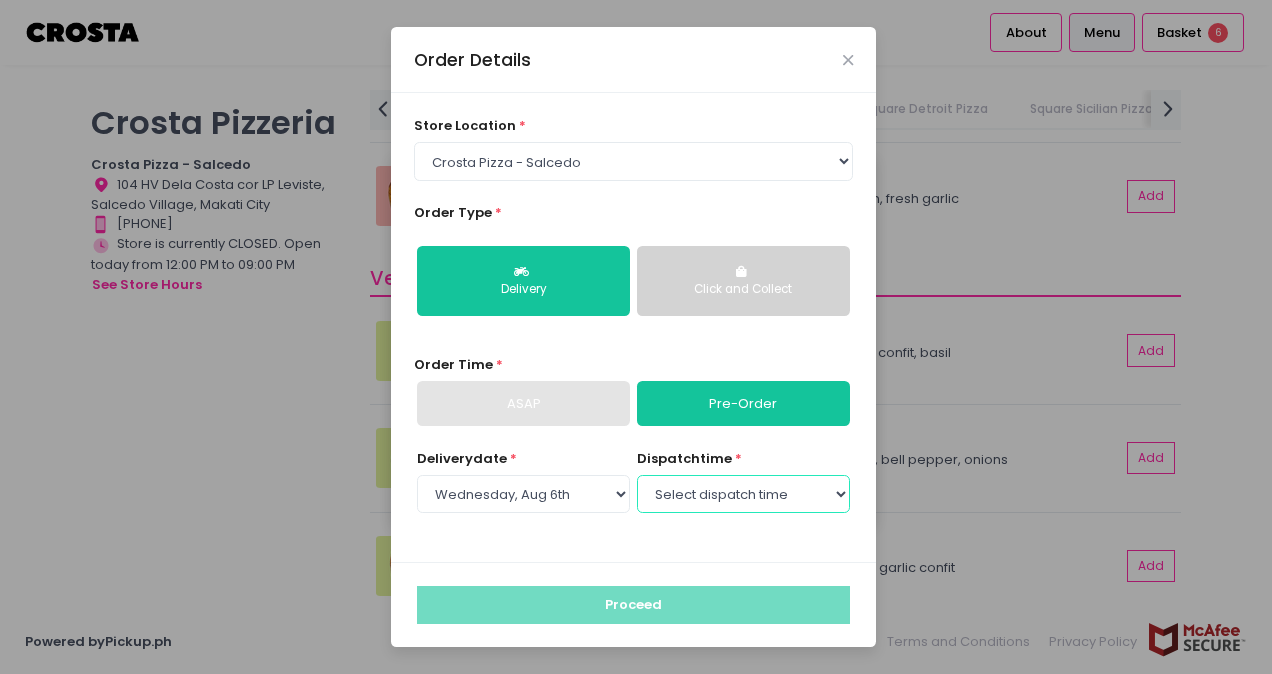 select on "12:00" 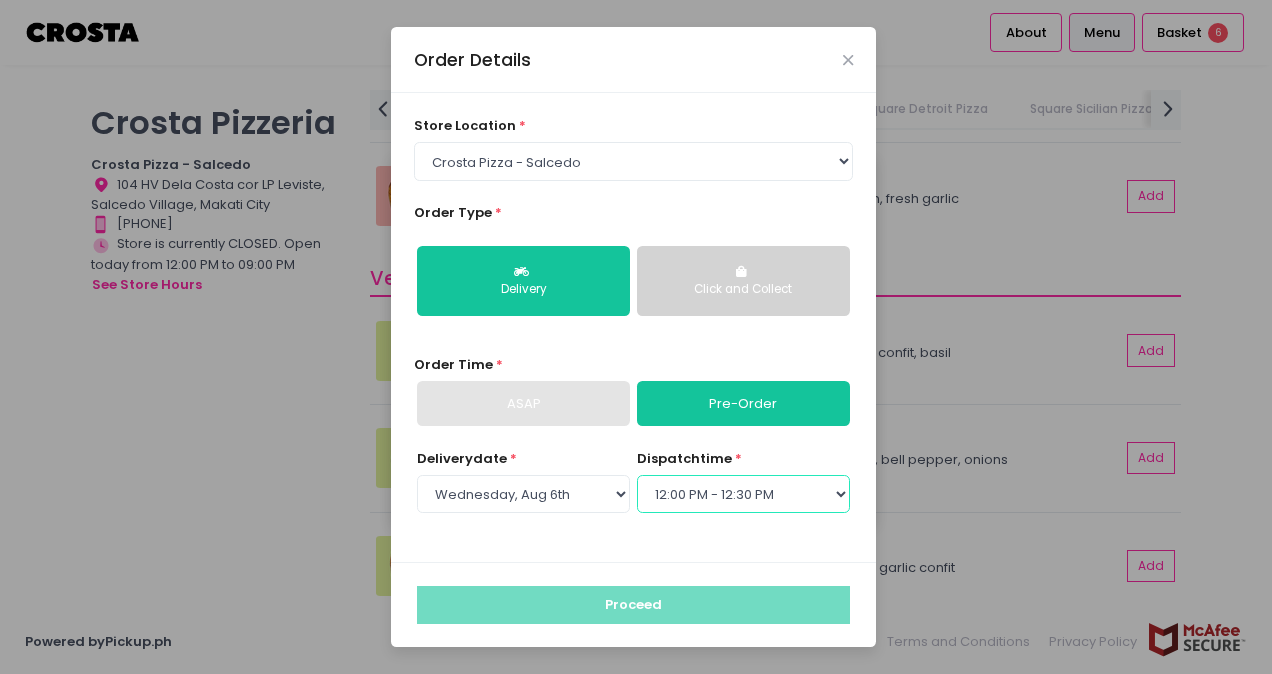 click on "Select dispatch time 12:00 PM - 12:30 PM 12:30 PM - 01:00 PM 01:00 PM - 01:30 PM 01:30 PM - 02:00 PM 02:00 PM - 02:30 PM 02:30 PM - 03:00 PM 03:00 PM - 03:30 PM 03:30 PM - 04:00 PM 04:00 PM - 04:30 PM 04:30 PM - 05:00 PM 05:00 PM - 05:30 PM 05:30 PM - 06:00 PM 06:00 PM - 06:30 PM 06:30 PM - 07:00 PM 07:00 PM - 07:30 PM 07:30 PM - 08:00 PM 08:00 PM - 08:30 PM 08:30 PM - 09:00 PM" at bounding box center [743, 494] 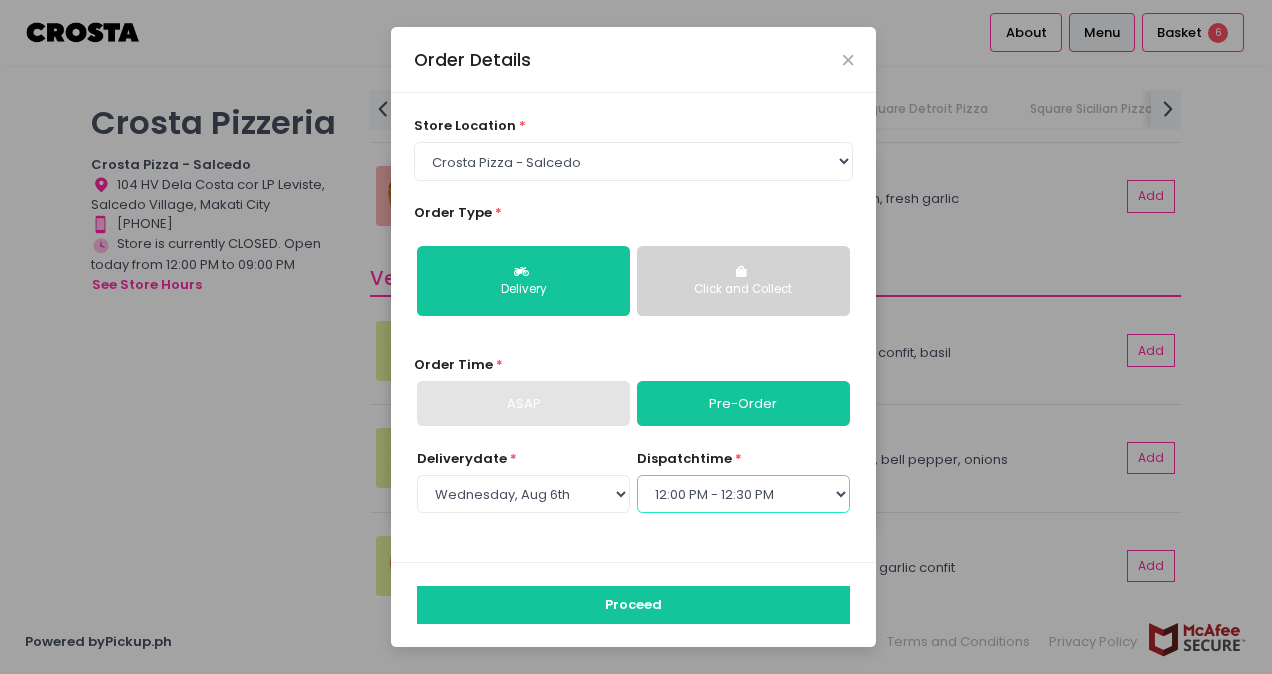 click on "Select dispatch time 12:00 PM - 12:30 PM 12:30 PM - 01:00 PM 01:00 PM - 01:30 PM 01:30 PM - 02:00 PM 02:00 PM - 02:30 PM 02:30 PM - 03:00 PM 03:00 PM - 03:30 PM 03:30 PM - 04:00 PM 04:00 PM - 04:30 PM 04:30 PM - 05:00 PM 05:00 PM - 05:30 PM 05:30 PM - 06:00 PM 06:00 PM - 06:30 PM 06:30 PM - 07:00 PM 07:00 PM - 07:30 PM 07:30 PM - 08:00 PM 08:00 PM - 08:30 PM 08:30 PM - 09:00 PM" at bounding box center [743, 494] 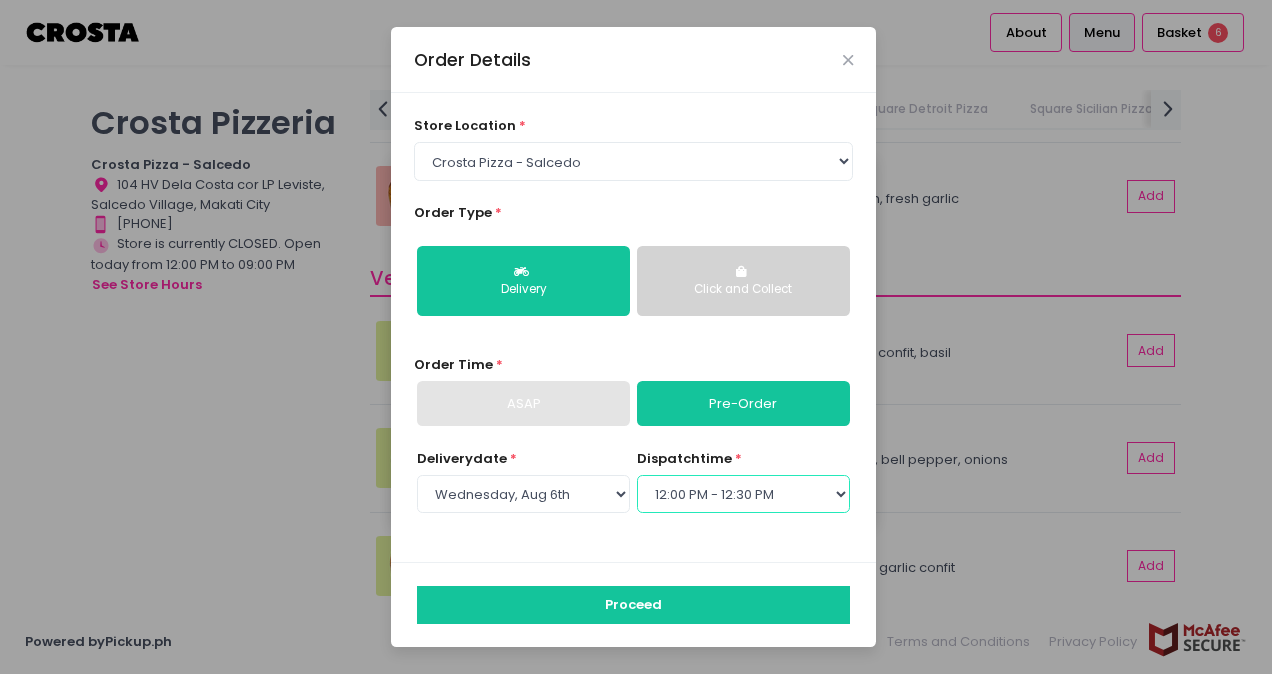 click on "Select dispatch time 12:00 PM - 12:30 PM 12:30 PM - 01:00 PM 01:00 PM - 01:30 PM 01:30 PM - 02:00 PM 02:00 PM - 02:30 PM 02:30 PM - 03:00 PM 03:00 PM - 03:30 PM 03:30 PM - 04:00 PM 04:00 PM - 04:30 PM 04:30 PM - 05:00 PM 05:00 PM - 05:30 PM 05:30 PM - 06:00 PM 06:00 PM - 06:30 PM 06:30 PM - 07:00 PM 07:00 PM - 07:30 PM 07:30 PM - 08:00 PM 08:00 PM - 08:30 PM 08:30 PM - 09:00 PM" at bounding box center [743, 494] 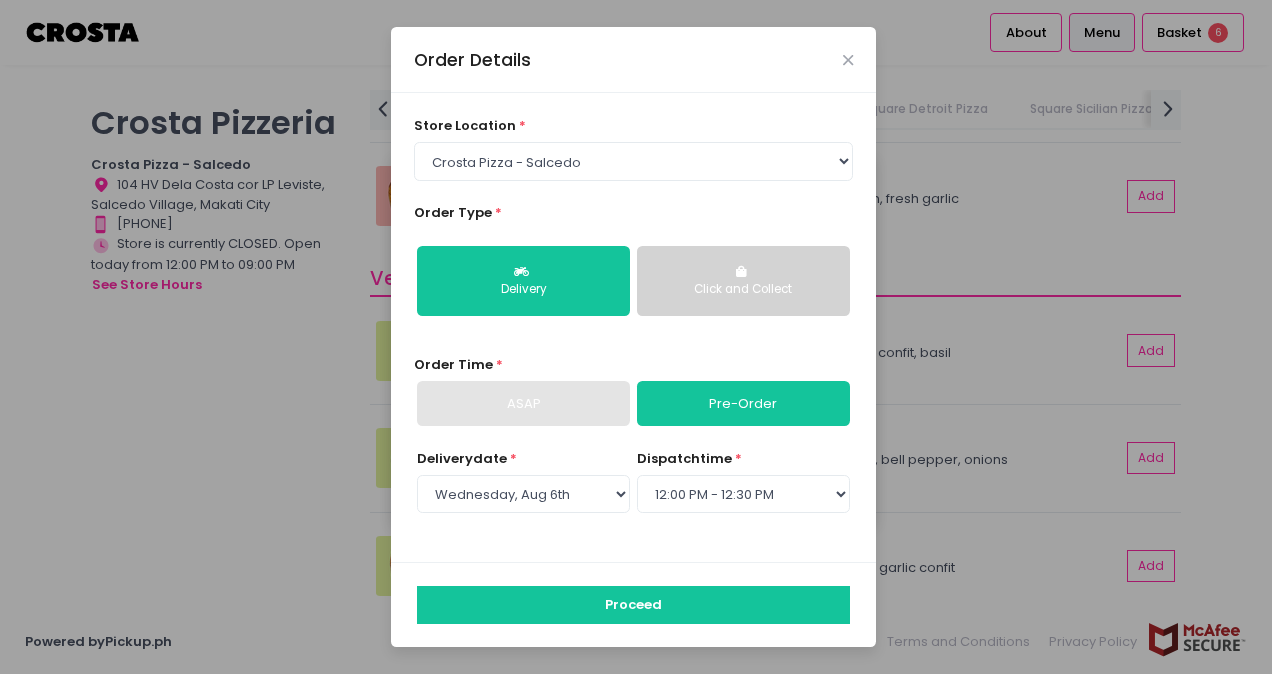 click on "store location   * Select store location Crosta Pizza - Salcedo  Crosta Pizza - San Juan  Order Type   *  Delivery   Click and Collect  Order Time   * ASAP Pre-Order Delivery  date   *    Select Delivery date Tuesday, Aug 5th Wednesday, Aug 6th Thursday, Aug 7th dispatch  time   *    Select dispatch time 12:00 PM - 12:30 PM 12:30 PM - 01:00 PM 01:00 PM - 01:30 PM 01:30 PM - 02:00 PM 02:00 PM - 02:30 PM 02:30 PM - 03:00 PM 03:00 PM - 03:30 PM 03:30 PM - 04:00 PM 04:00 PM - 04:30 PM 04:30 PM - 05:00 PM 05:00 PM - 05:30 PM 05:30 PM - 06:00 PM 06:00 PM - 06:30 PM 06:30 PM - 07:00 PM 07:00 PM - 07:30 PM 07:30 PM - 08:00 PM 08:00 PM - 08:30 PM 08:30 PM - 09:00 PM" at bounding box center (633, 327) 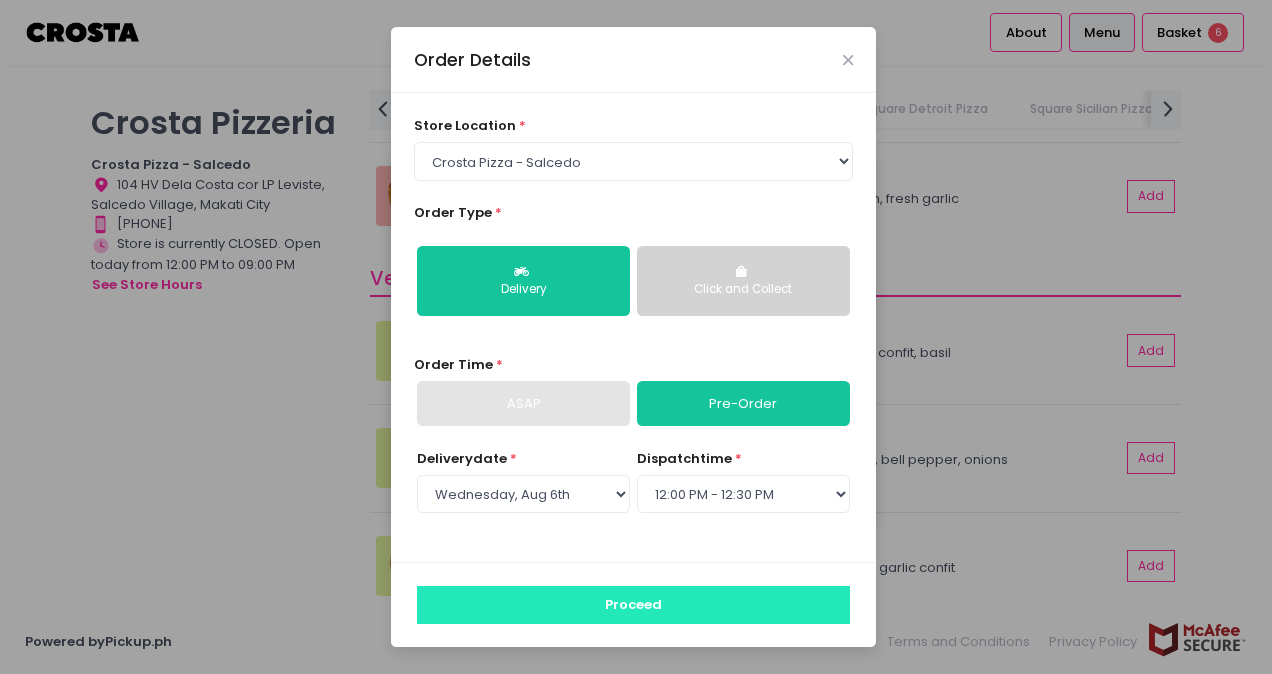 click on "Proceed" at bounding box center (633, 605) 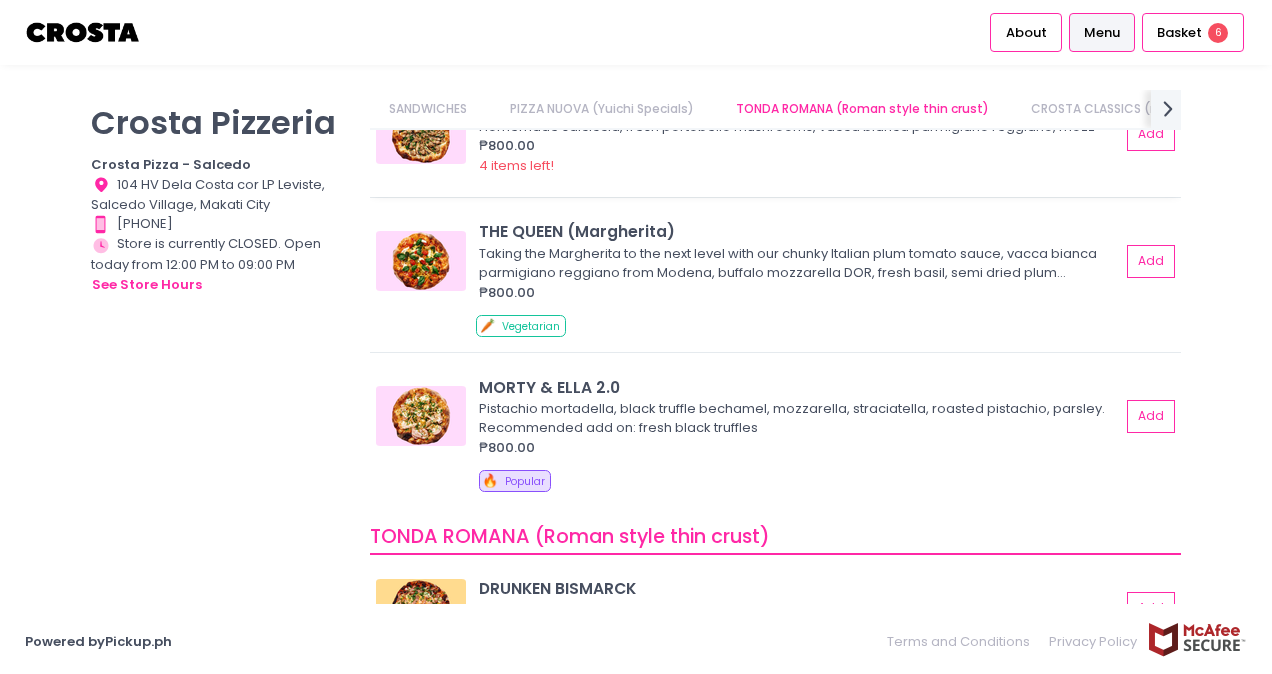 scroll, scrollTop: 700, scrollLeft: 0, axis: vertical 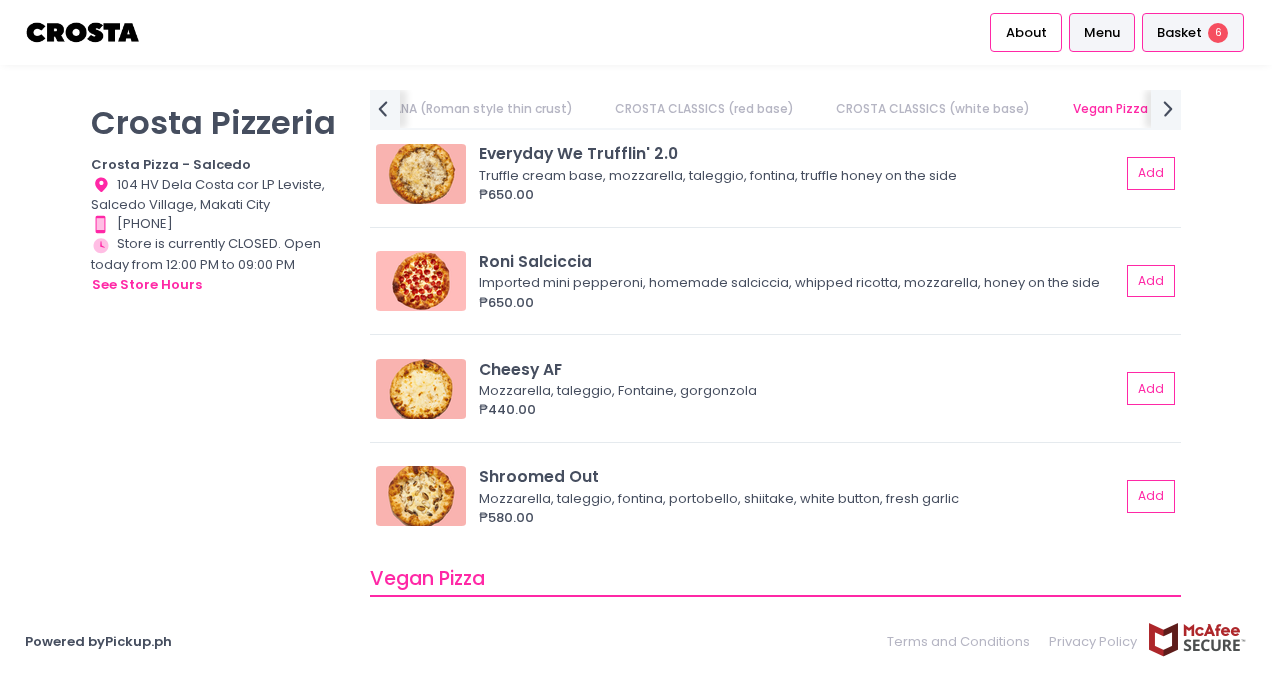 click on "Basket" at bounding box center (1179, 33) 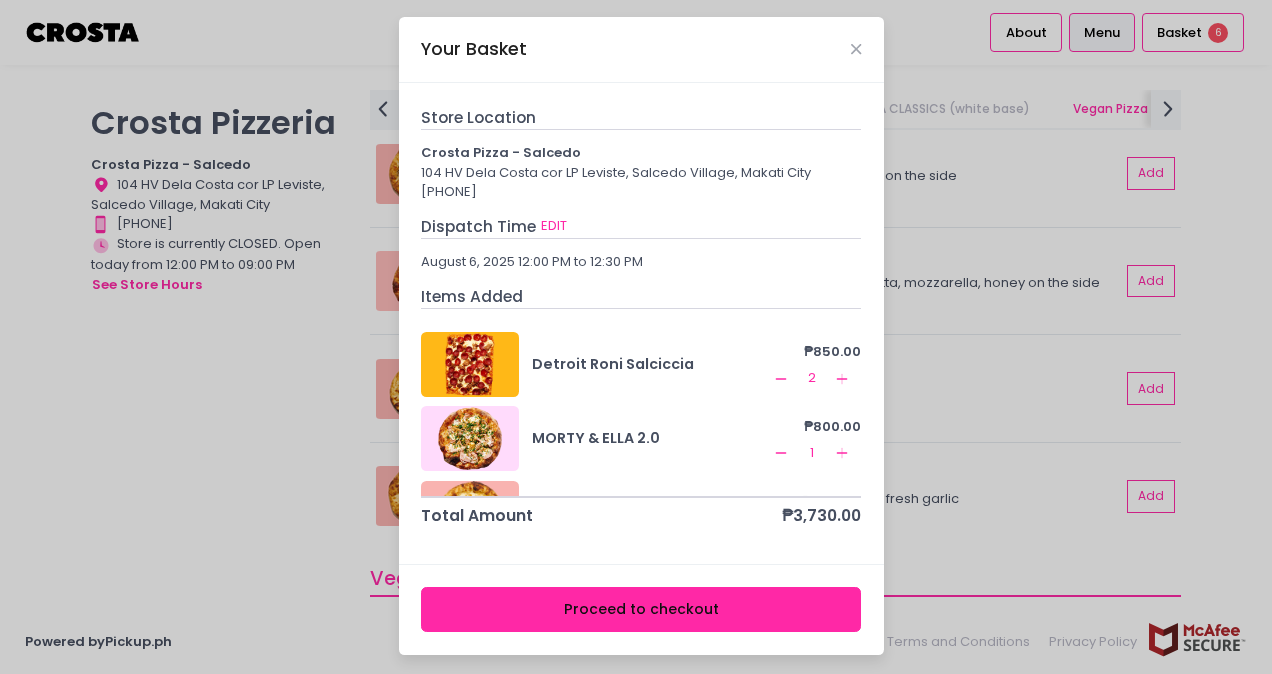 scroll, scrollTop: 7, scrollLeft: 0, axis: vertical 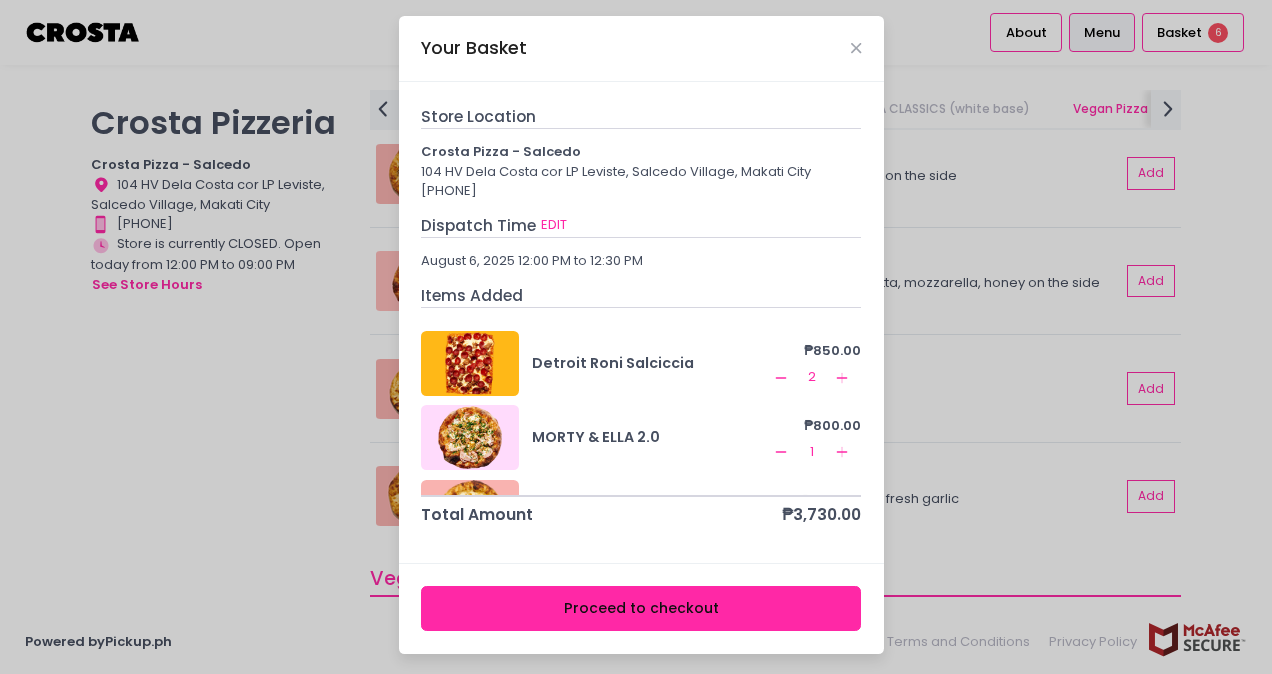 click on "Remove Created with Sketch." 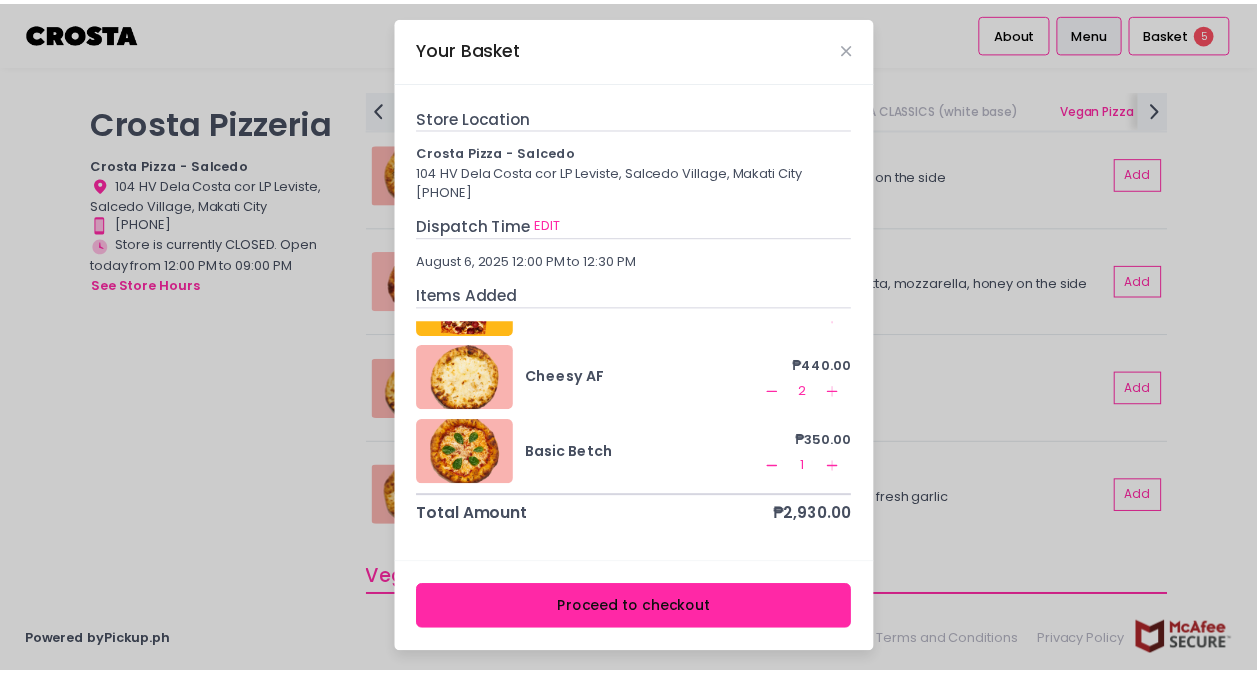 scroll, scrollTop: 0, scrollLeft: 0, axis: both 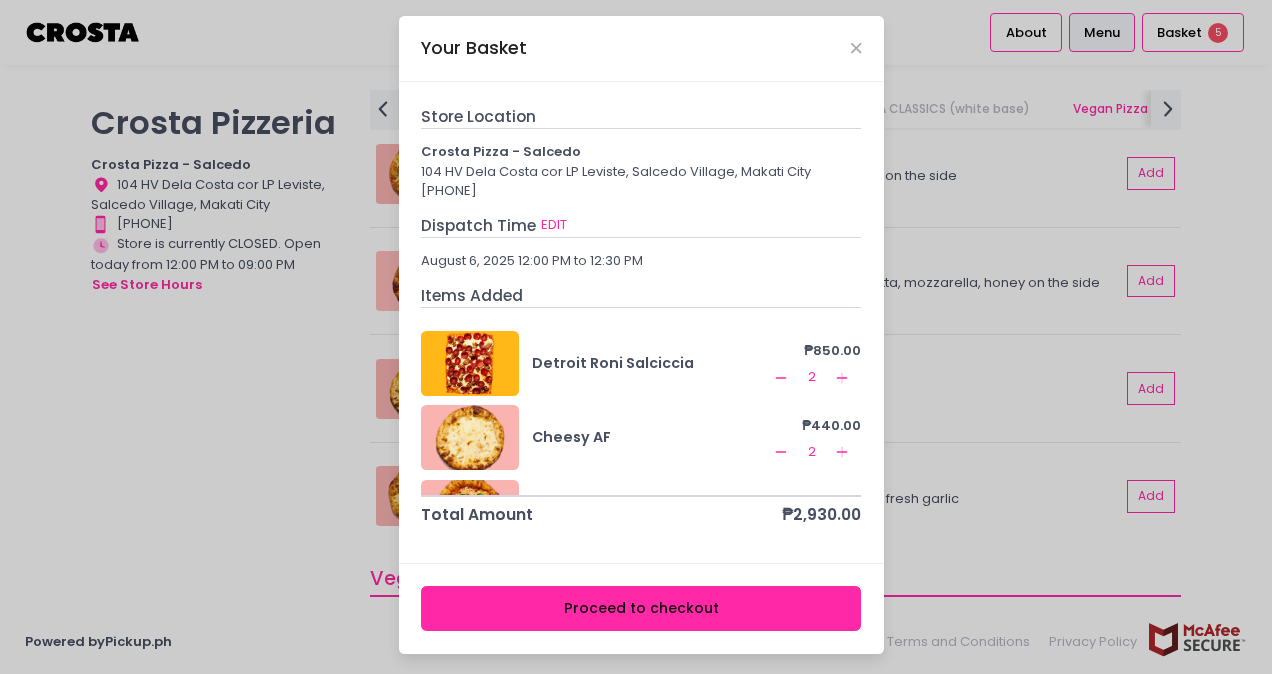 click on "Proceed to checkout" at bounding box center [641, 608] 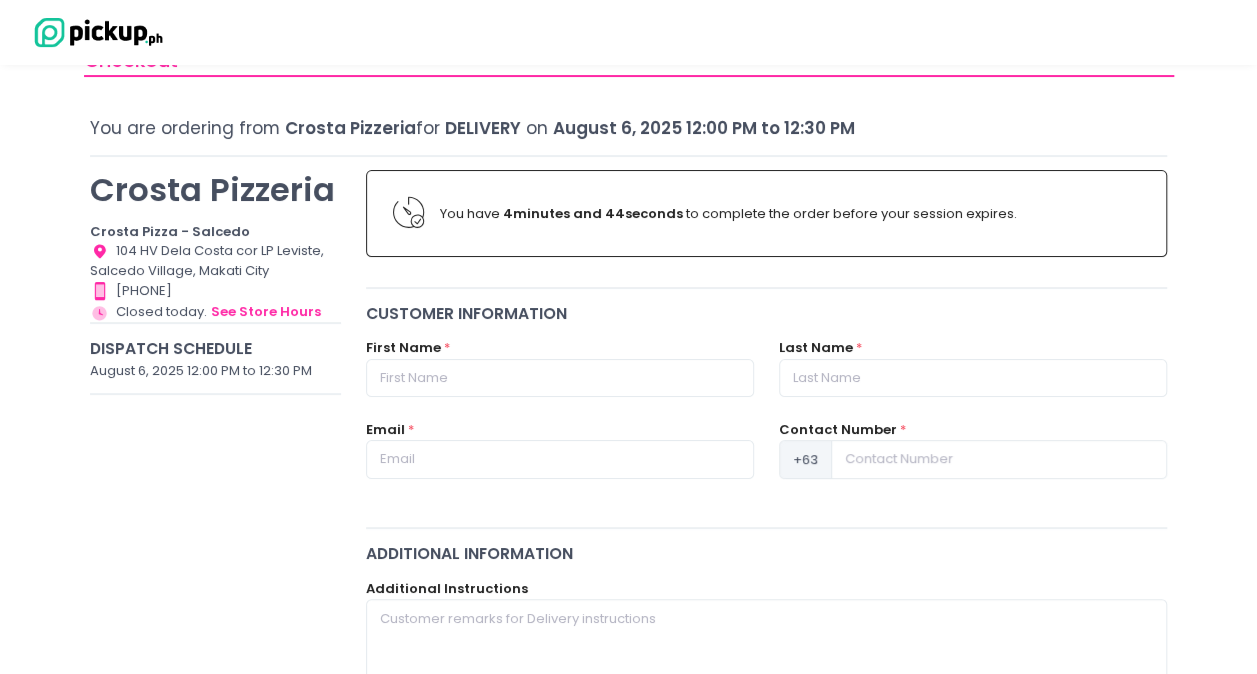 scroll, scrollTop: 0, scrollLeft: 0, axis: both 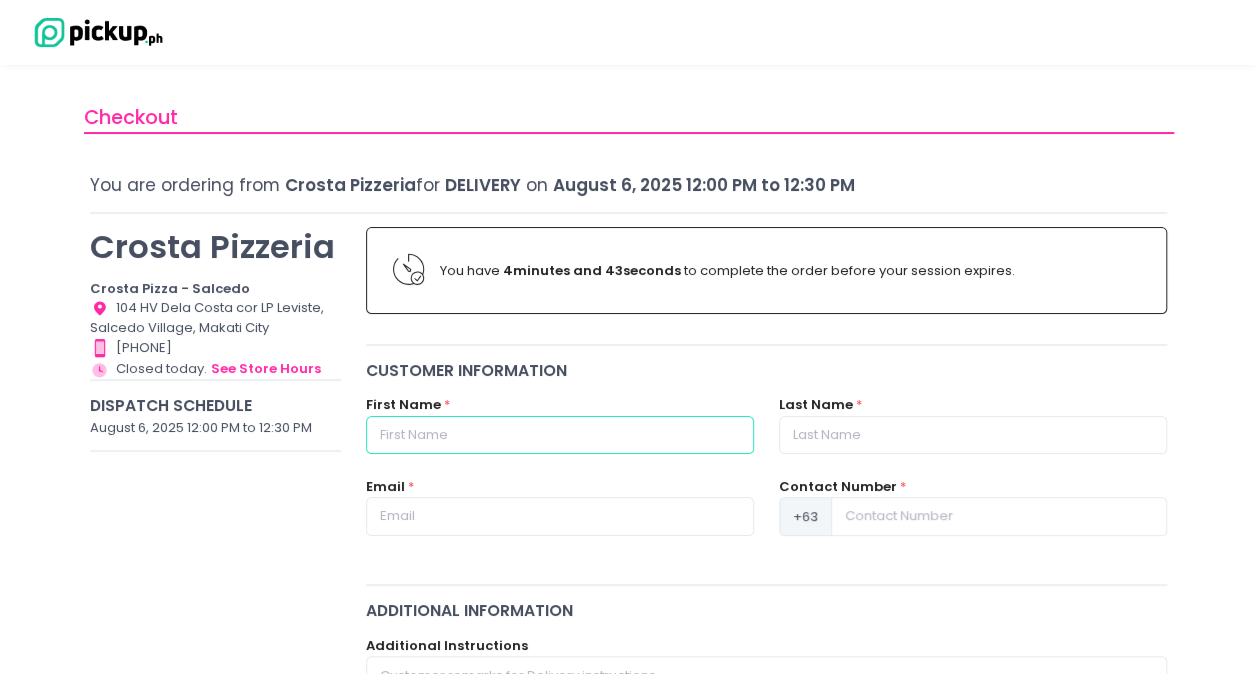 click at bounding box center [560, 435] 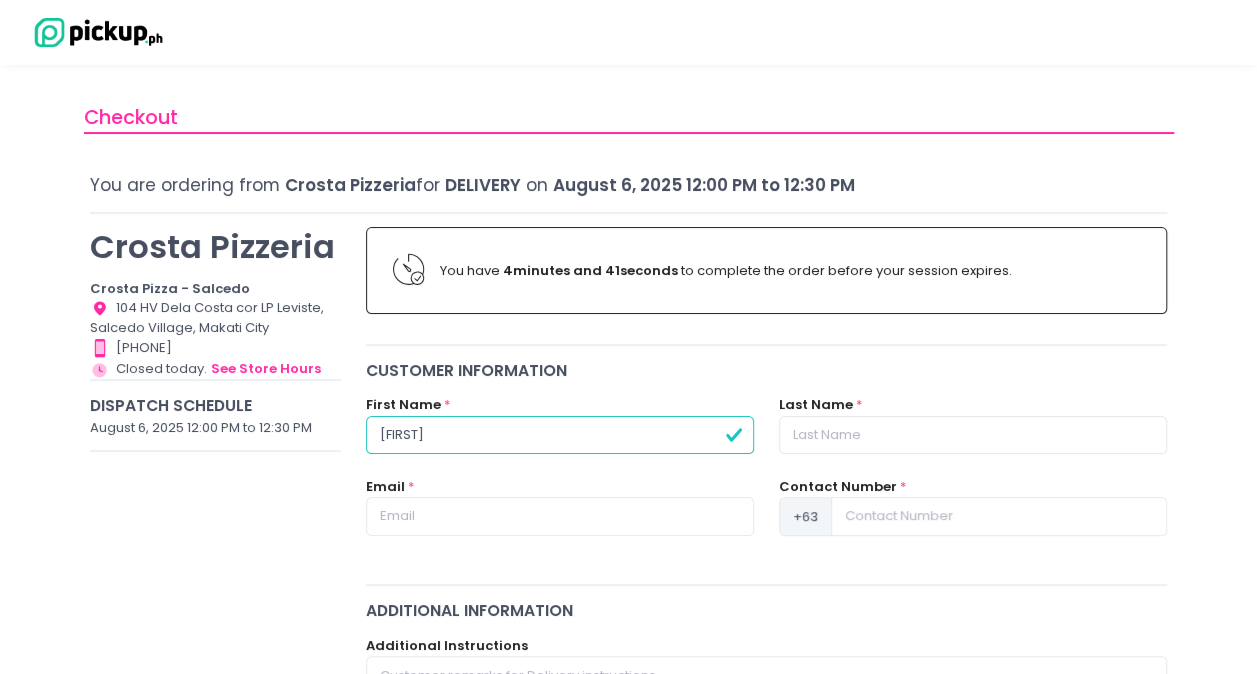 type on "[FIRST]" 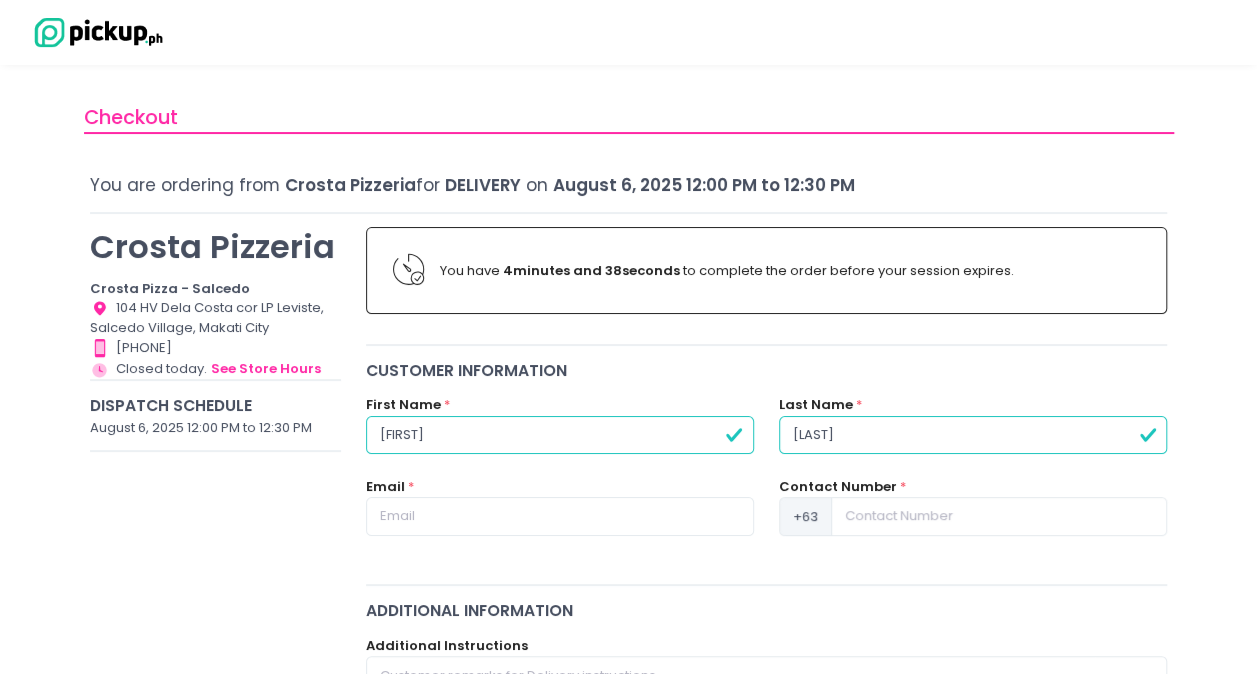 type on "[LAST]" 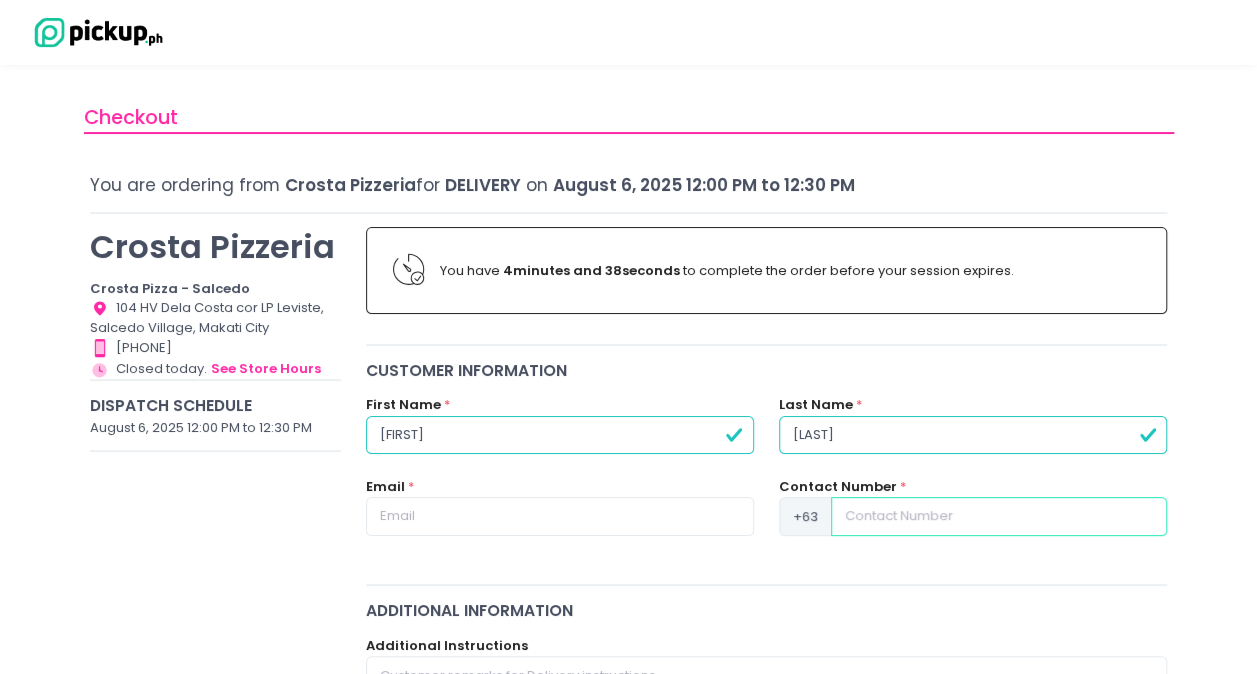 click at bounding box center (999, 516) 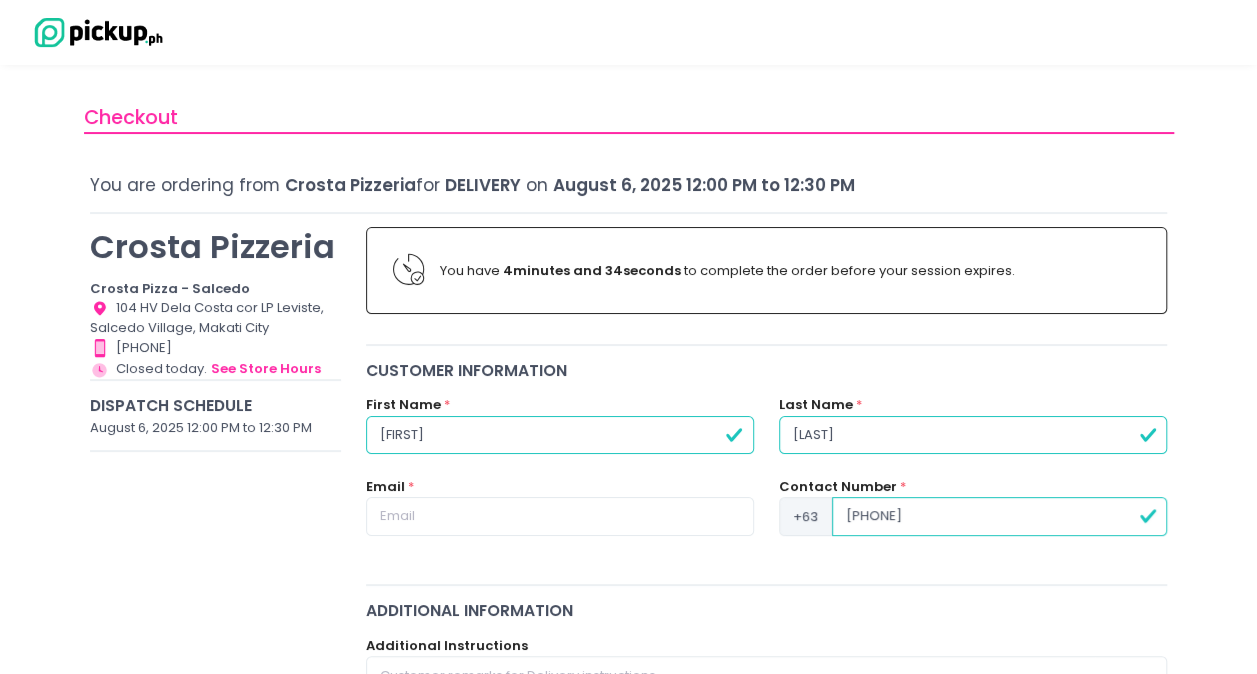 type on "[PHONE]" 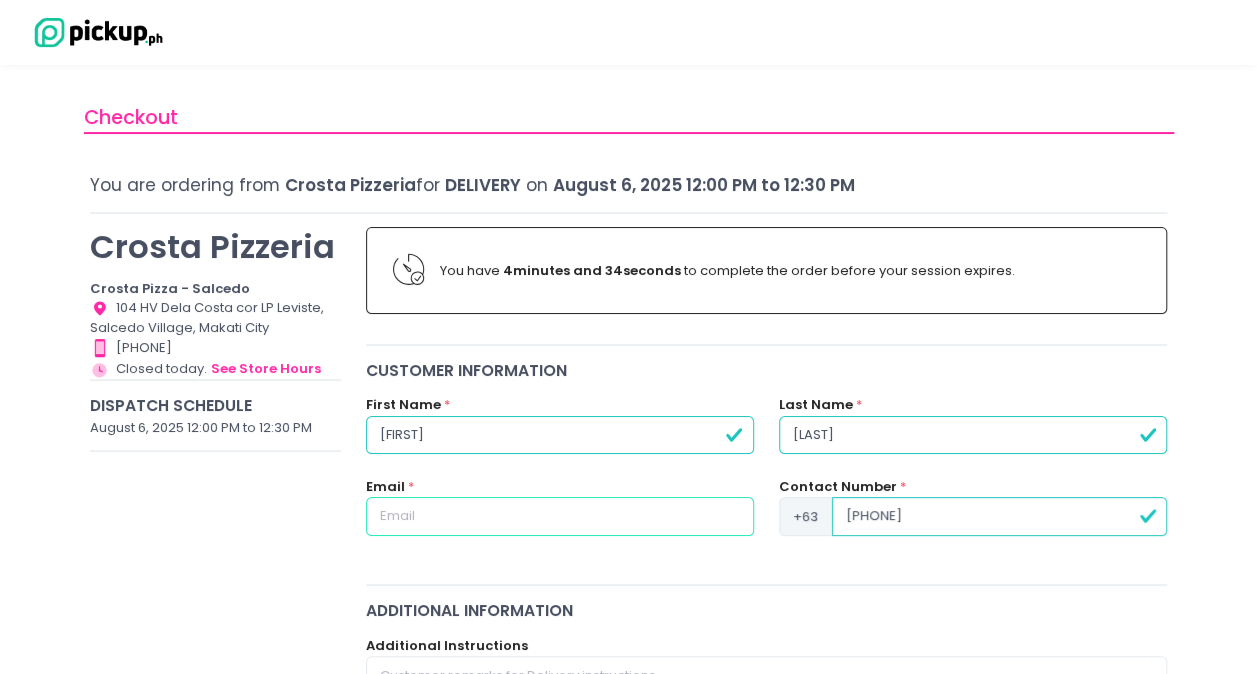 click at bounding box center [560, 516] 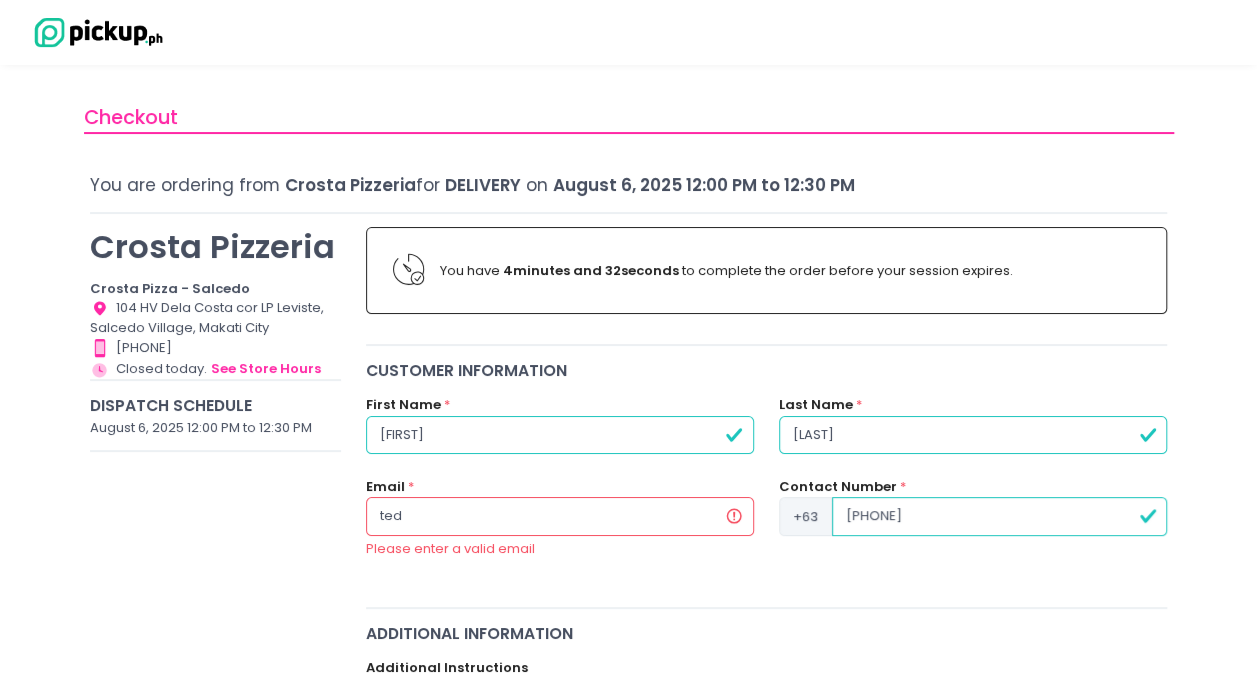 type on "[EMAIL]" 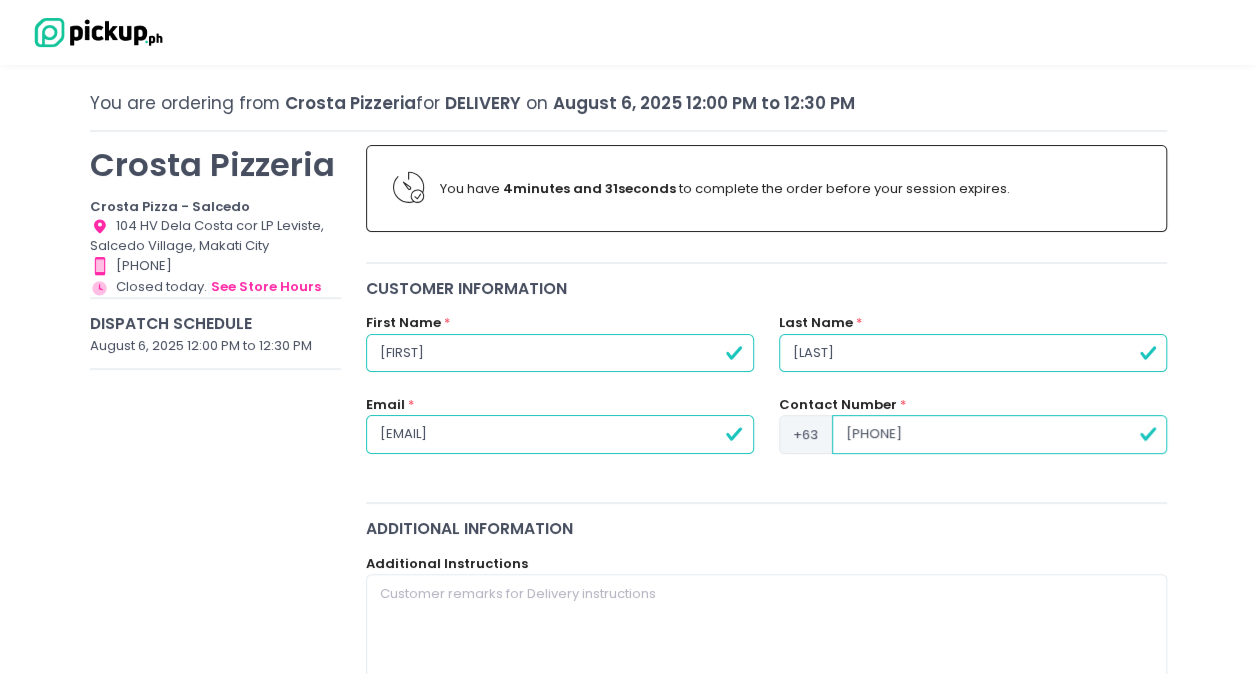 scroll, scrollTop: 200, scrollLeft: 0, axis: vertical 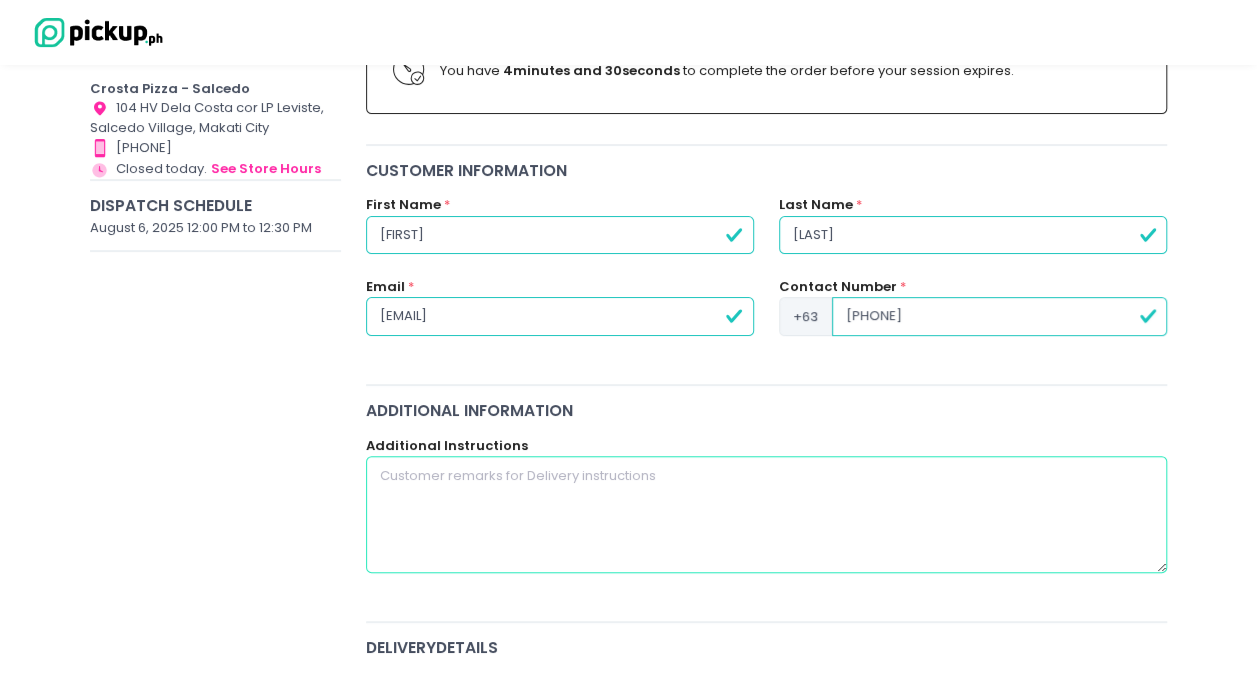 click at bounding box center [767, 514] 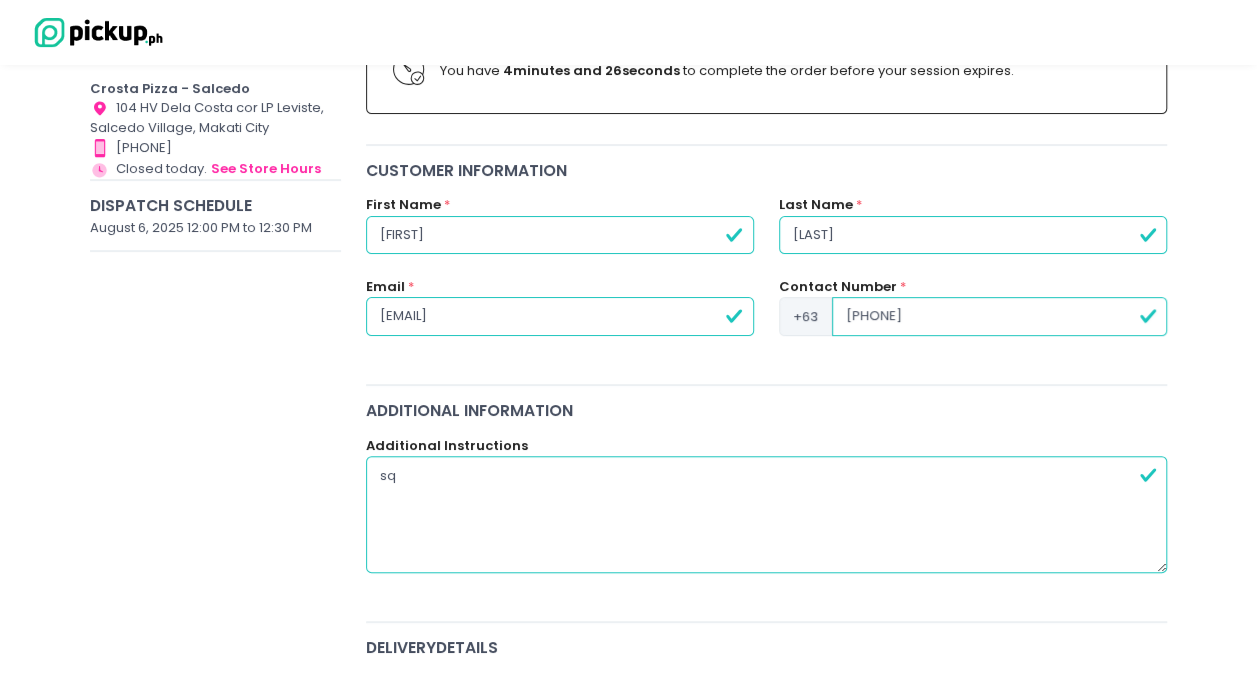 type on "s" 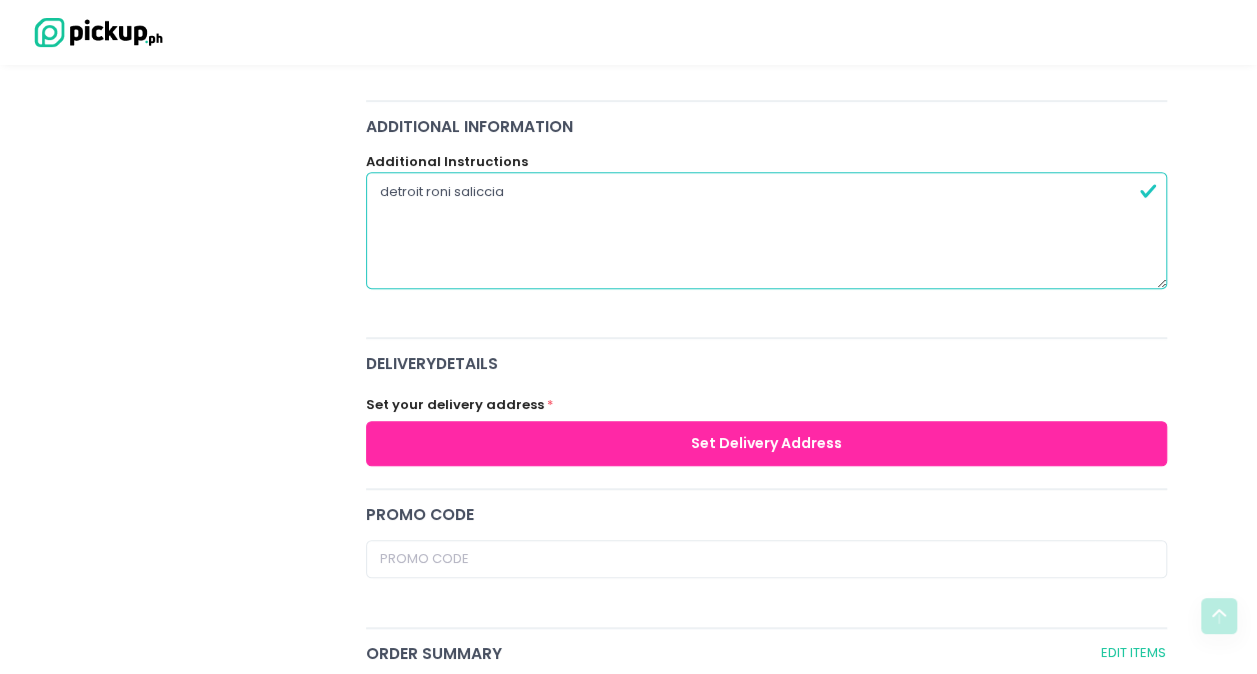 scroll, scrollTop: 300, scrollLeft: 0, axis: vertical 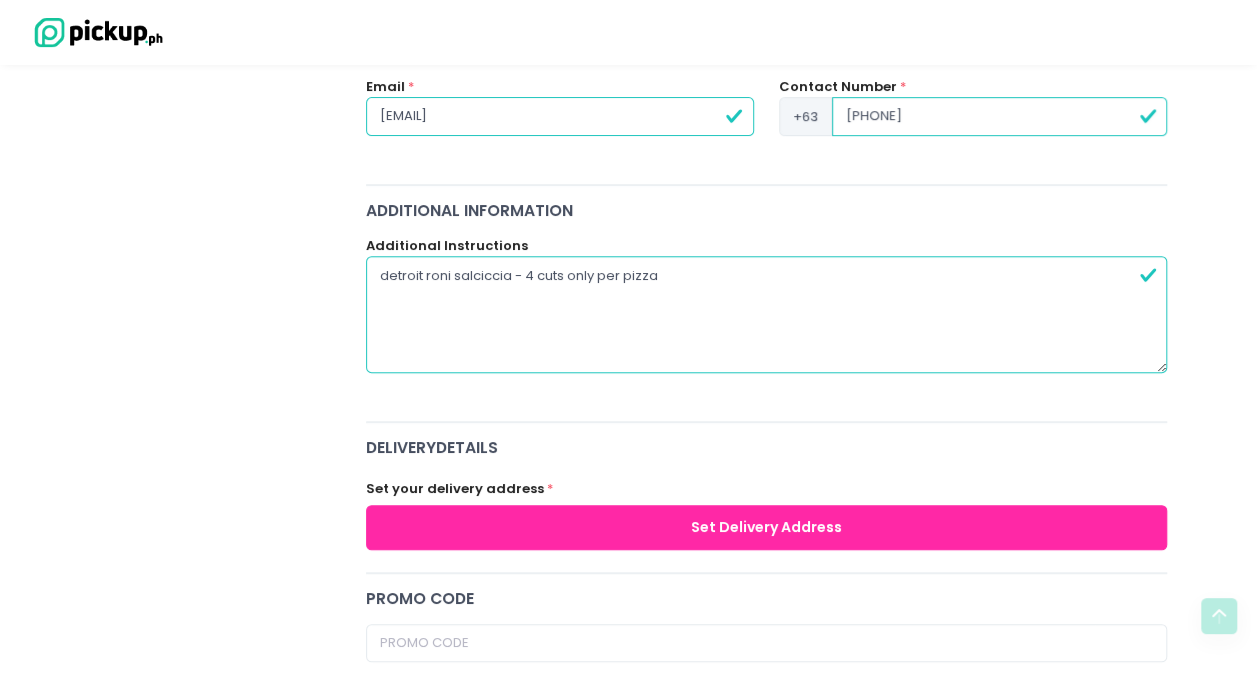click on "detroit roni salciccia - 4 cuts only per pizza" at bounding box center [767, 314] 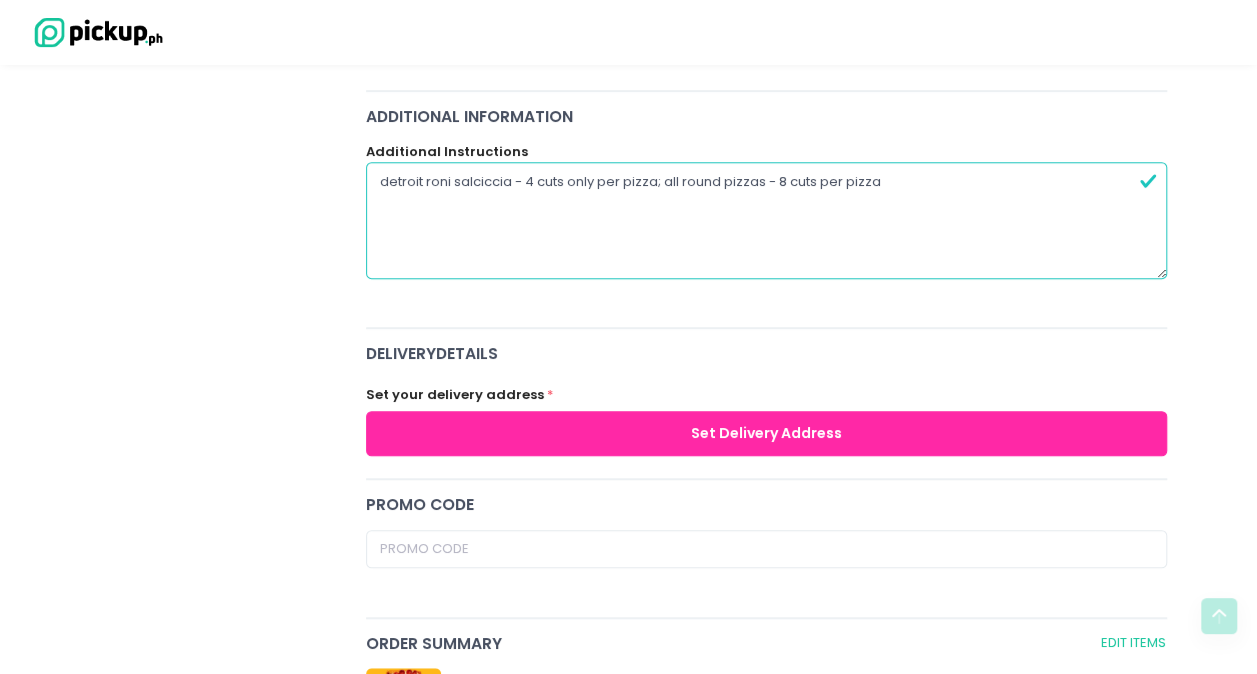 scroll, scrollTop: 400, scrollLeft: 0, axis: vertical 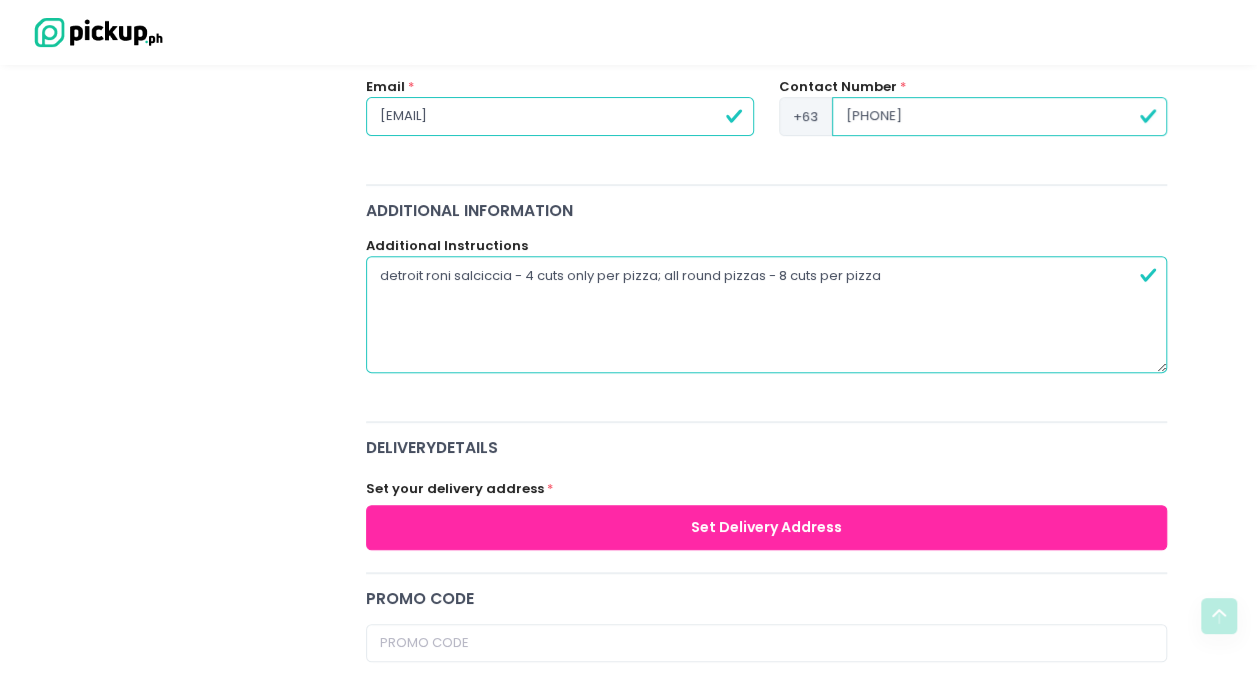 click on "detroit roni salciccia - 4 cuts only per pizza; all round pizzas - 8 cuts per pizza" at bounding box center [767, 314] 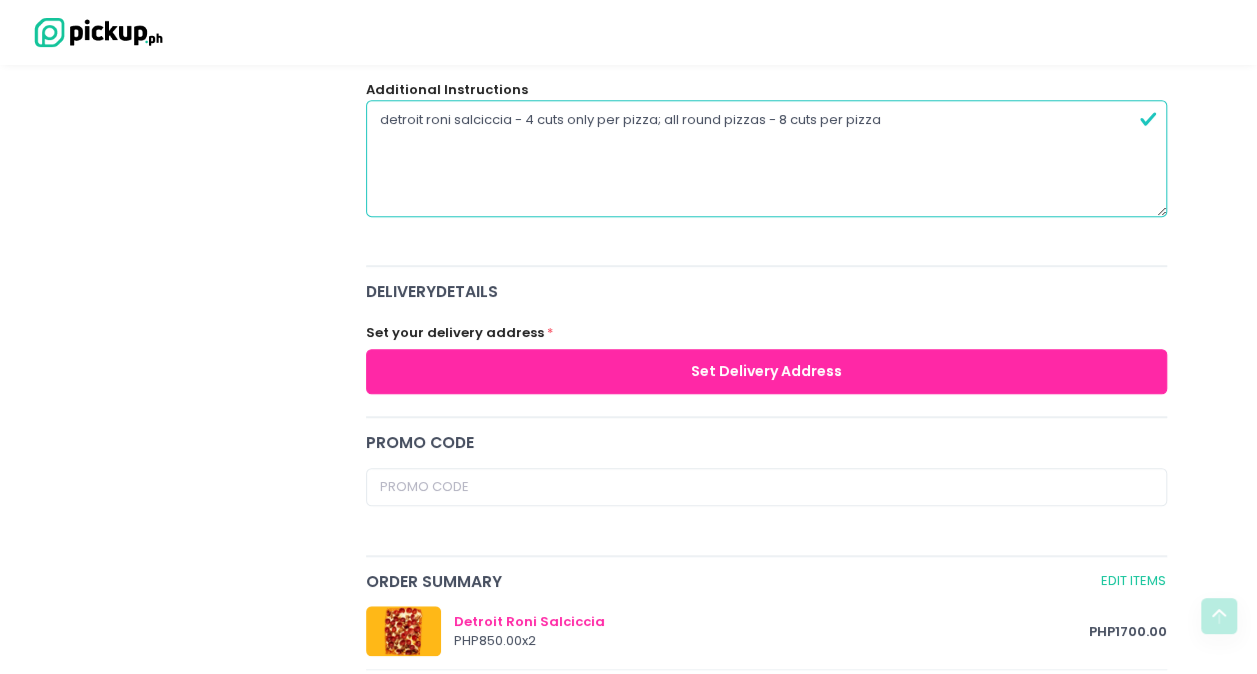 scroll, scrollTop: 600, scrollLeft: 0, axis: vertical 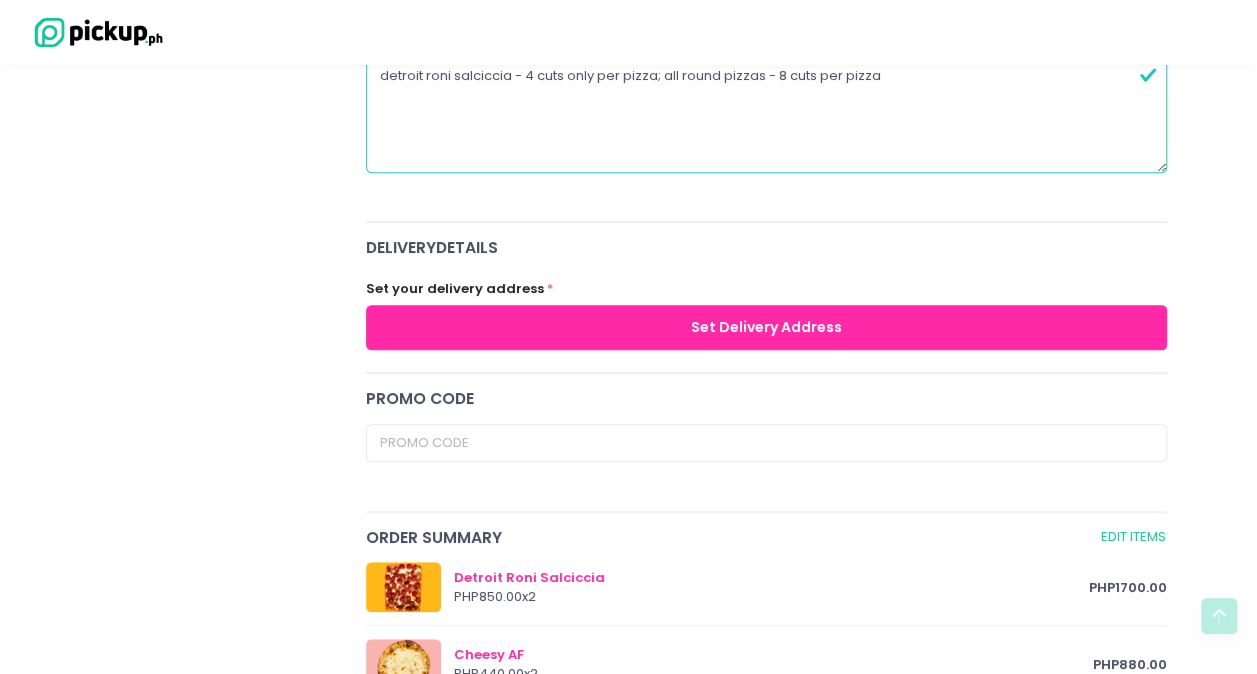 type on "detroit roni salciccia - 4 cuts only per pizza; all round pizzas - 8 cuts per pizza" 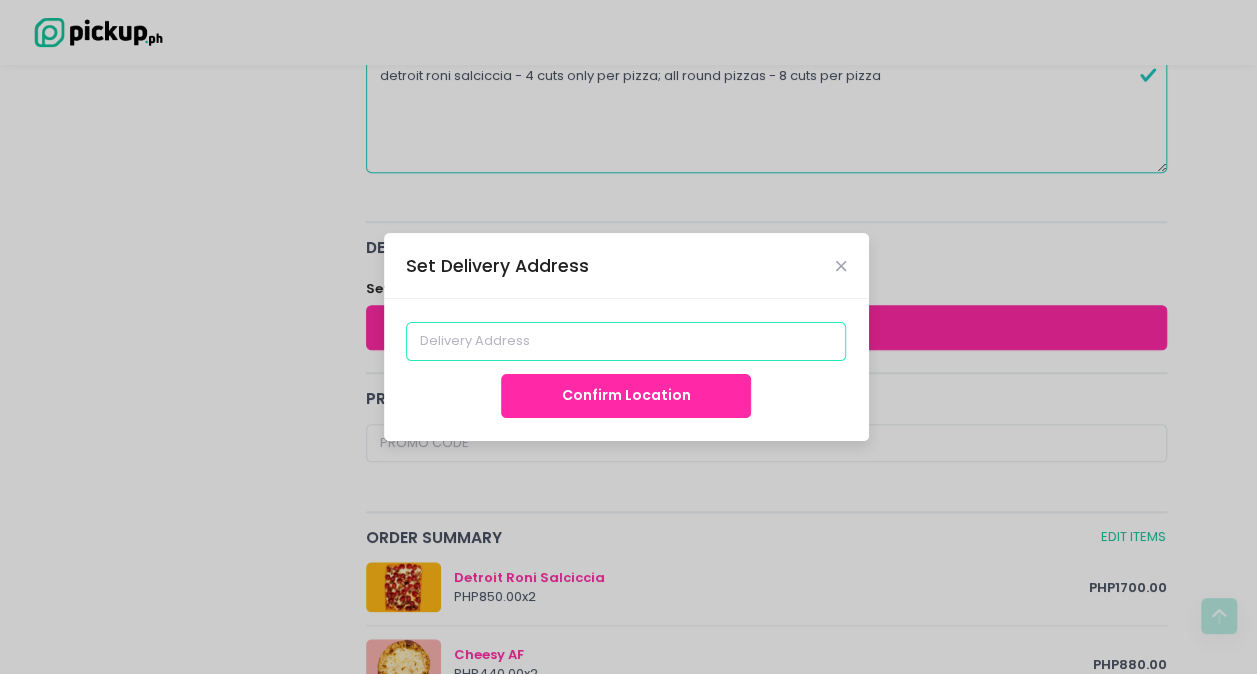 click at bounding box center [626, 341] 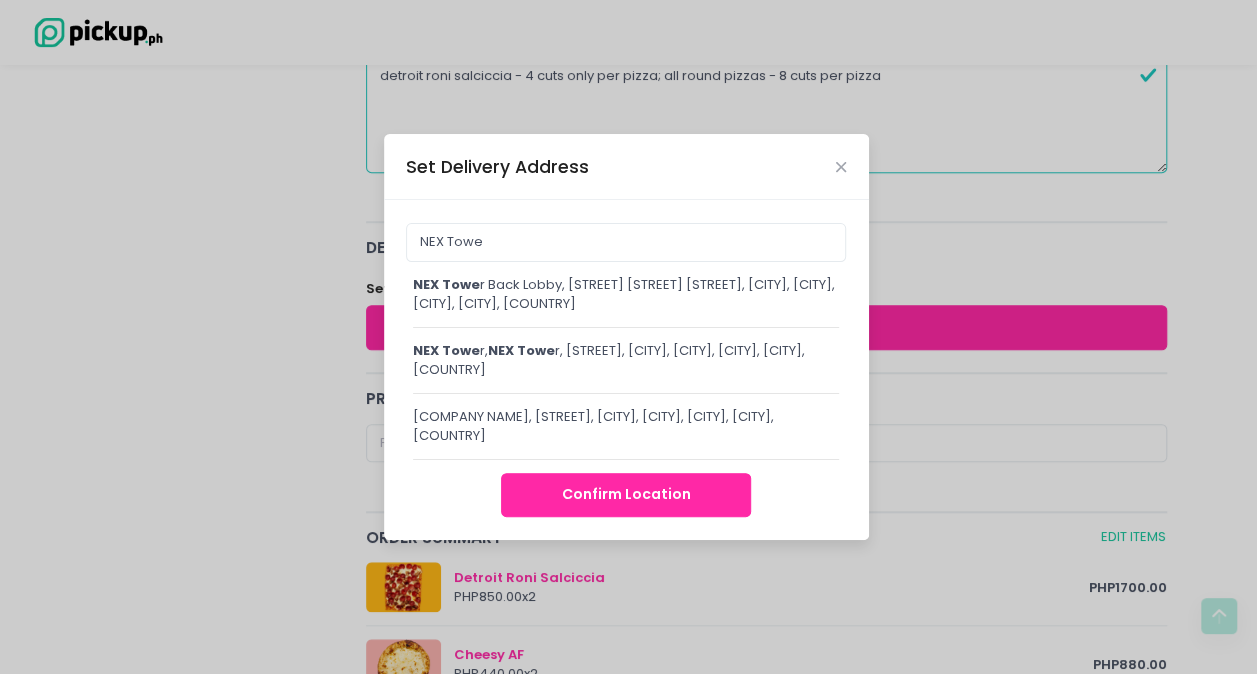 click on "NEX Towe r Back Lobby, [STREET] [STREET] [STREET], [CITY], [CITY], [CITY], [CITY], [COUNTRY]" at bounding box center (626, 294) 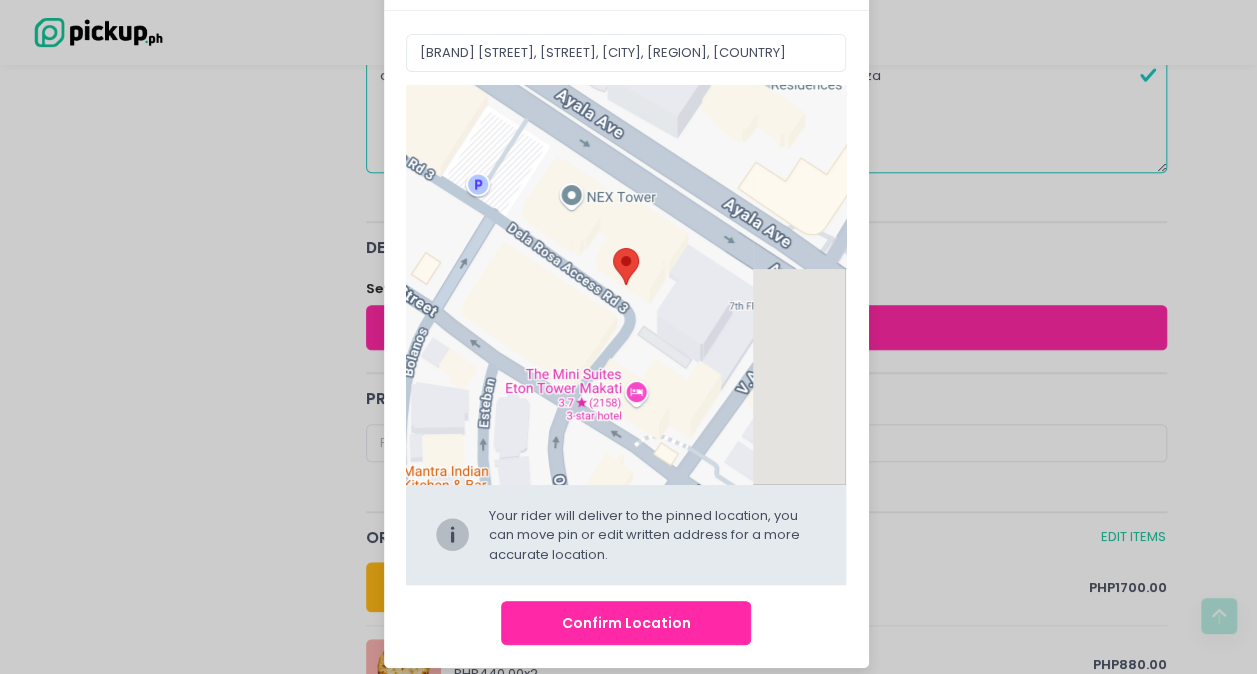 scroll, scrollTop: 93, scrollLeft: 0, axis: vertical 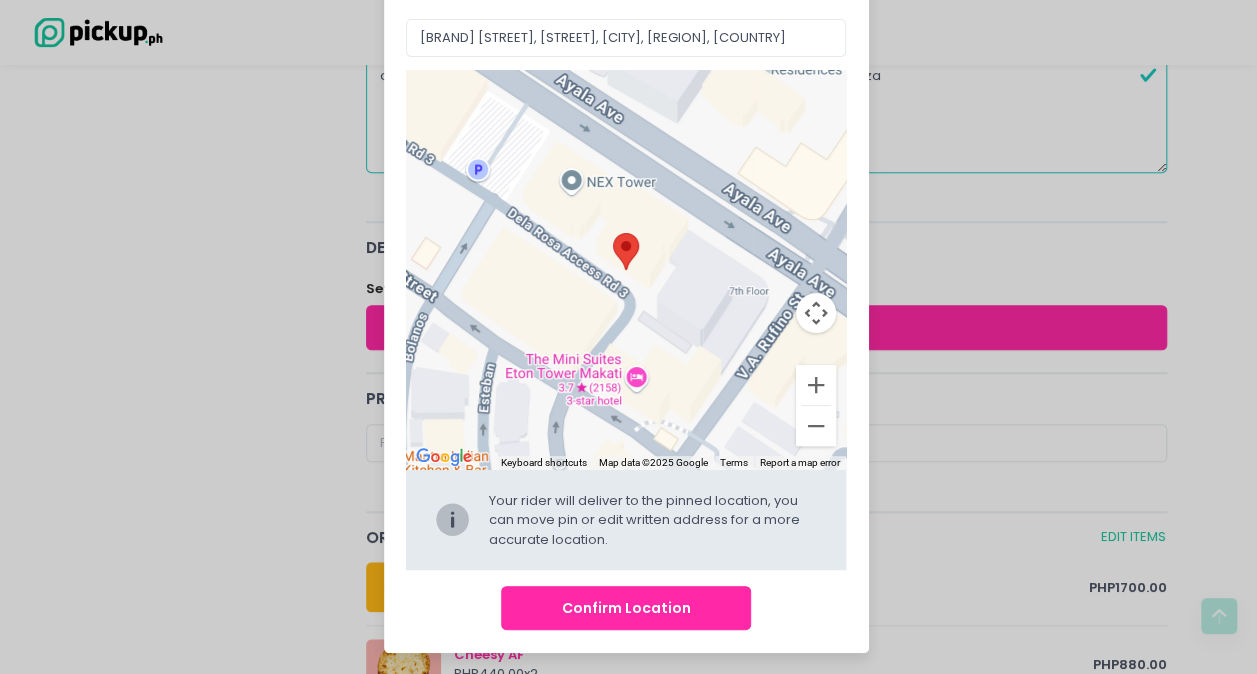 click on "Confirm Location" at bounding box center [626, 608] 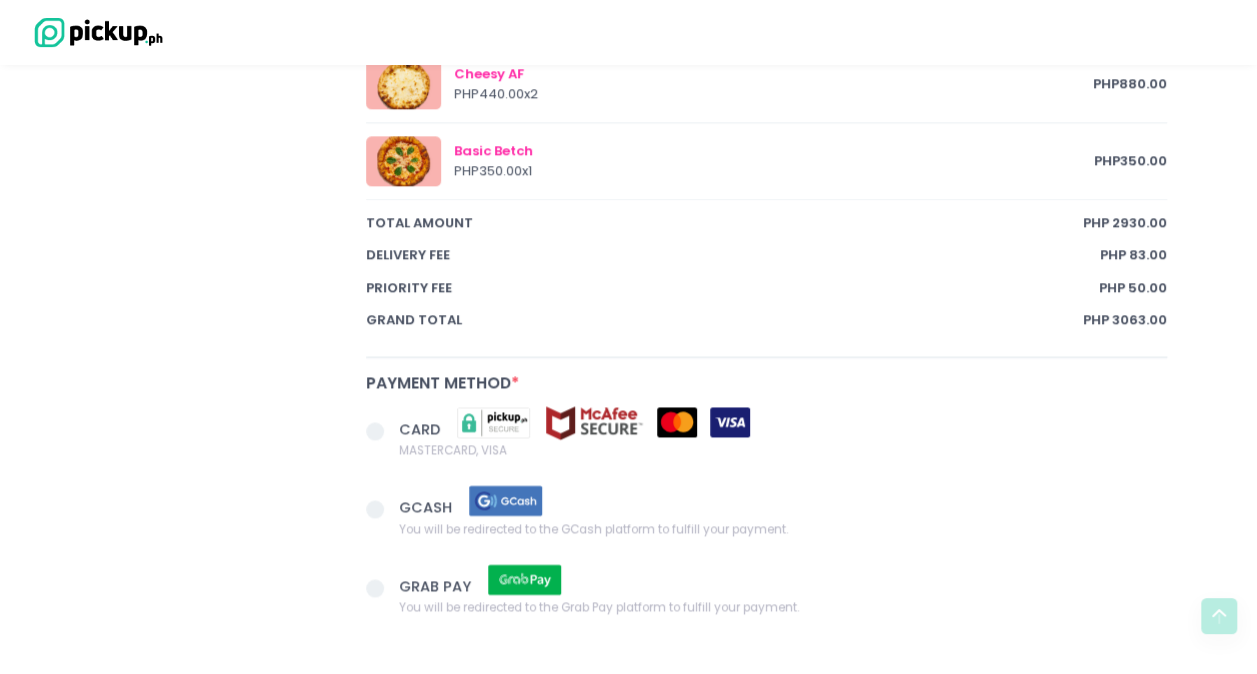 scroll, scrollTop: 1400, scrollLeft: 0, axis: vertical 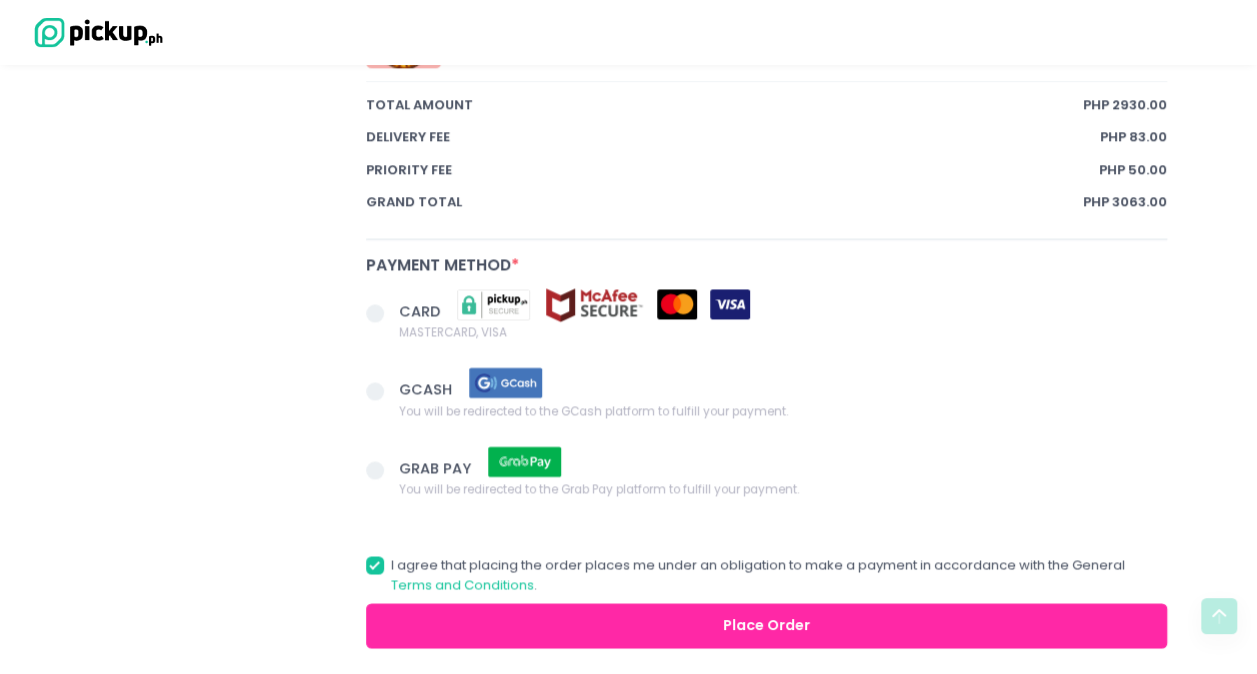 click at bounding box center [375, 313] 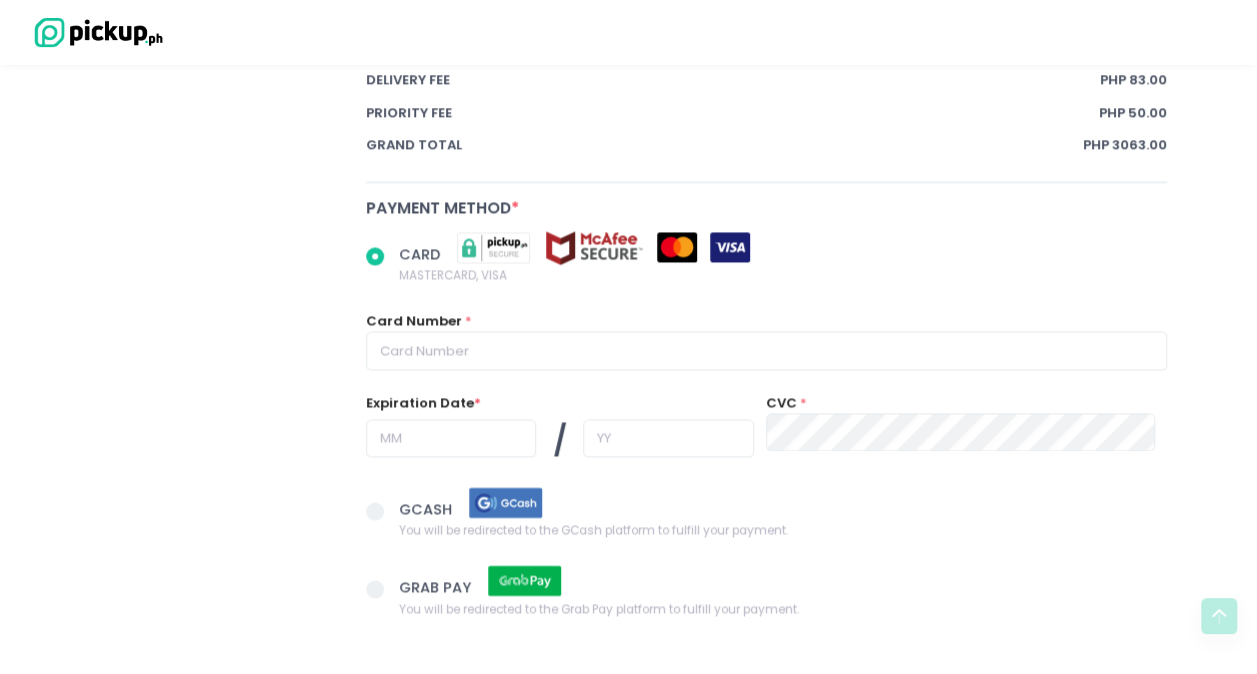scroll, scrollTop: 1500, scrollLeft: 0, axis: vertical 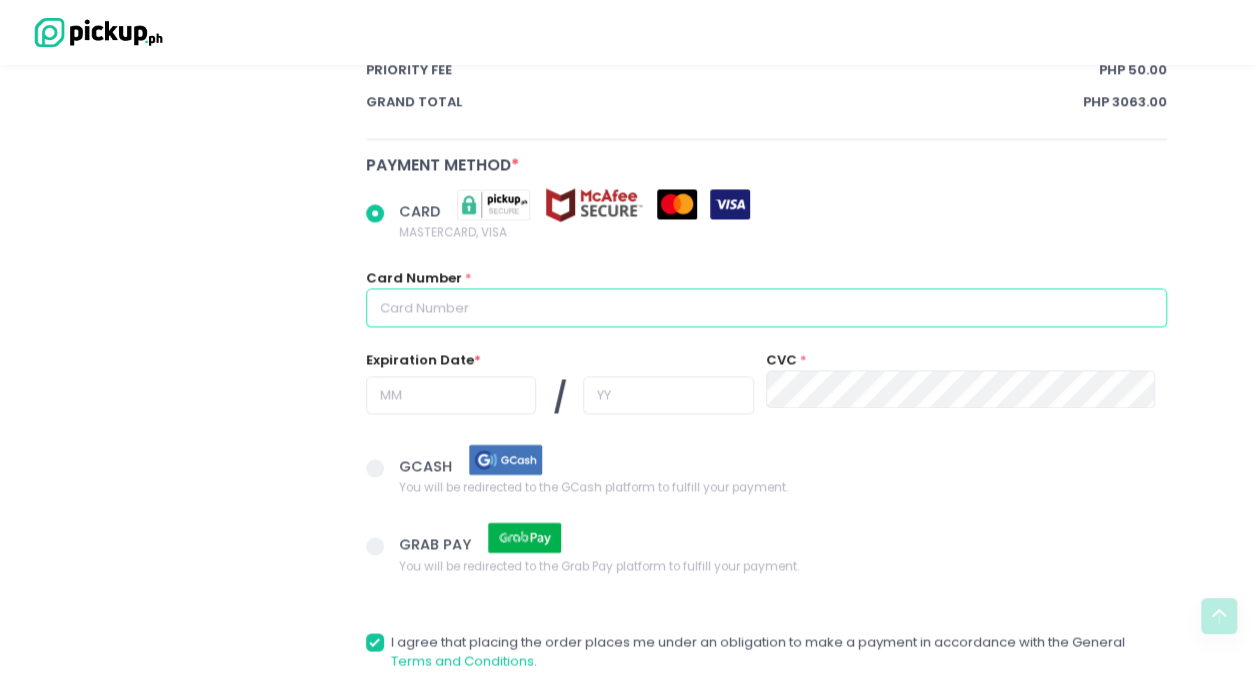 click at bounding box center [767, 307] 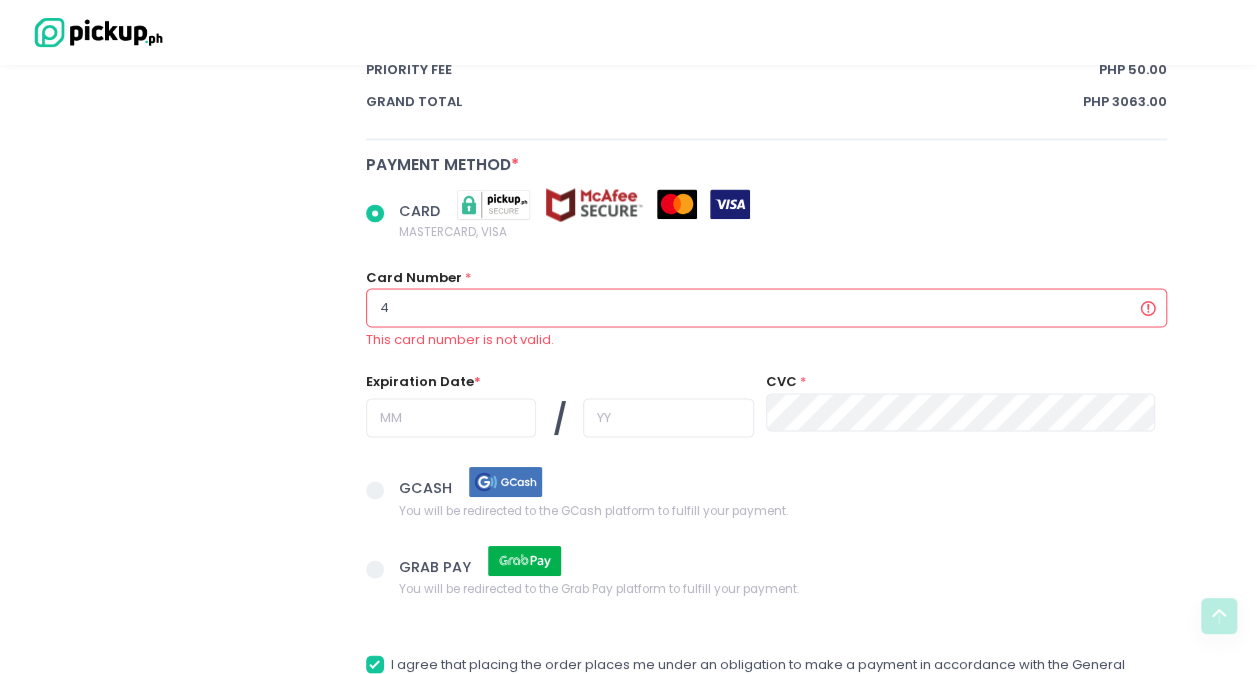 radio on "true" 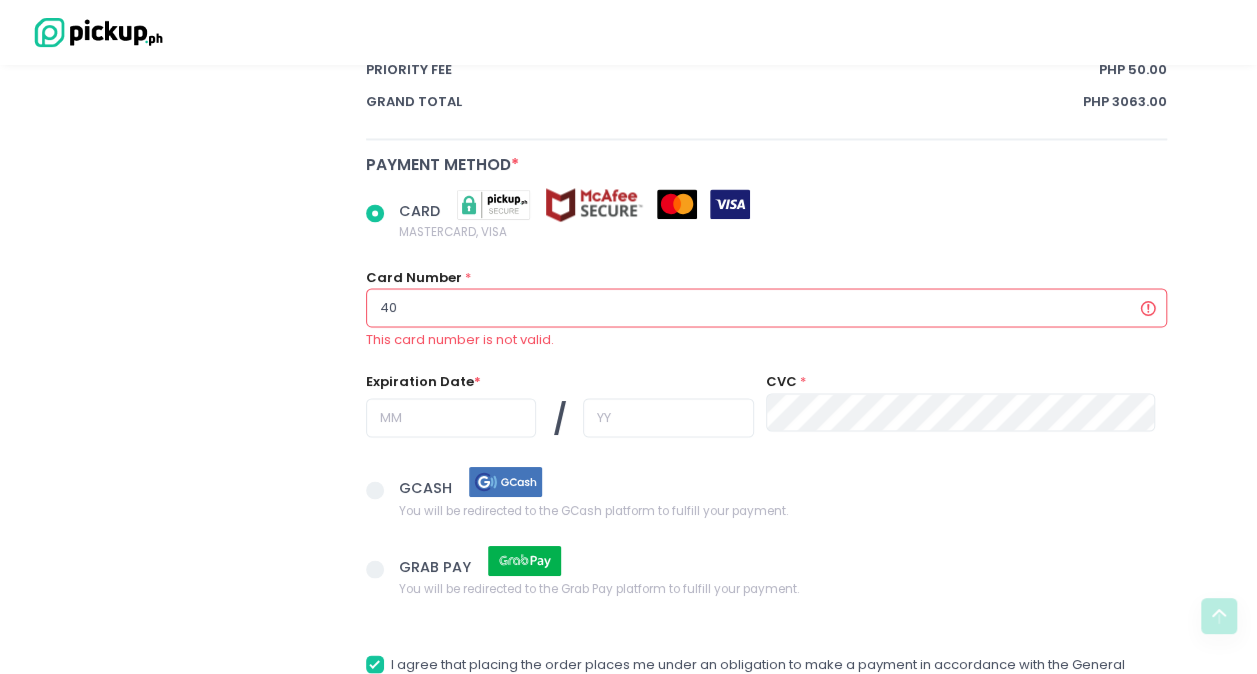 radio on "true" 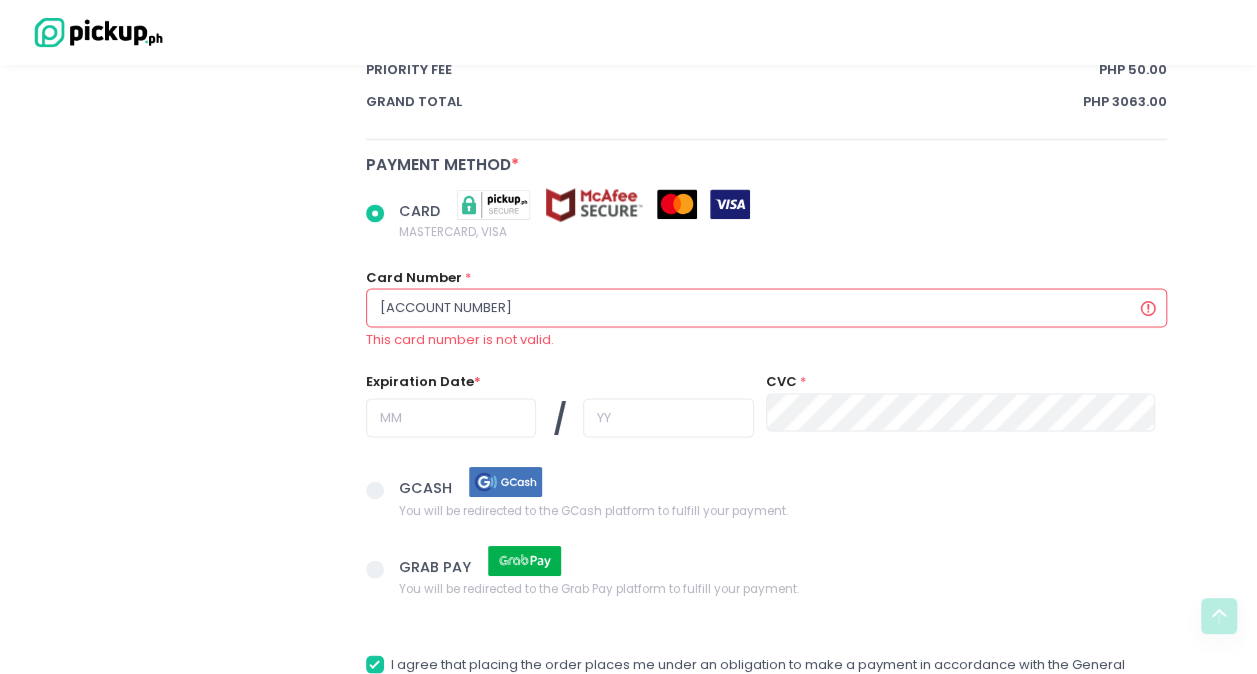 radio on "true" 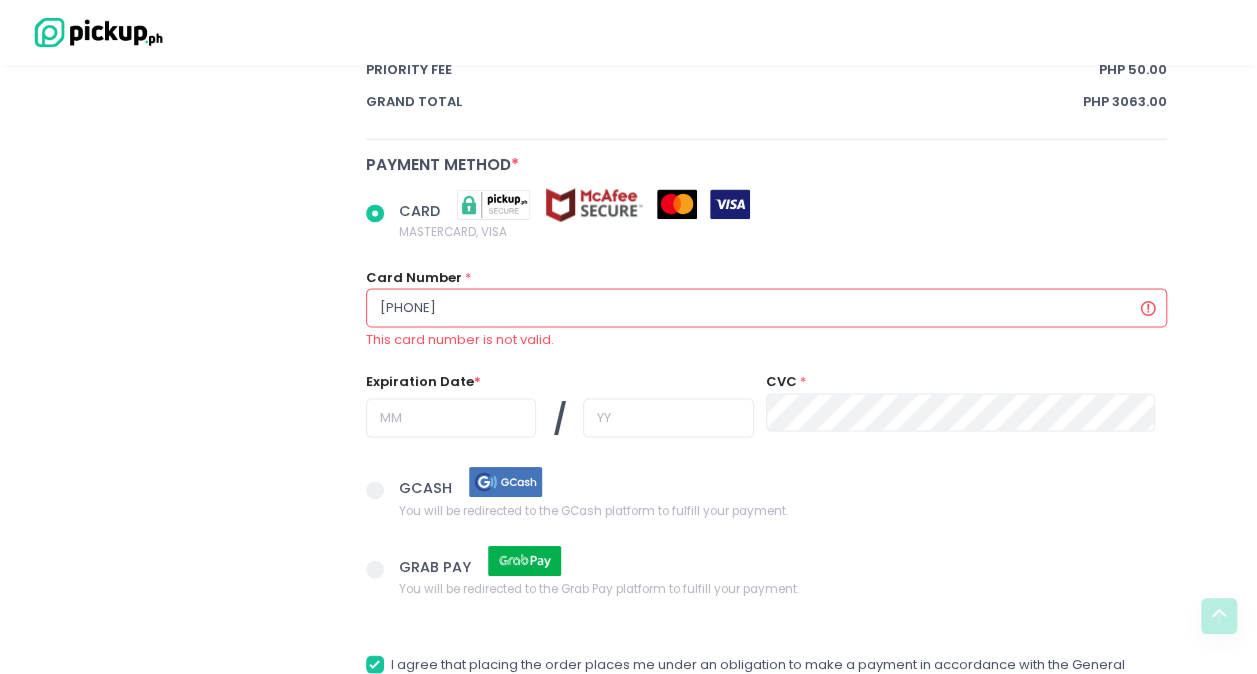 radio on "true" 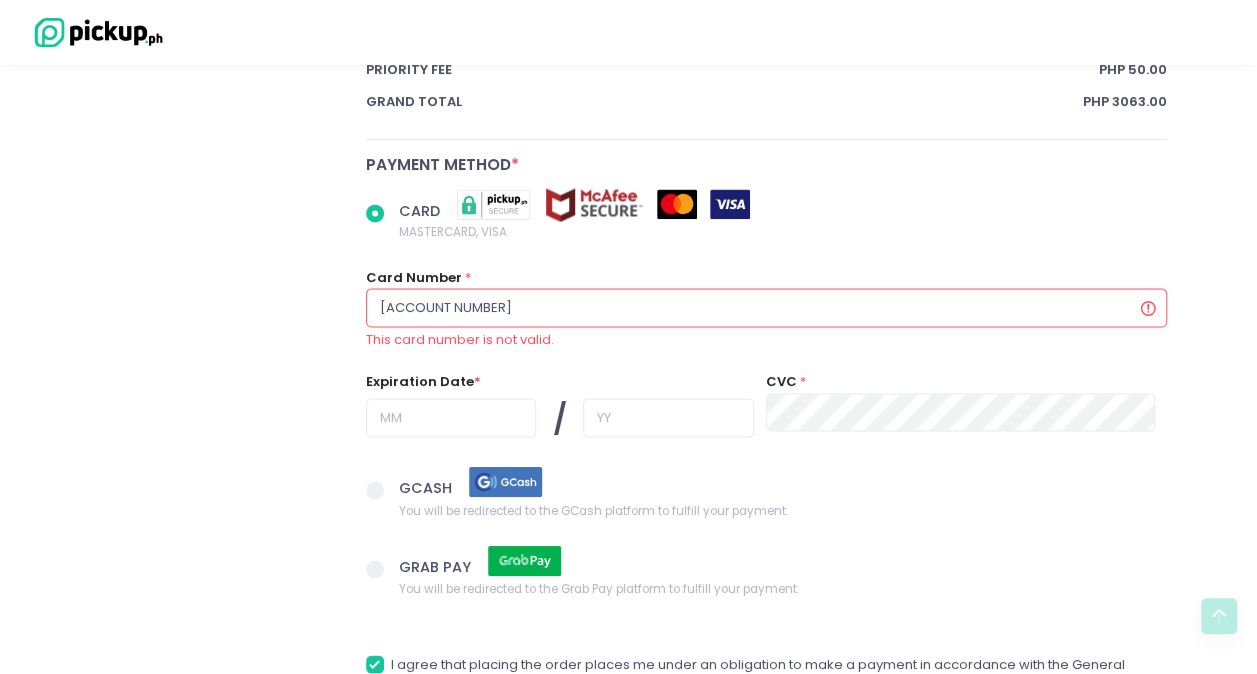 radio on "true" 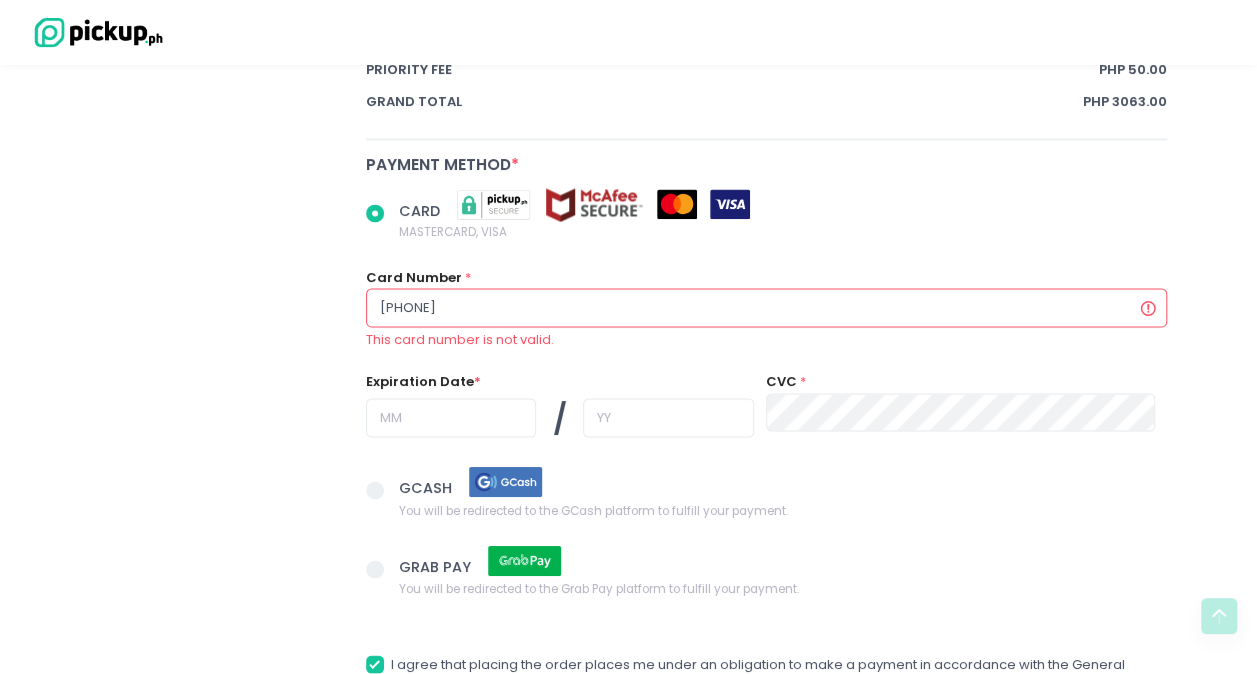 radio on "true" 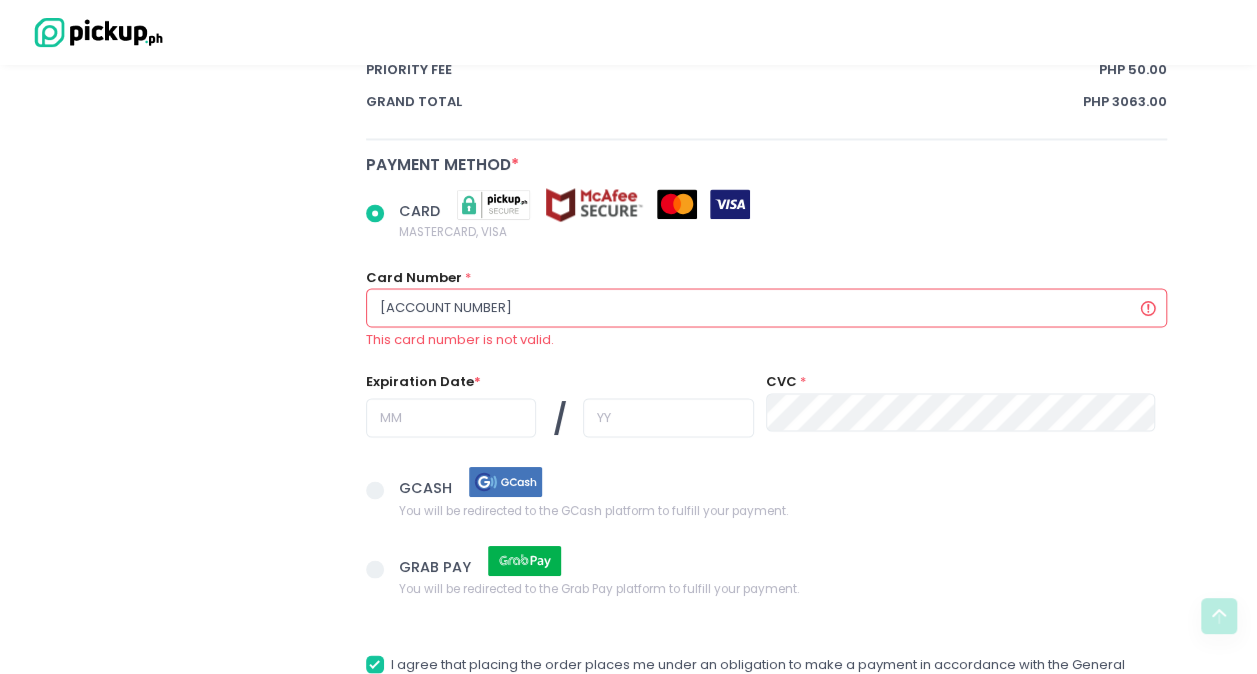 radio on "true" 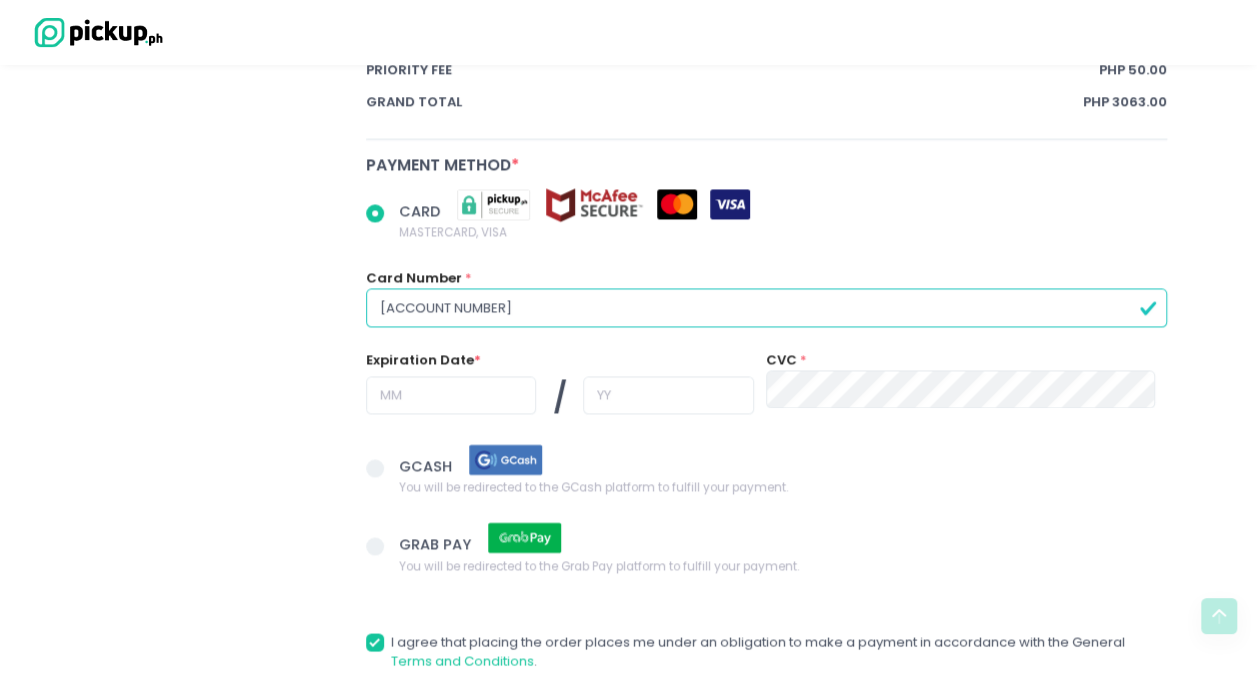 type on "[ACCOUNT NUMBER]" 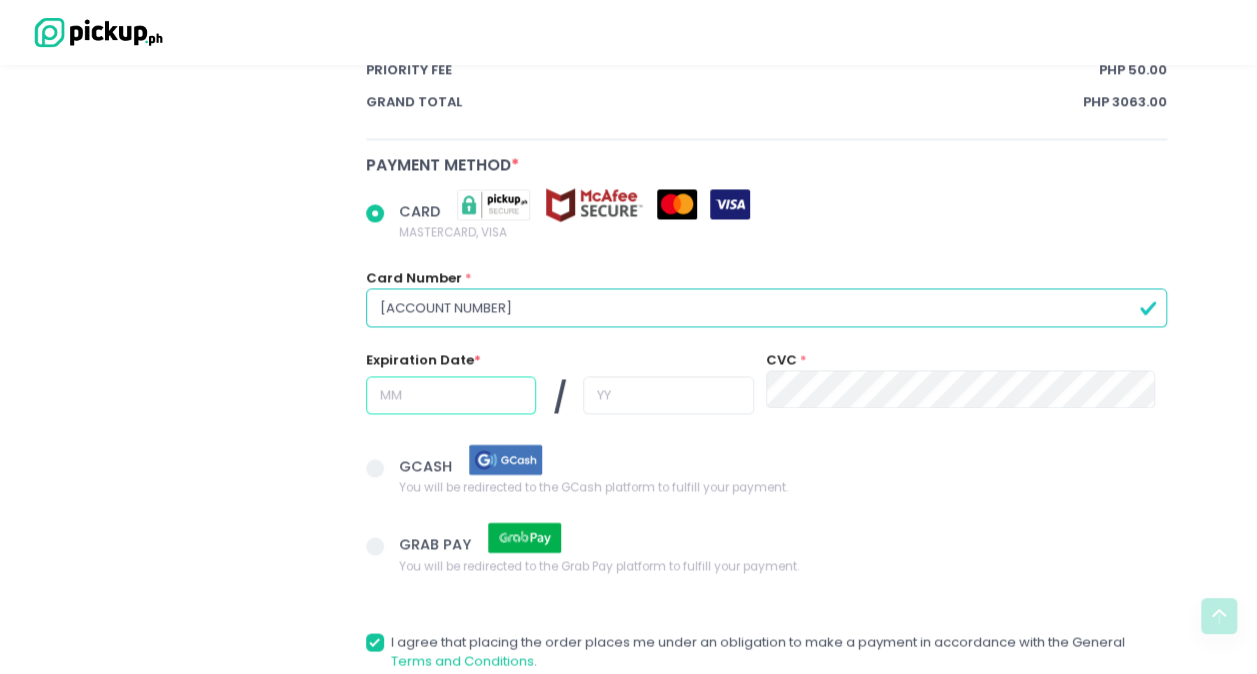 click at bounding box center [451, 395] 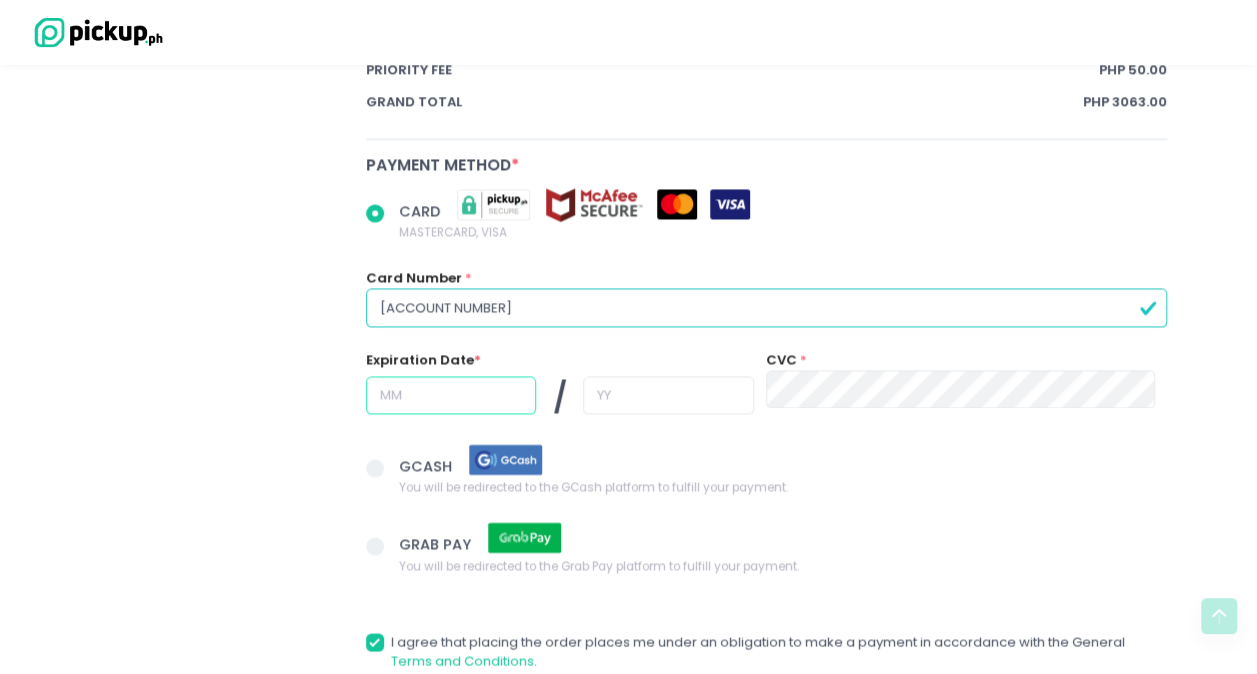 radio on "true" 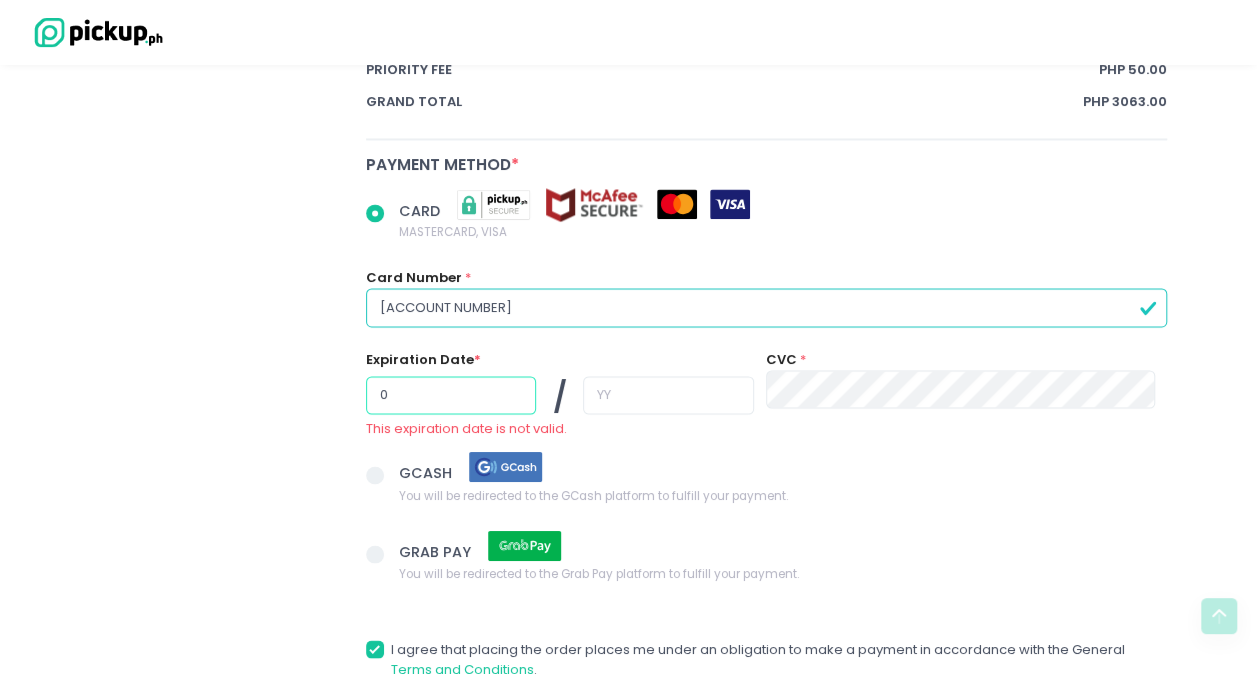 radio on "true" 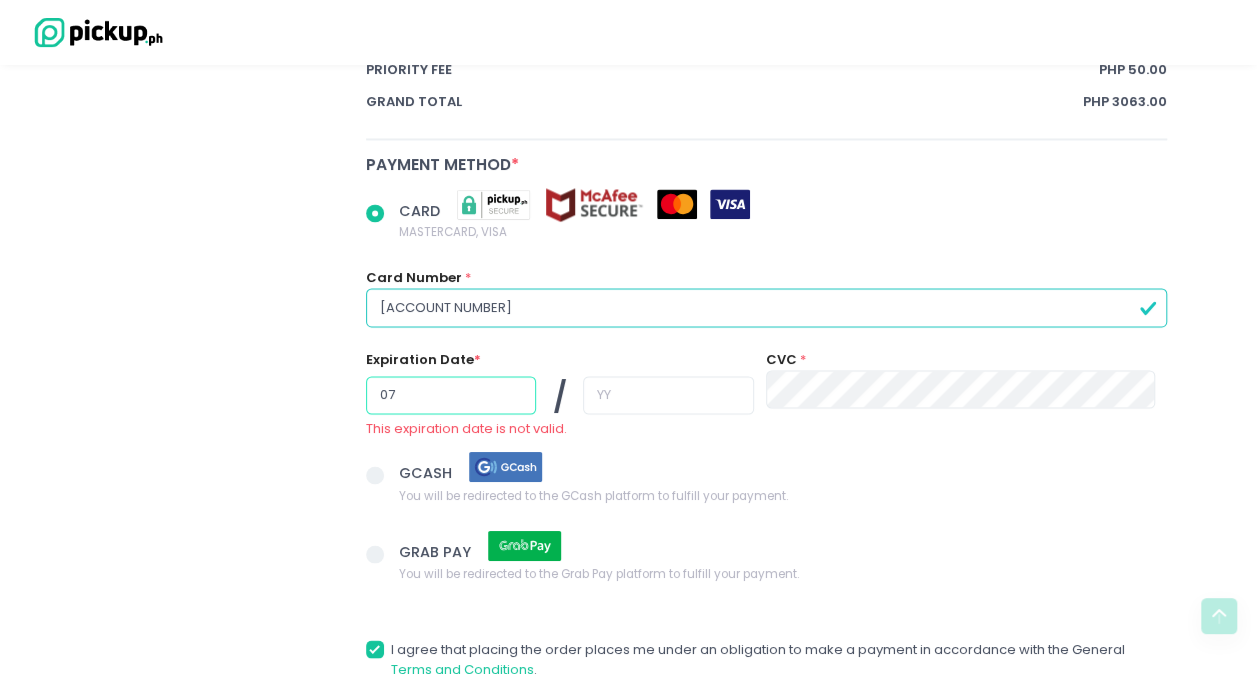 type on "07" 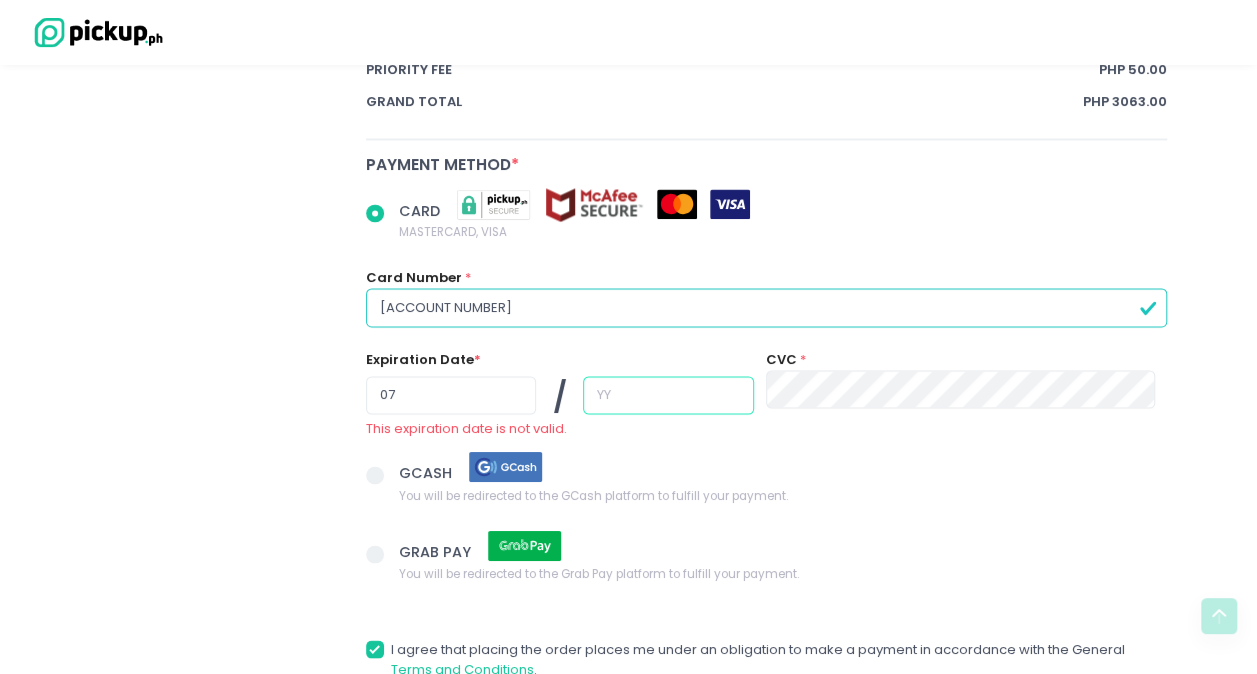 click at bounding box center (668, 395) 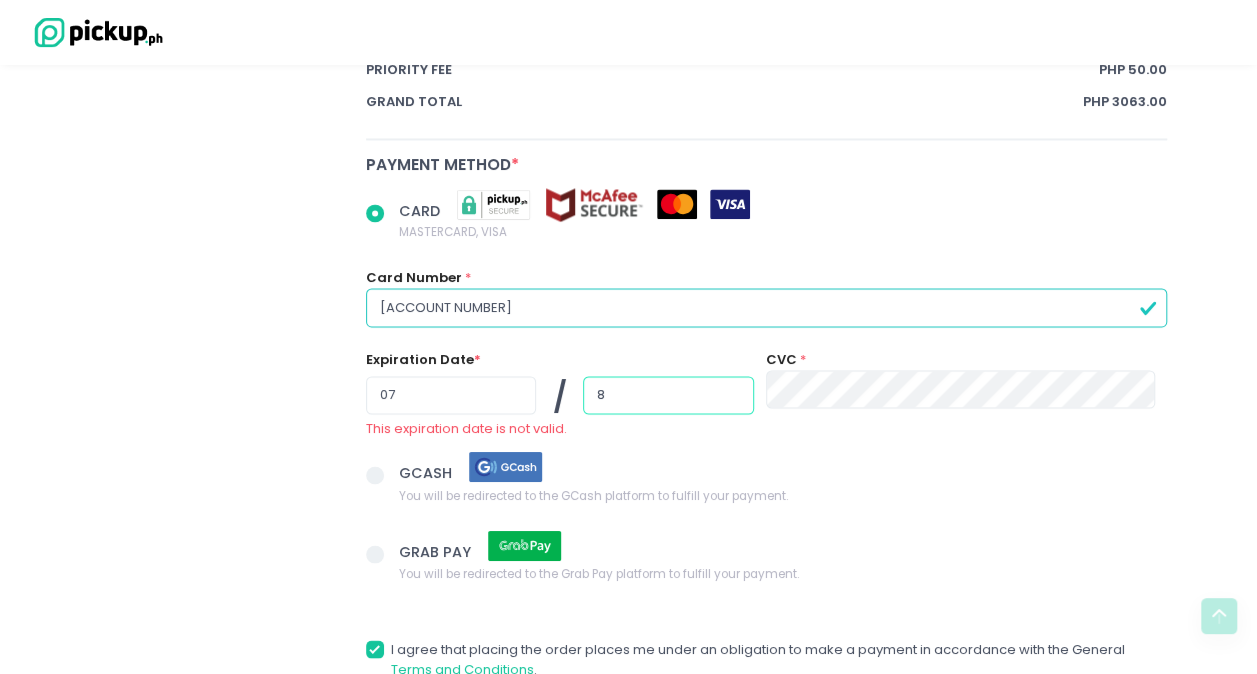 radio on "true" 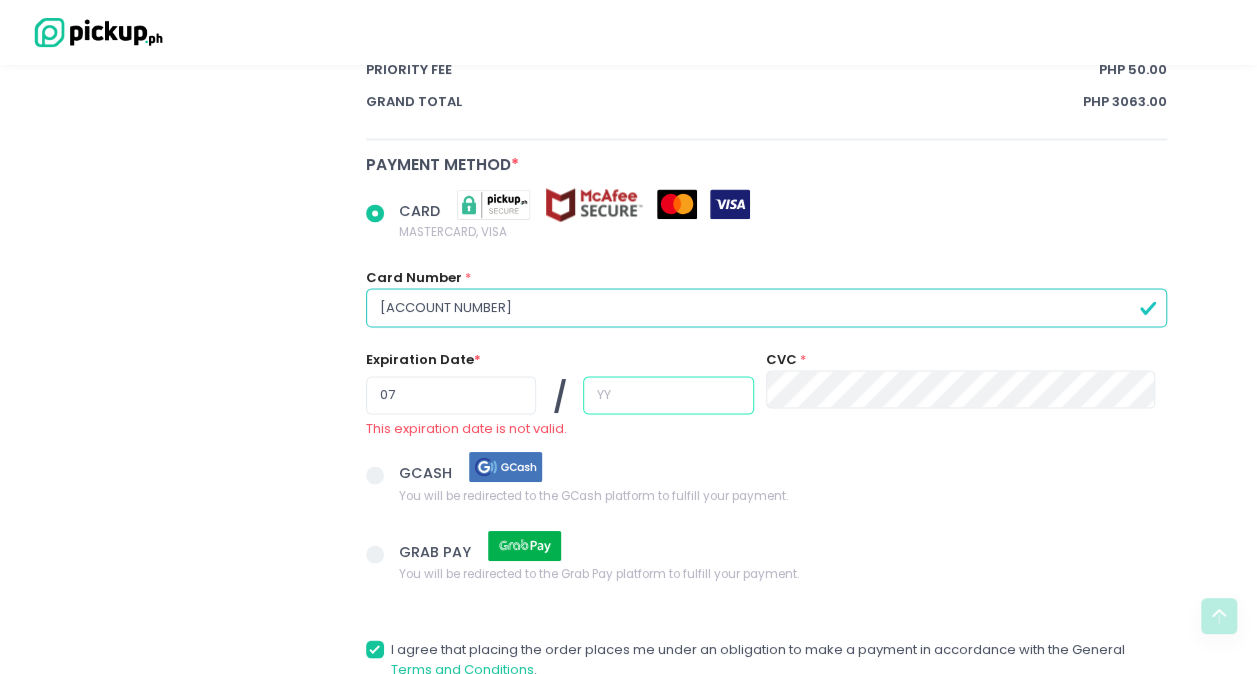 radio on "true" 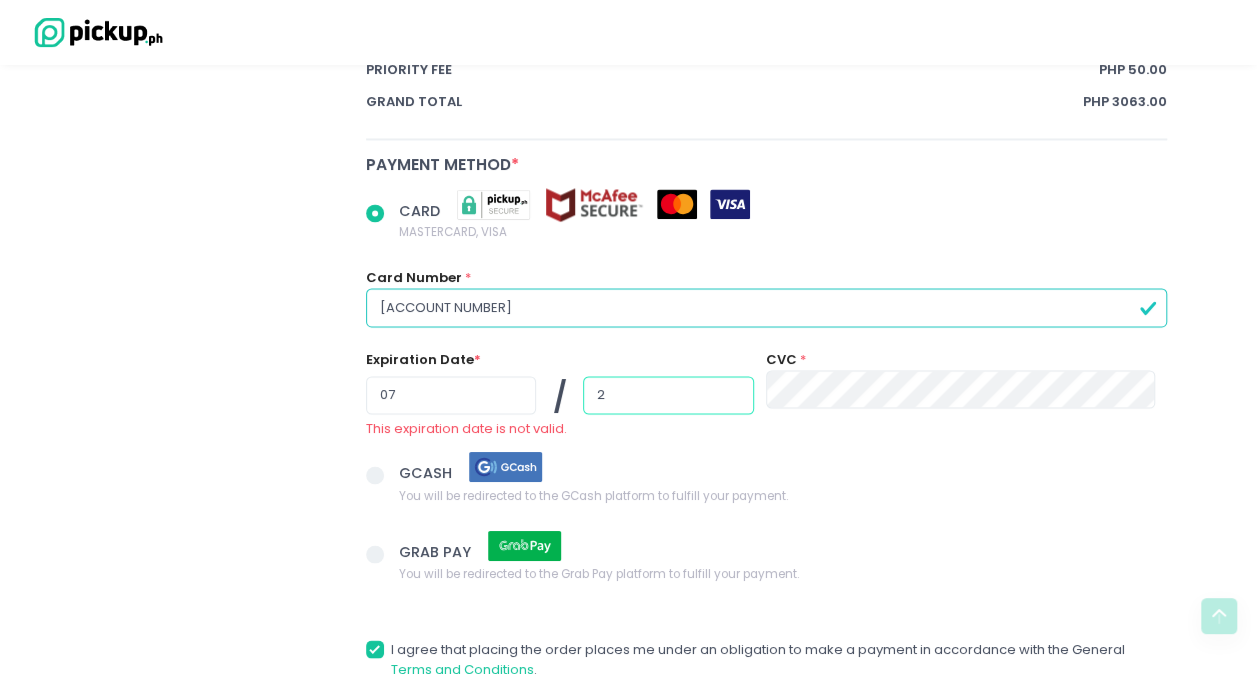radio on "true" 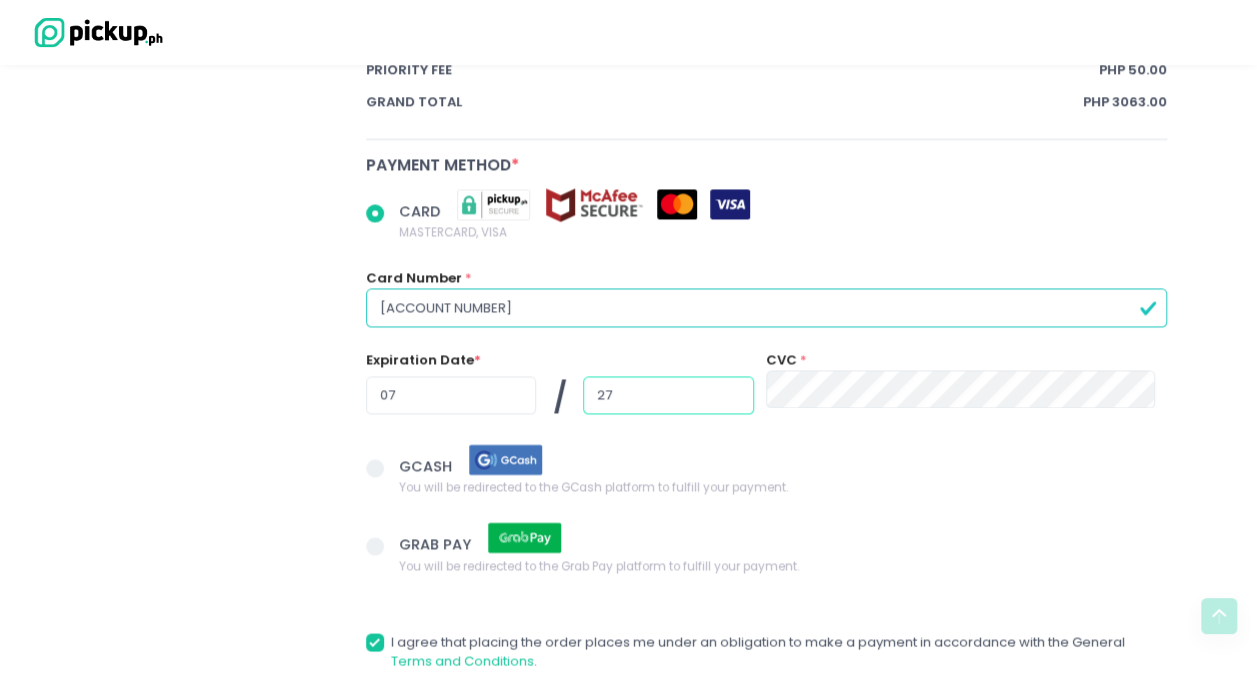 type on "27" 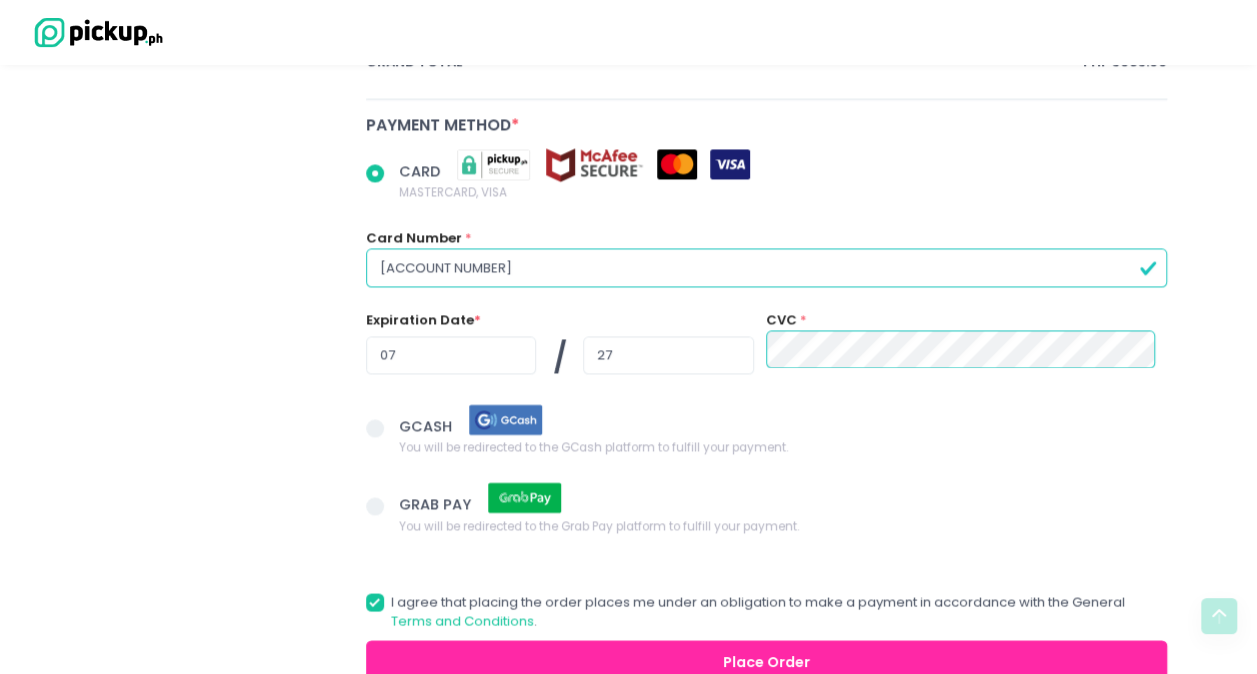 scroll, scrollTop: 1648, scrollLeft: 0, axis: vertical 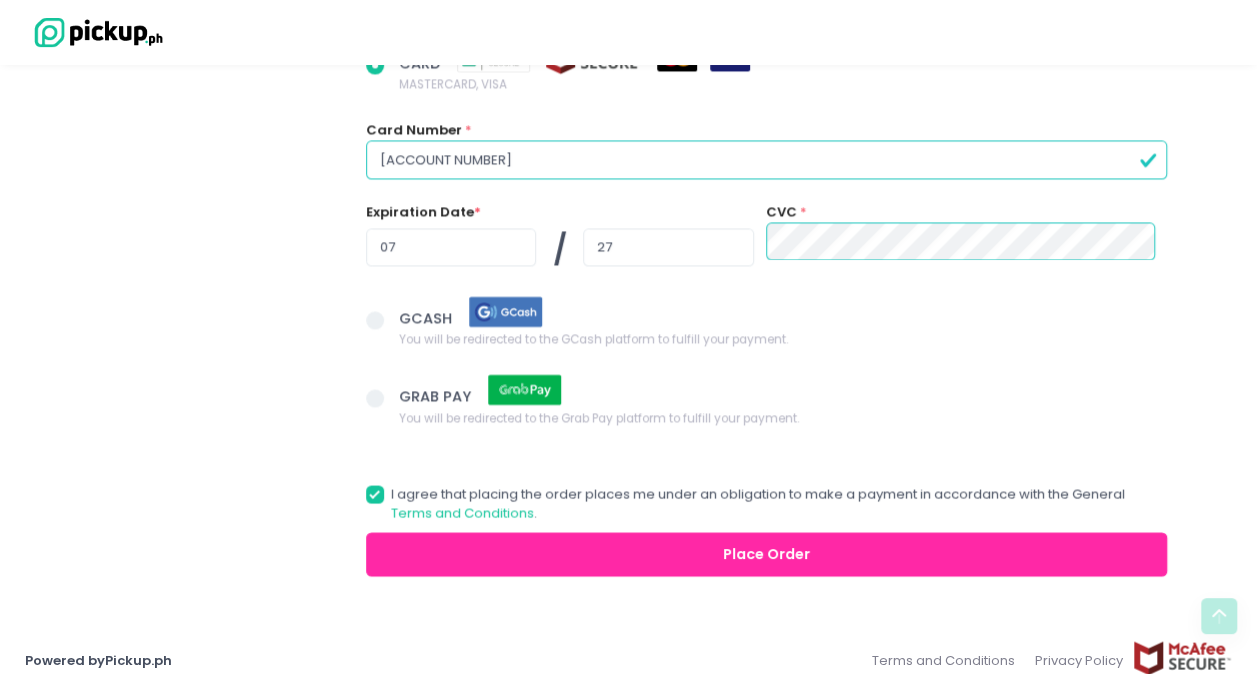 click on "Place Order" at bounding box center (767, 554) 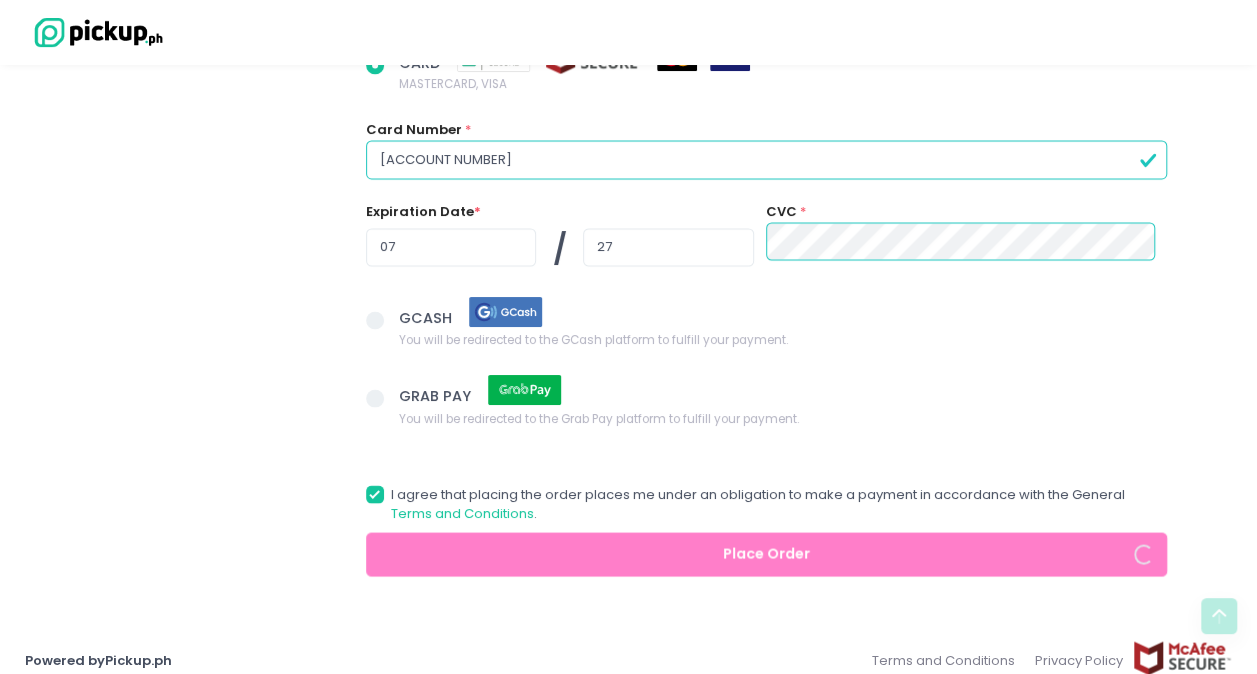 radio on "true" 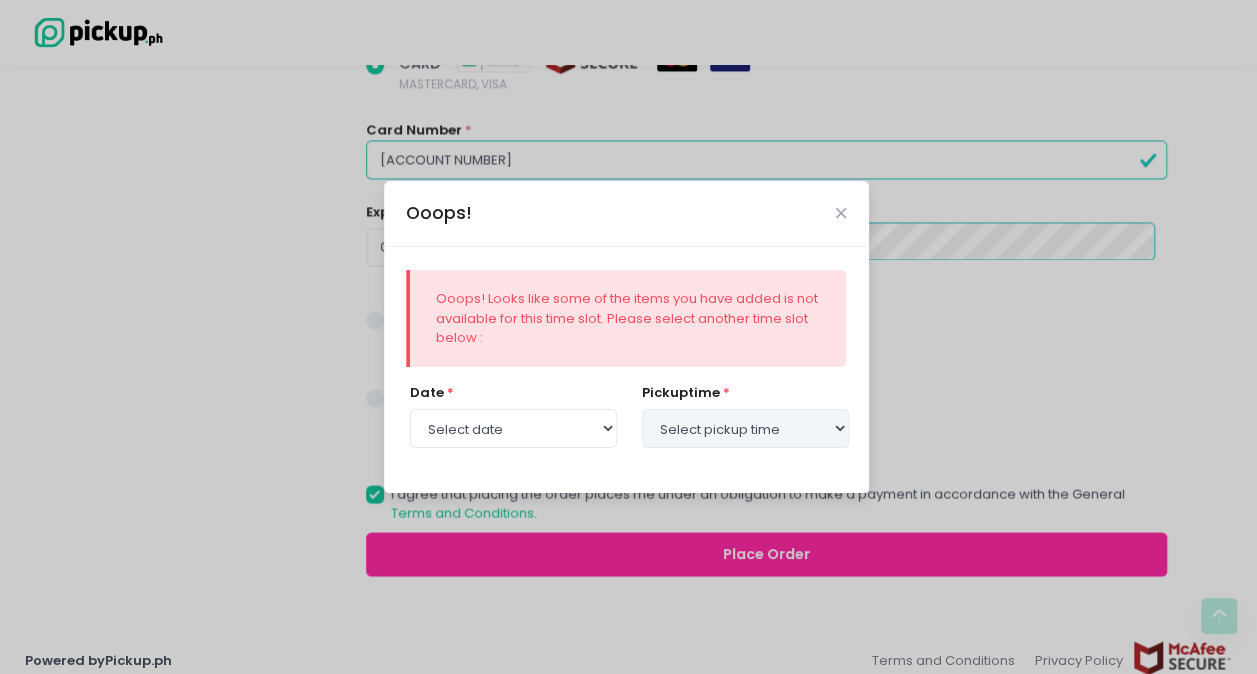 select on "2025-08-06" 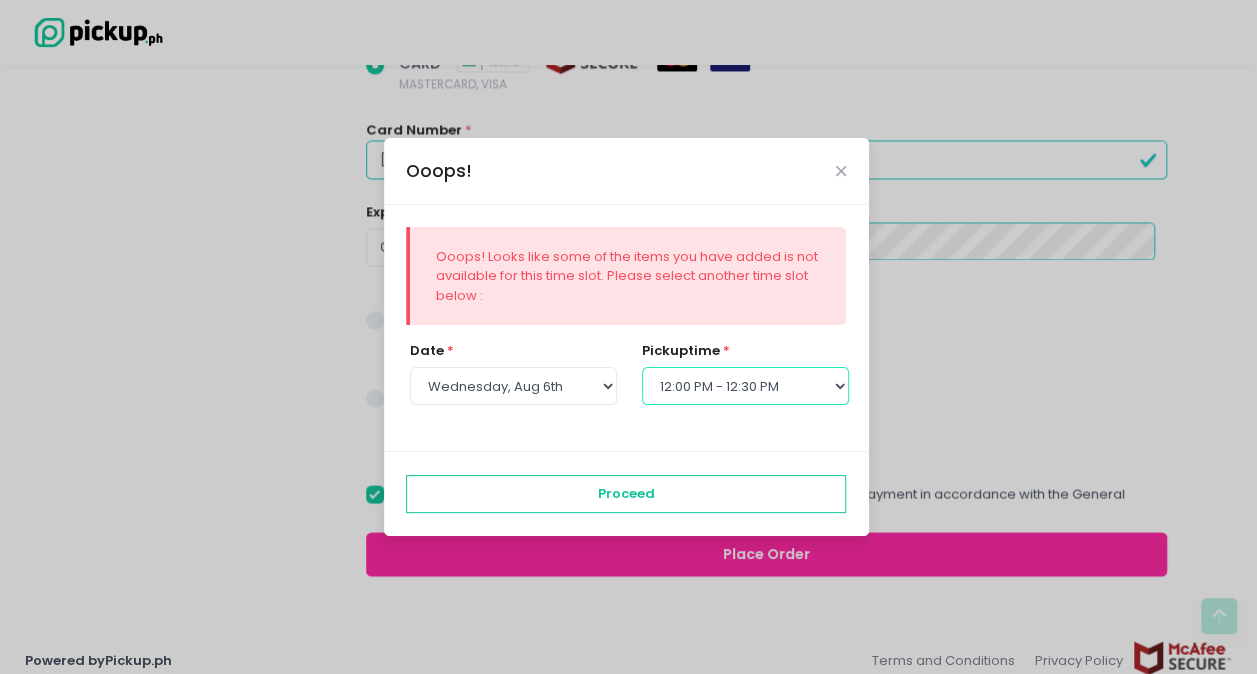 click on "Select pickup time 12:00 PM - 12:30 PM 12:30 PM - 01:00 PM 01:00 PM - 01:30 PM 01:30 PM - 02:00 PM 02:00 PM - 02:30 PM 02:30 PM - 03:00 PM 03:00 PM - 03:30 PM 03:30 PM - 04:00 PM 04:00 PM - 04:30 PM 04:30 PM - 05:00 PM 05:00 PM - 05:30 PM 05:30 PM - 06:00 PM 06:00 PM - 06:30 PM 06:30 PM - 07:00 PM 07:00 PM - 07:30 PM 07:30 PM - 08:00 PM 08:00 PM - 08:30 PM 08:30 PM - 09:00 PM" at bounding box center (745, 386) 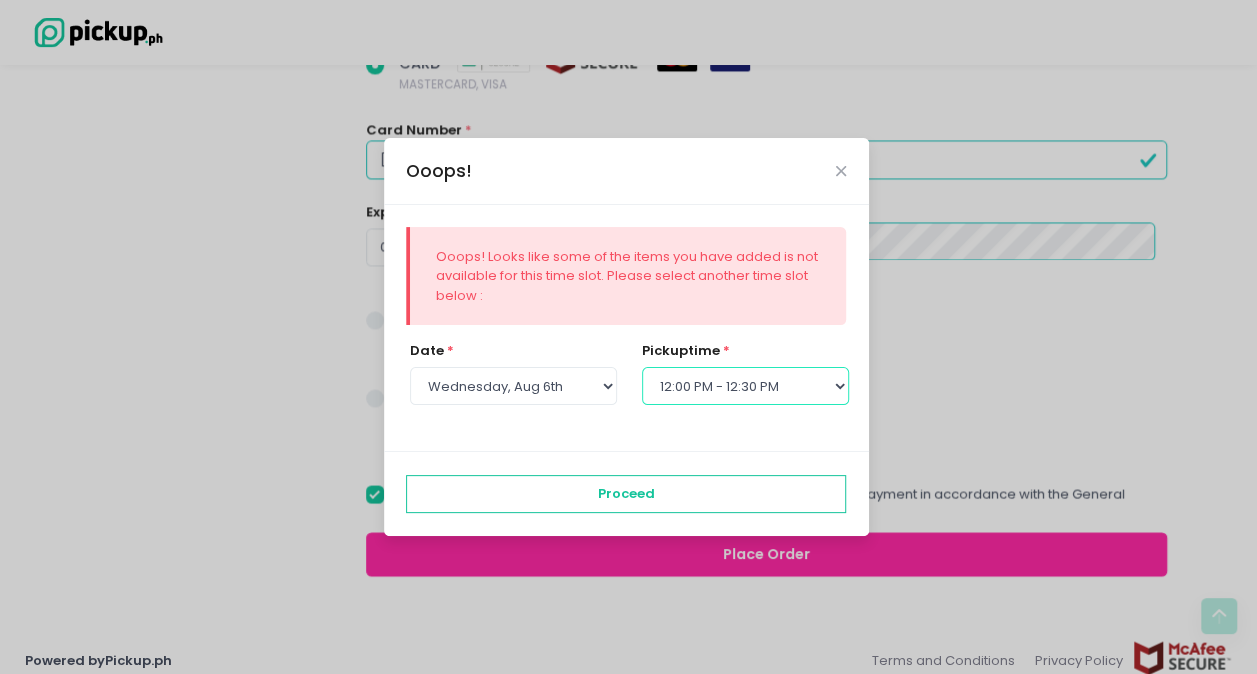 select on "12:30" 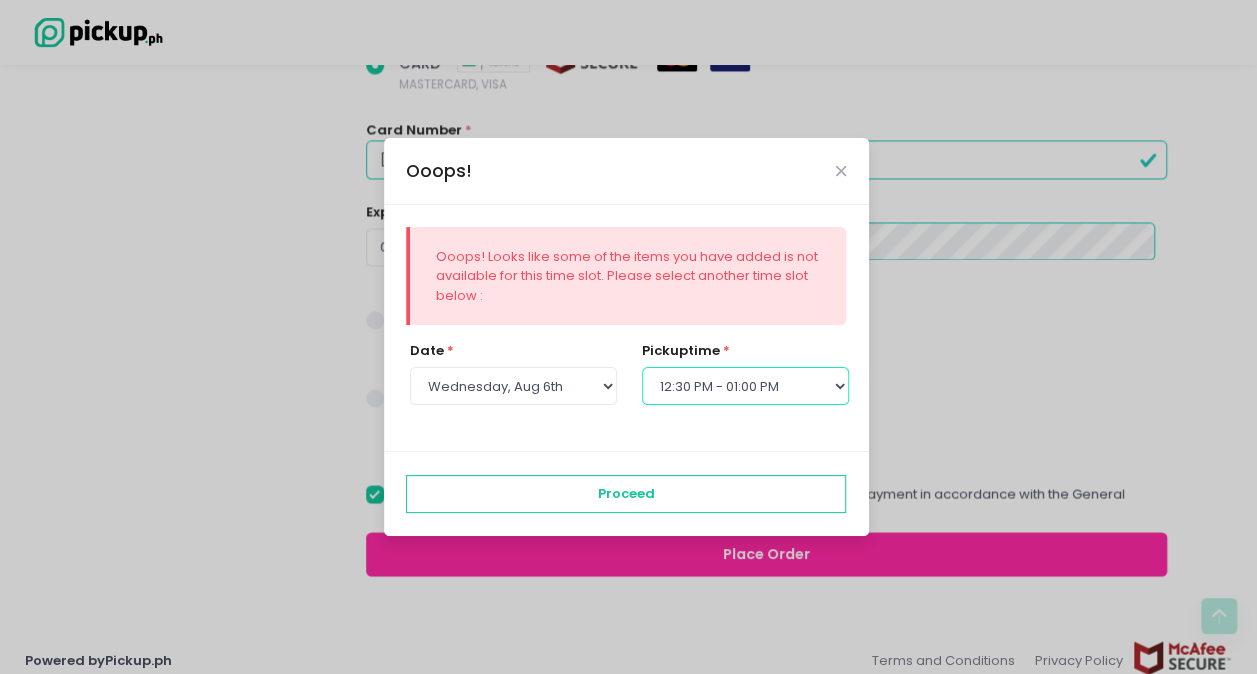 click on "Select pickup time 12:00 PM - 12:30 PM 12:30 PM - 01:00 PM 01:00 PM - 01:30 PM 01:30 PM - 02:00 PM 02:00 PM - 02:30 PM 02:30 PM - 03:00 PM 03:00 PM - 03:30 PM 03:30 PM - 04:00 PM 04:00 PM - 04:30 PM 04:30 PM - 05:00 PM 05:00 PM - 05:30 PM 05:30 PM - 06:00 PM 06:00 PM - 06:30 PM 06:30 PM - 07:00 PM 07:00 PM - 07:30 PM 07:30 PM - 08:00 PM 08:00 PM - 08:30 PM 08:30 PM - 09:00 PM" at bounding box center [745, 386] 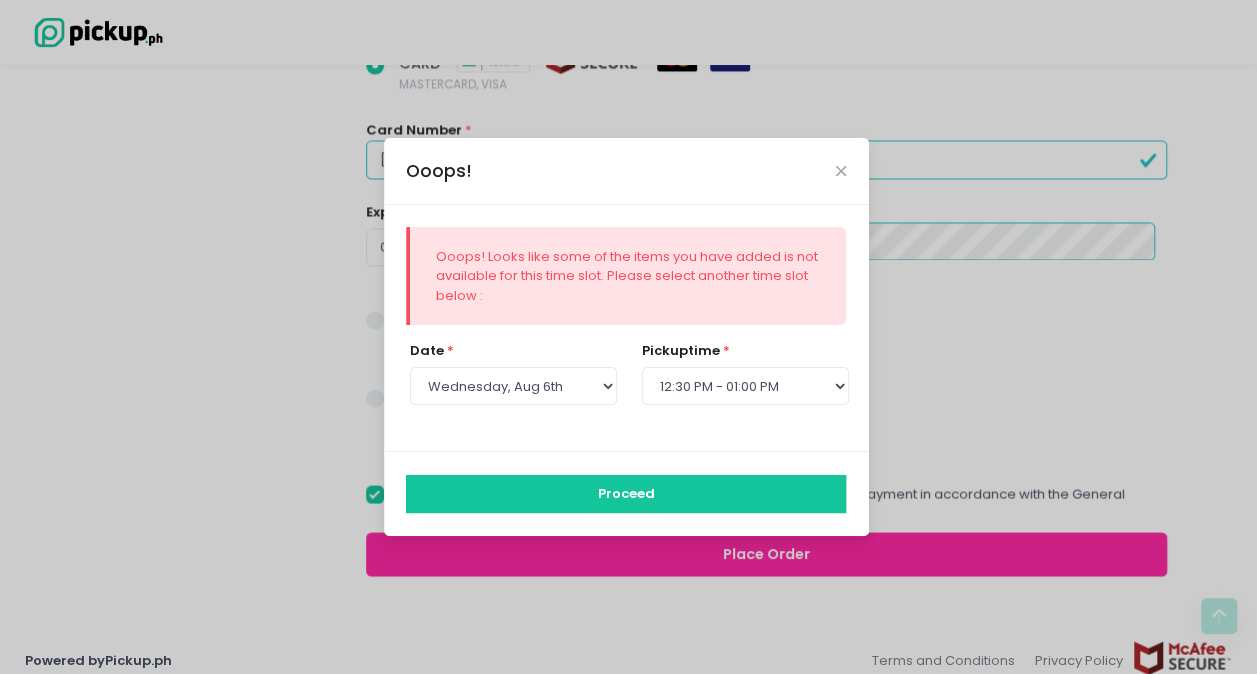 click on "Proceed" at bounding box center (626, 494) 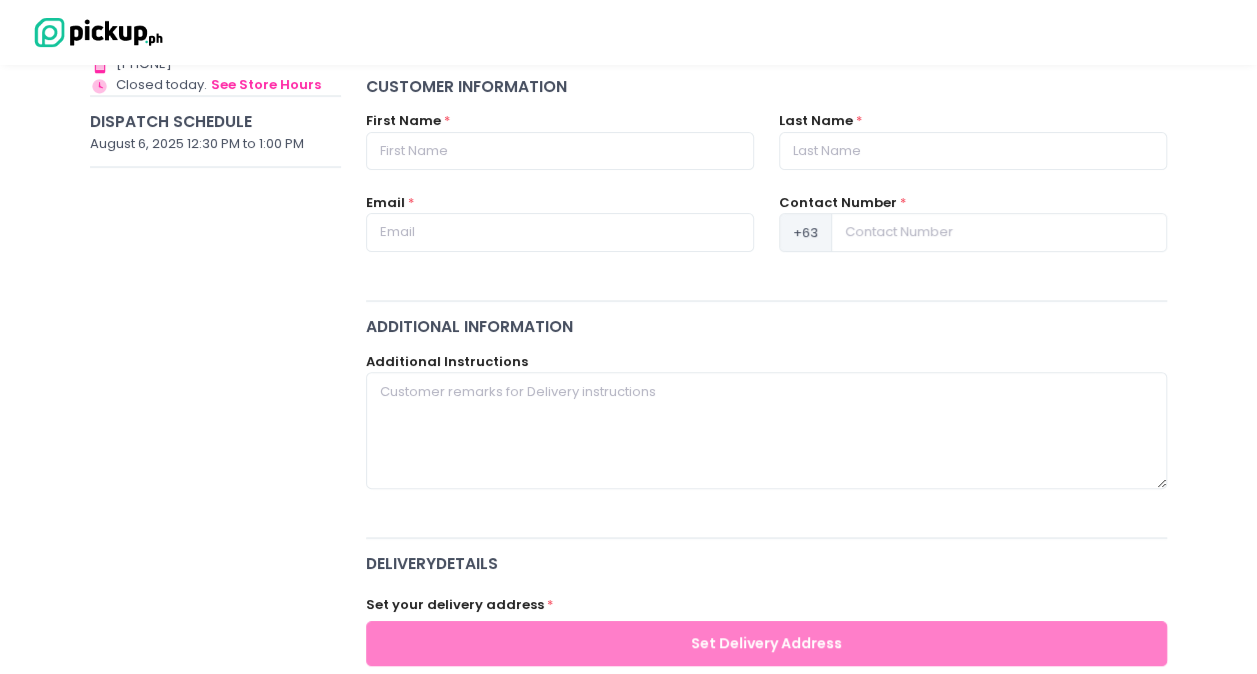 scroll, scrollTop: 200, scrollLeft: 0, axis: vertical 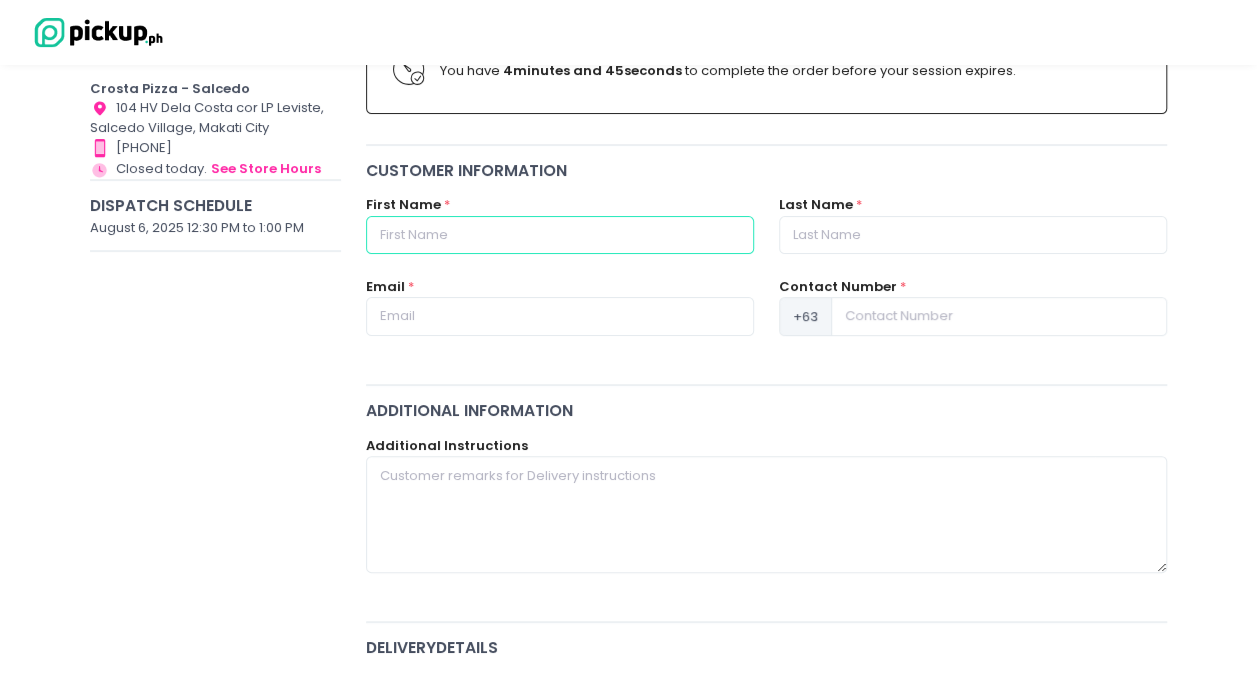 click at bounding box center [560, 235] 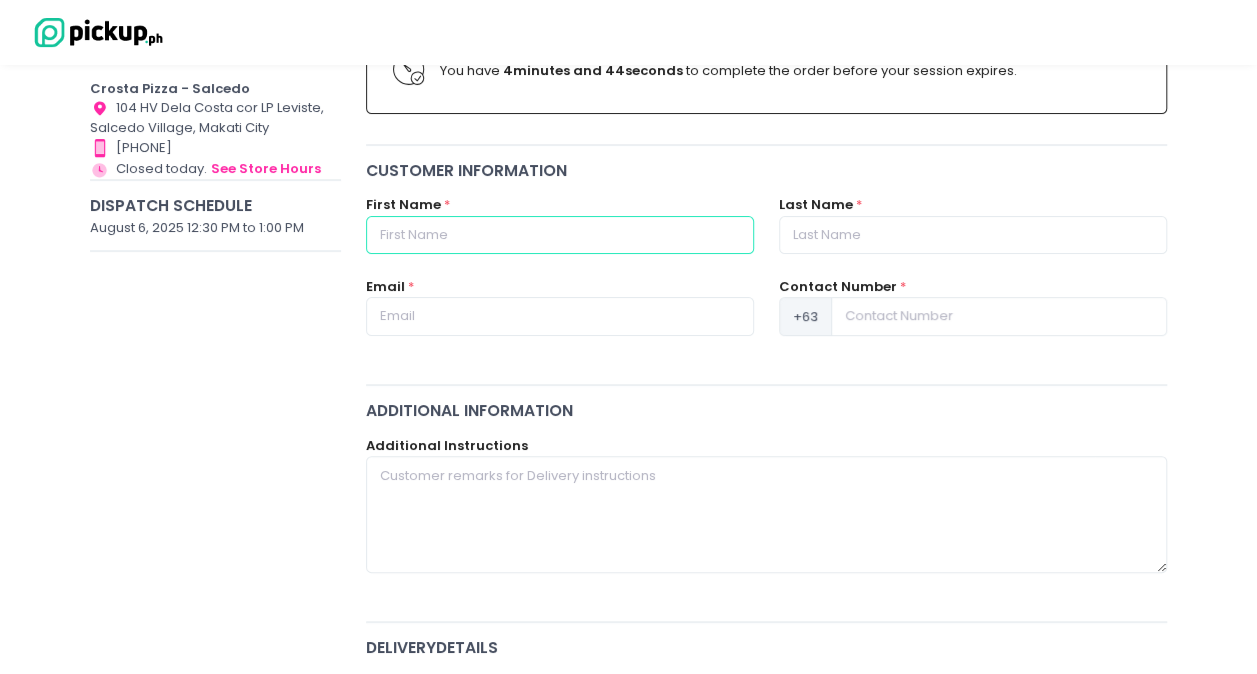 type on "[FIRST]" 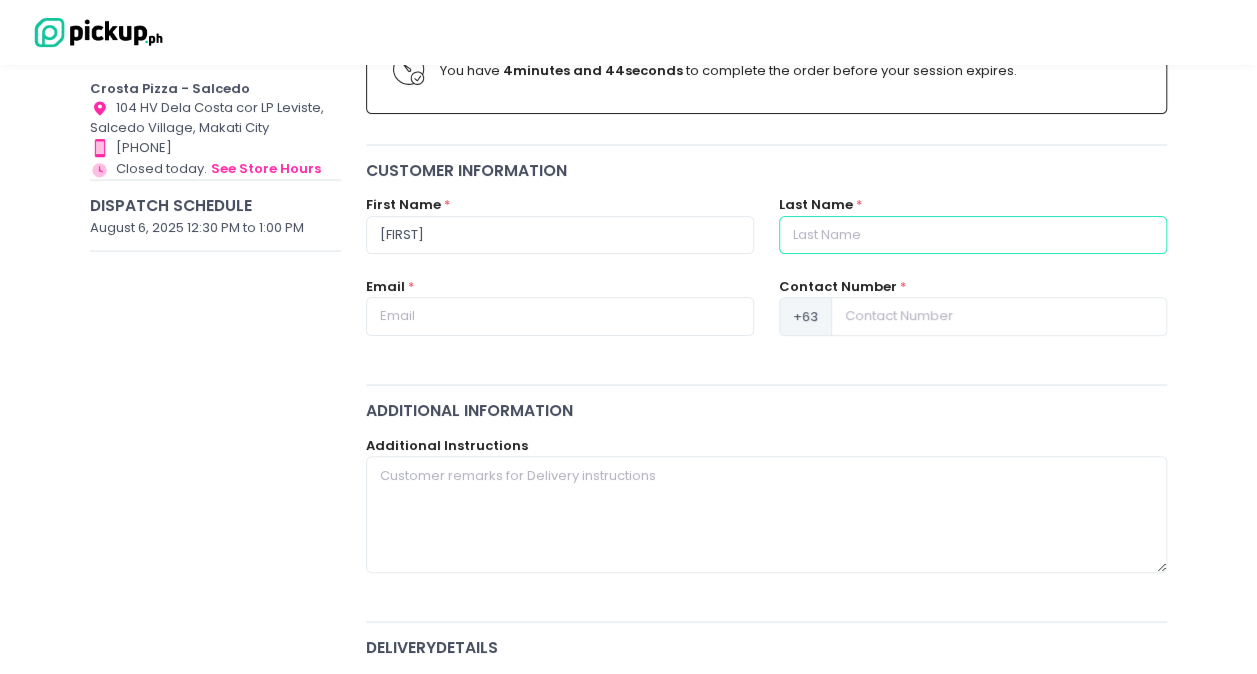 type on "[LAST]" 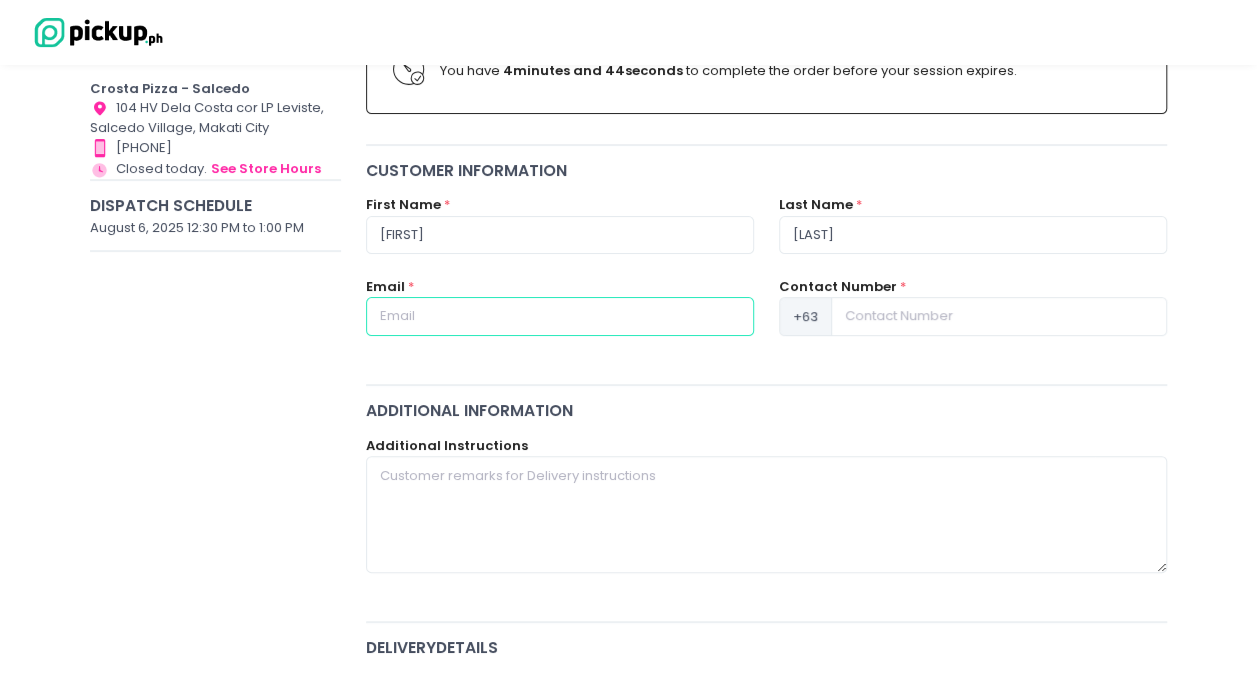 type on "[EMAIL]" 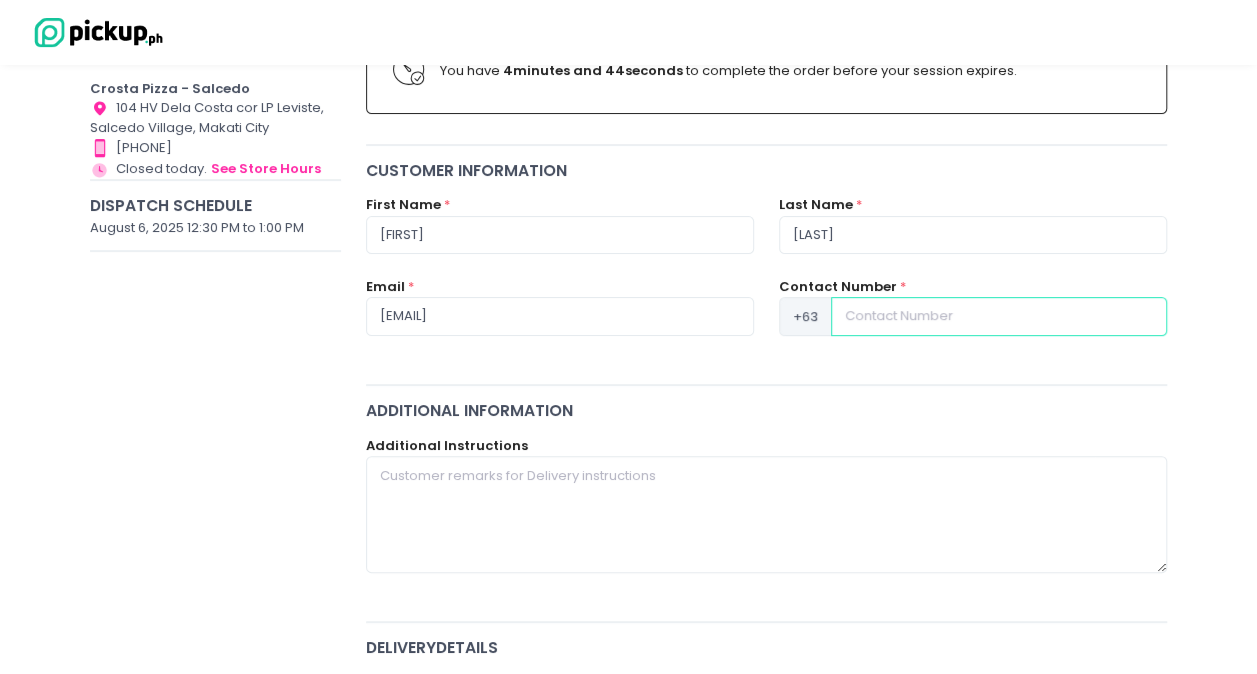 type on "[PHONE]" 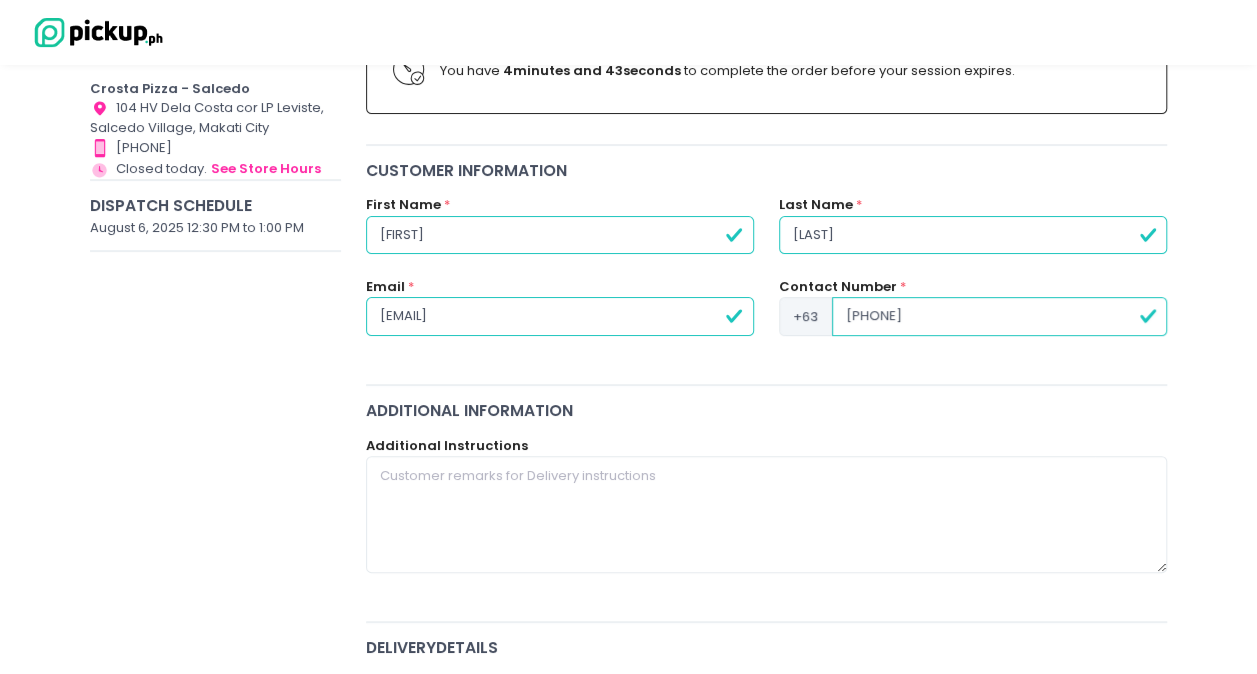 click on "Additional Information" at bounding box center (767, 410) 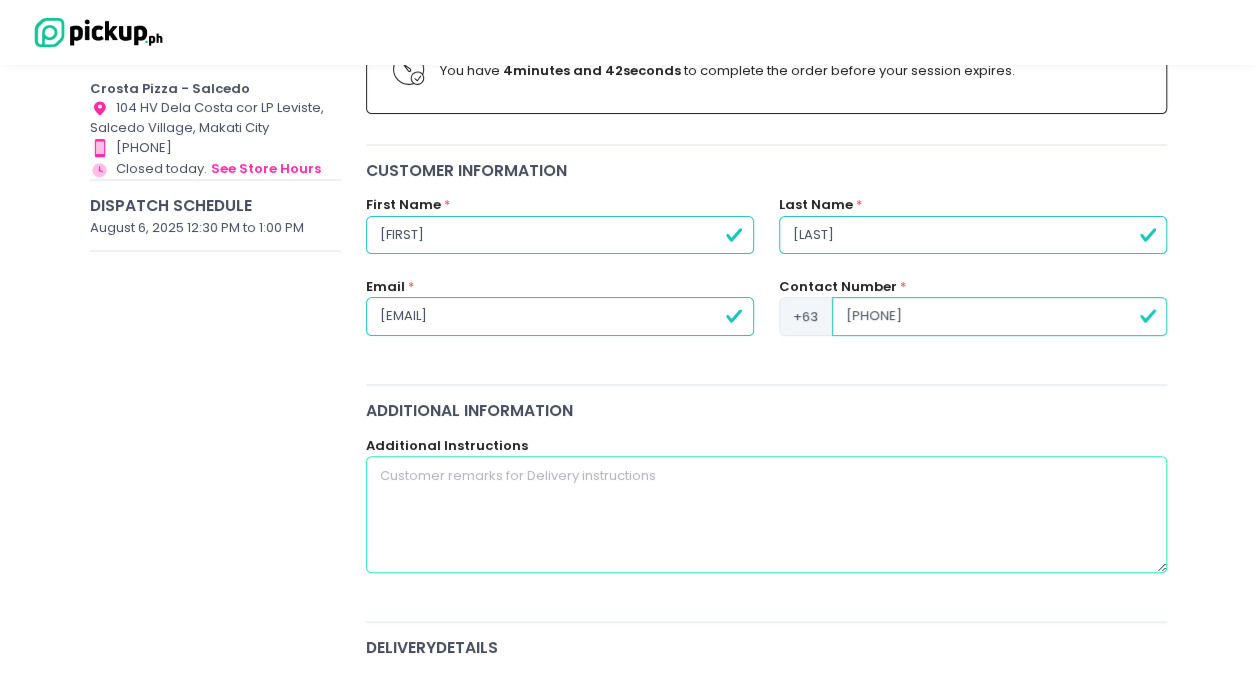 click at bounding box center [767, 514] 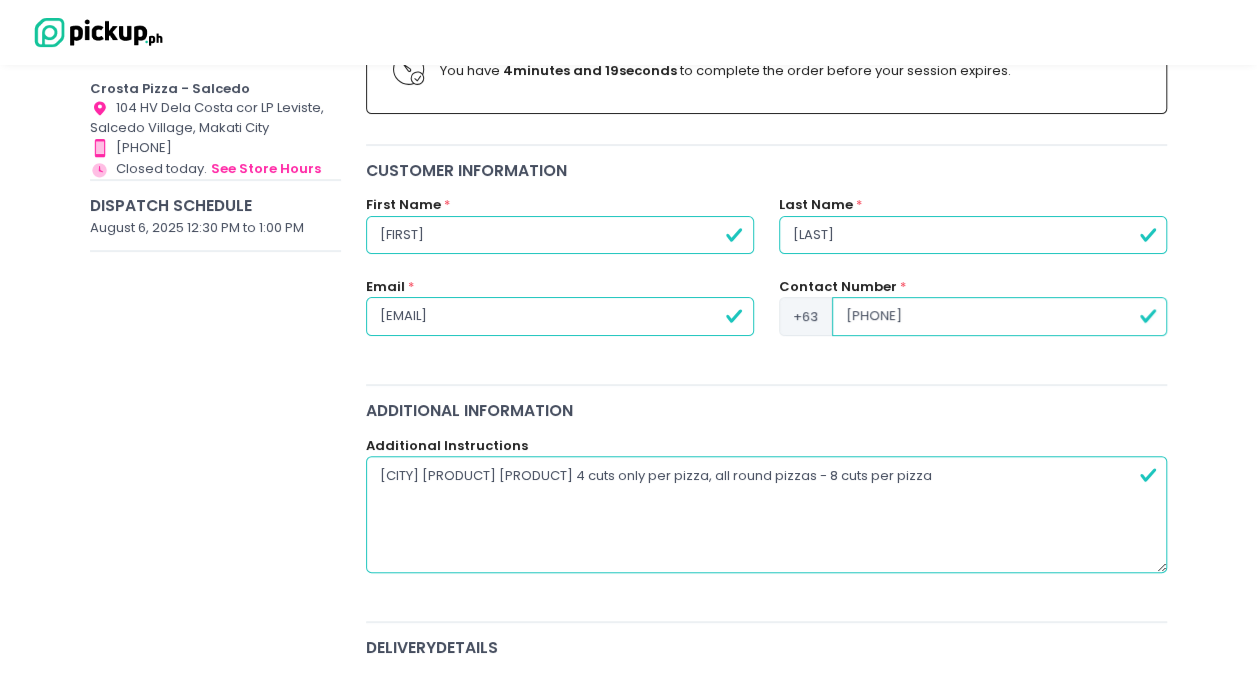 click on "[CITY] [PRODUCT] [PRODUCT] 4 cuts only per pizza, all round pizzas - 8 cuts per pizza" at bounding box center [767, 514] 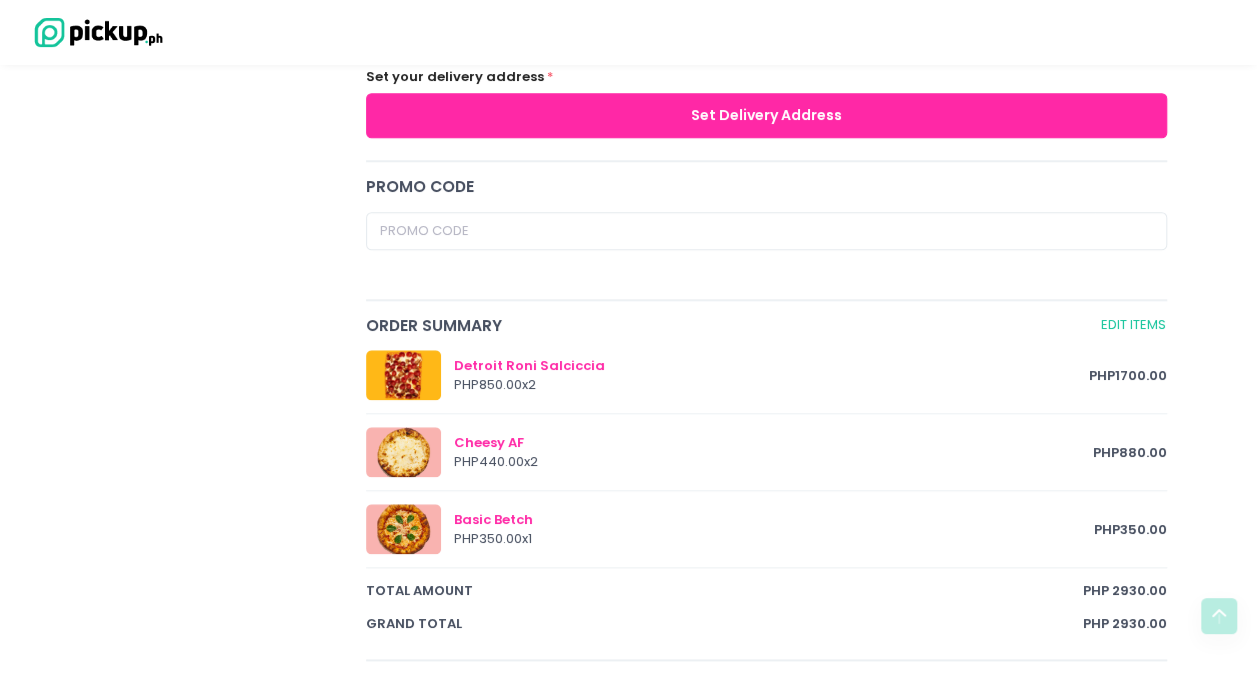 scroll, scrollTop: 600, scrollLeft: 0, axis: vertical 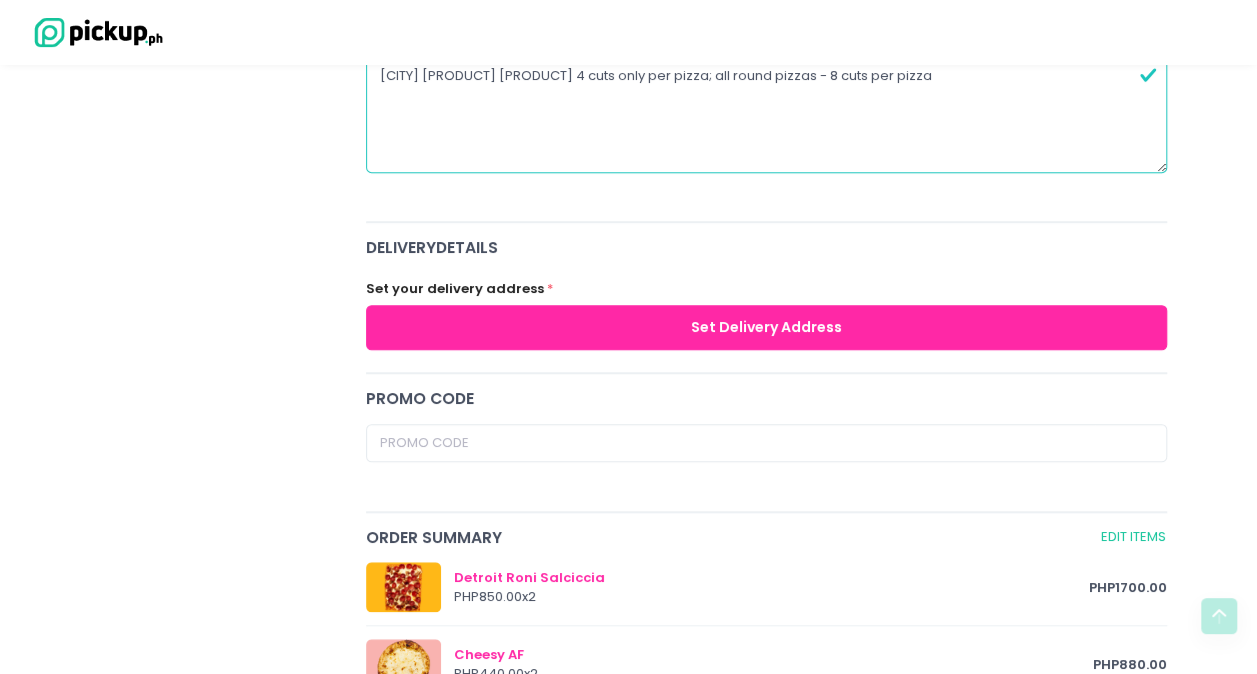 type on "[CITY] [PRODUCT] [PRODUCT] 4 cuts only per pizza; all round pizzas - 8 cuts per pizza" 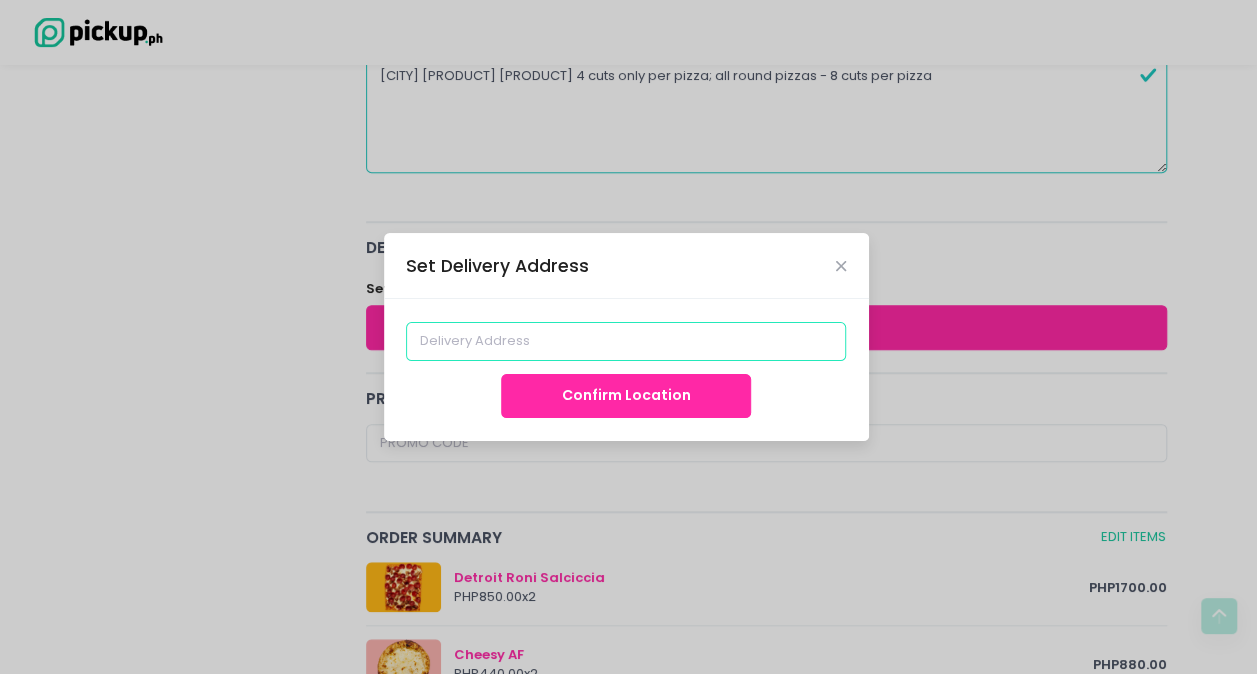 click at bounding box center (626, 341) 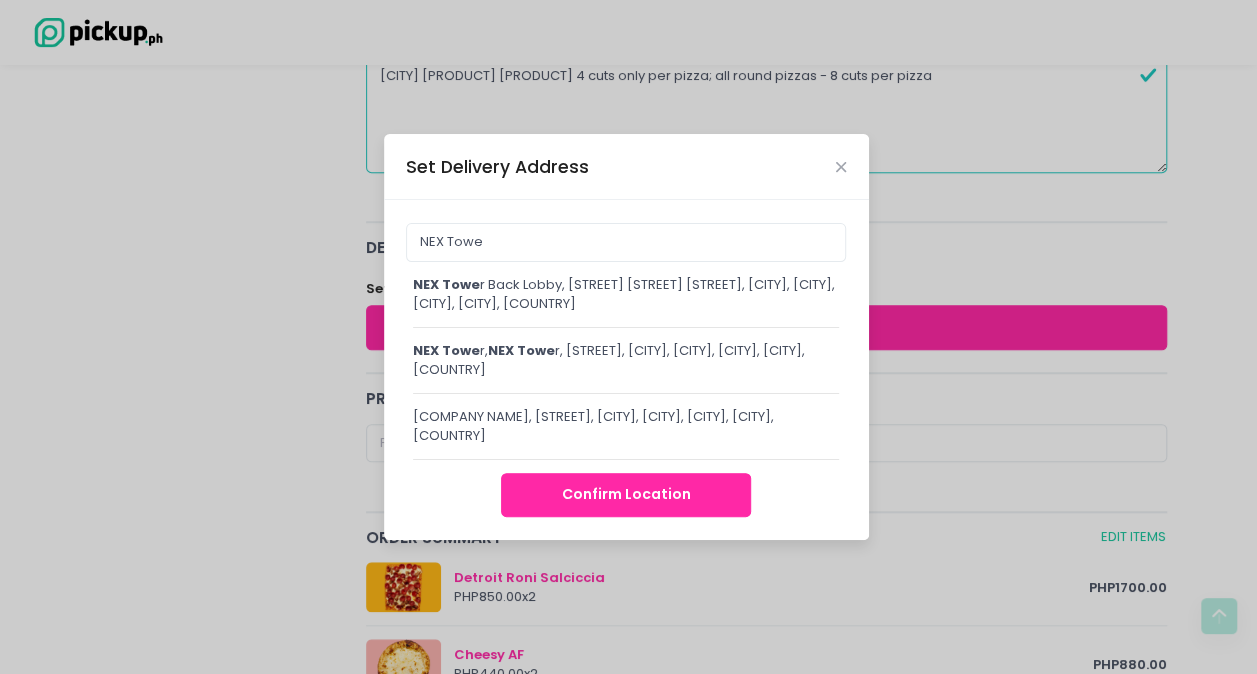 click on "NEX Towe r Back Lobby, [STREET] [STREET] [STREET], [CITY], [CITY], [CITY], [CITY], [COUNTRY]" at bounding box center [626, 294] 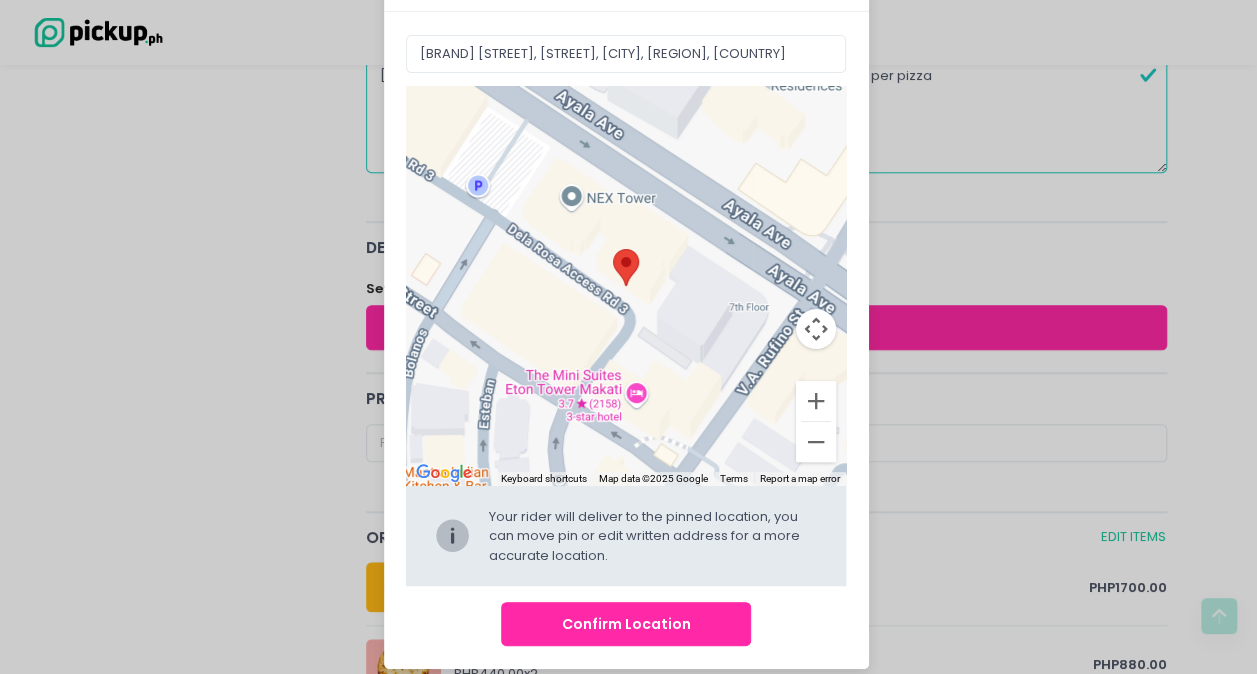 scroll, scrollTop: 93, scrollLeft: 0, axis: vertical 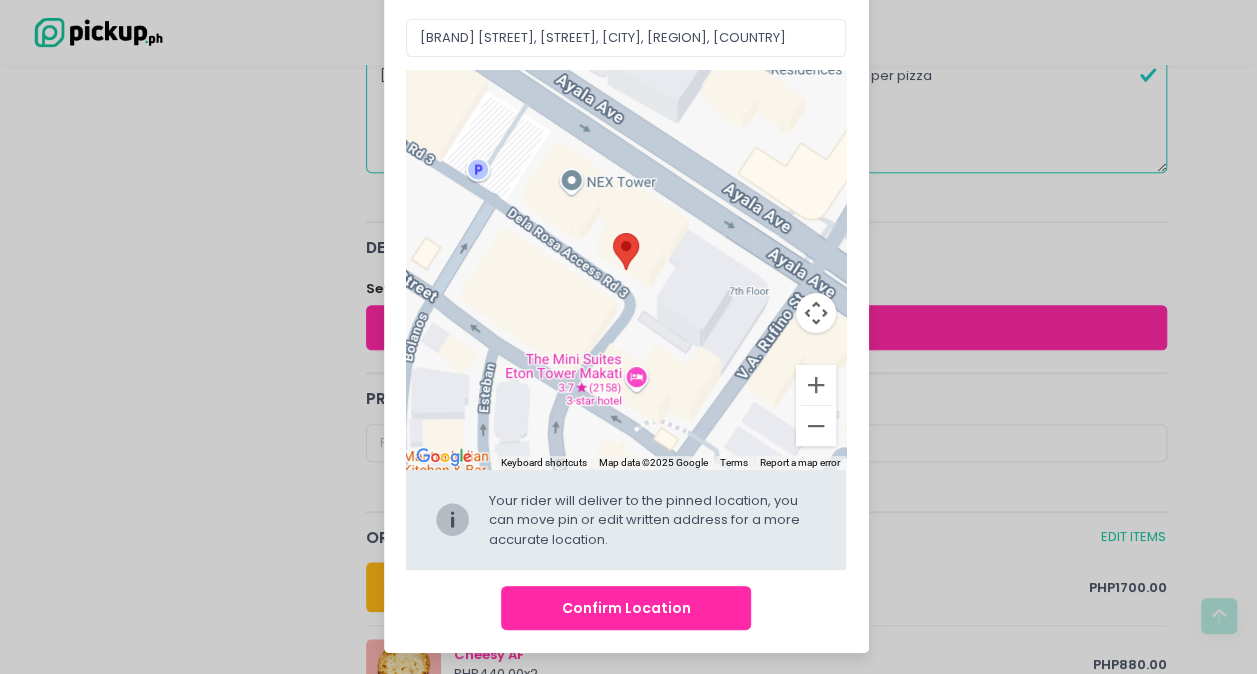 click on "Confirm Location" at bounding box center (626, 608) 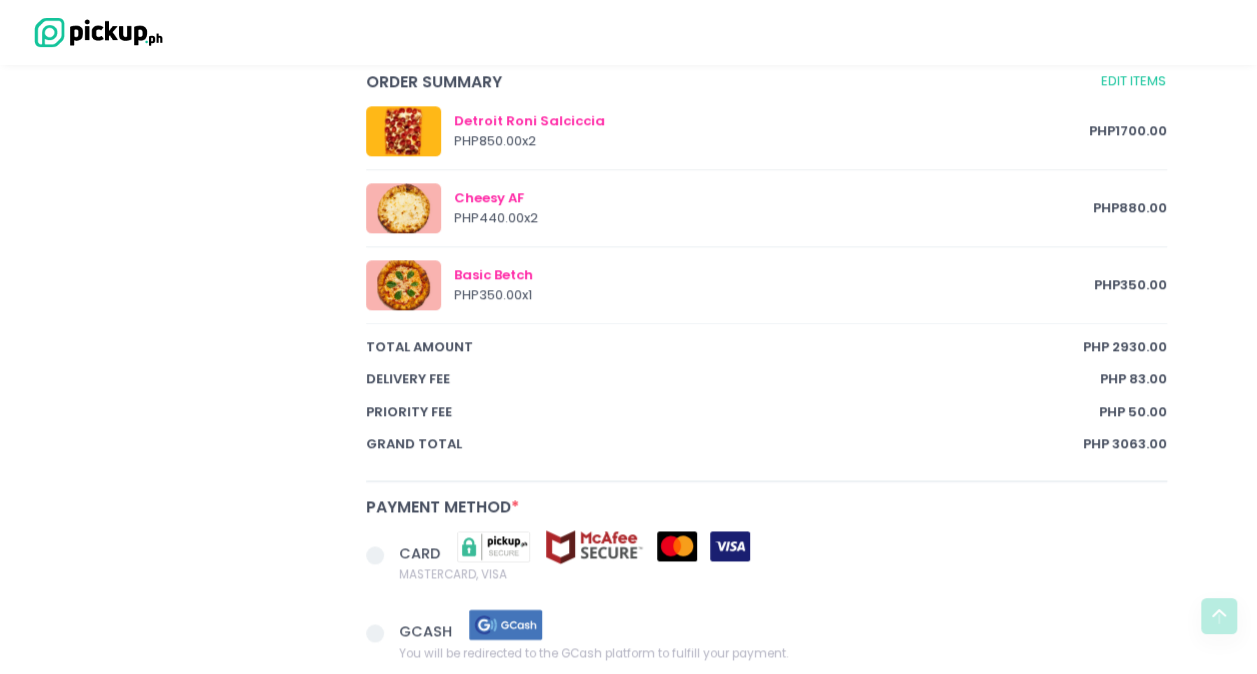 scroll, scrollTop: 1312, scrollLeft: 0, axis: vertical 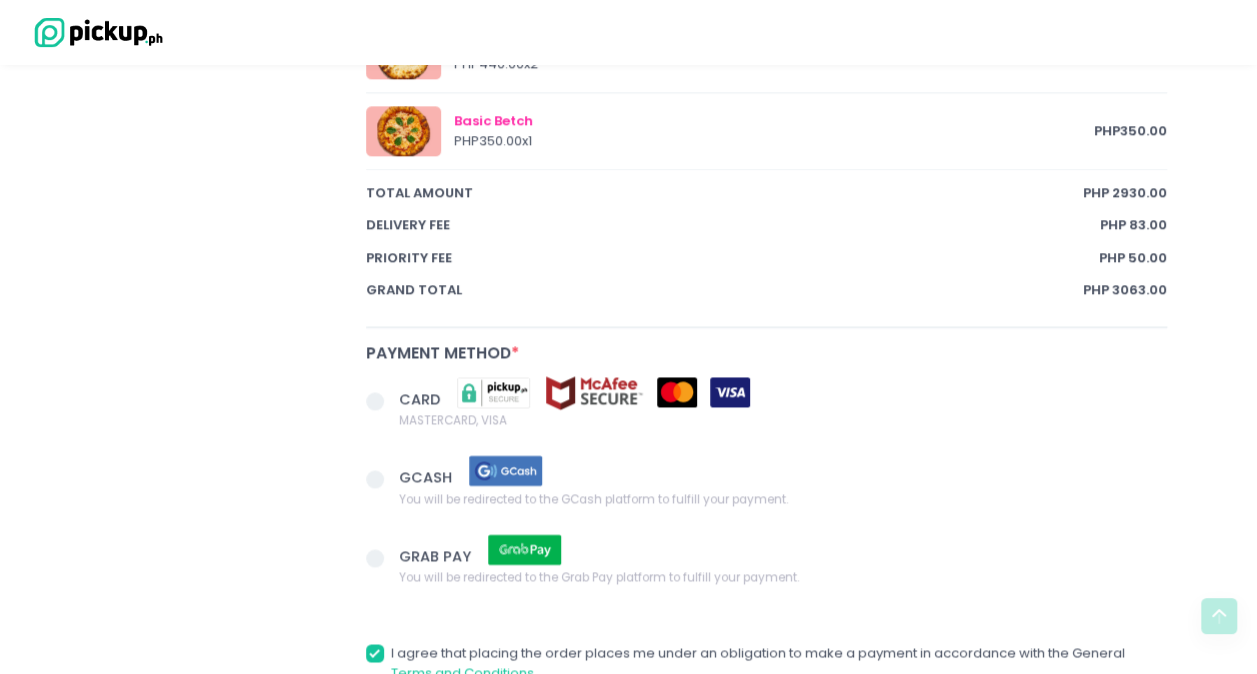 click at bounding box center [375, 401] 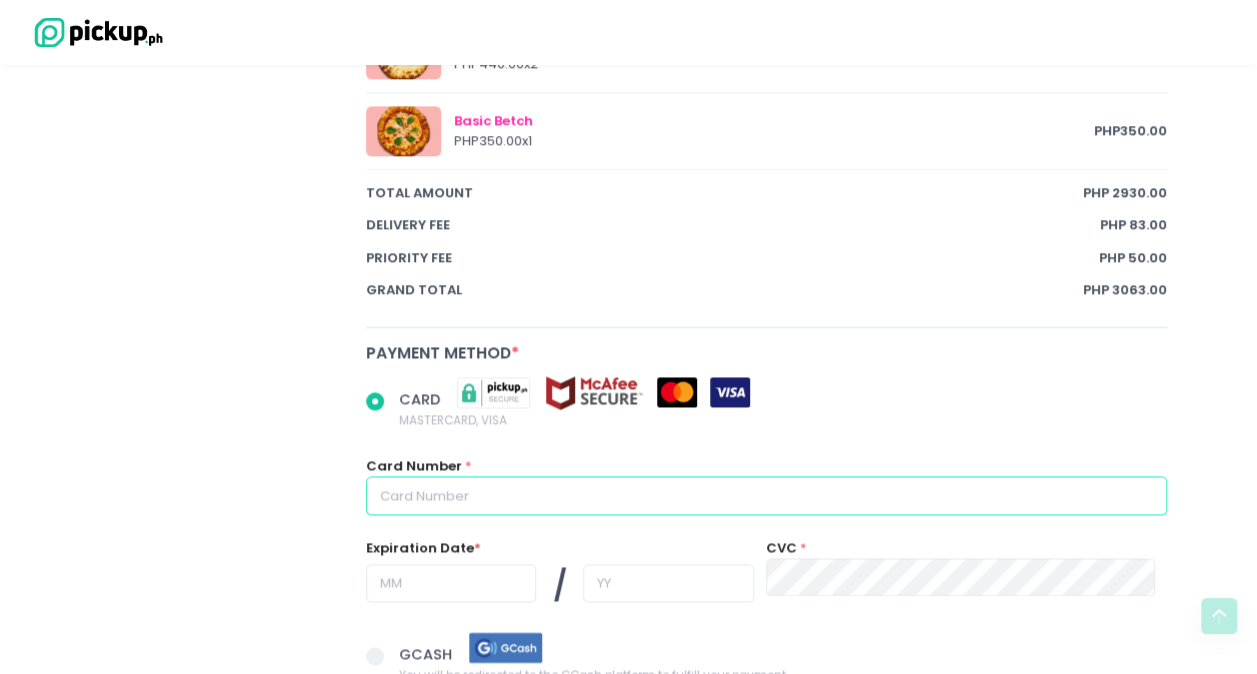 click at bounding box center [767, 495] 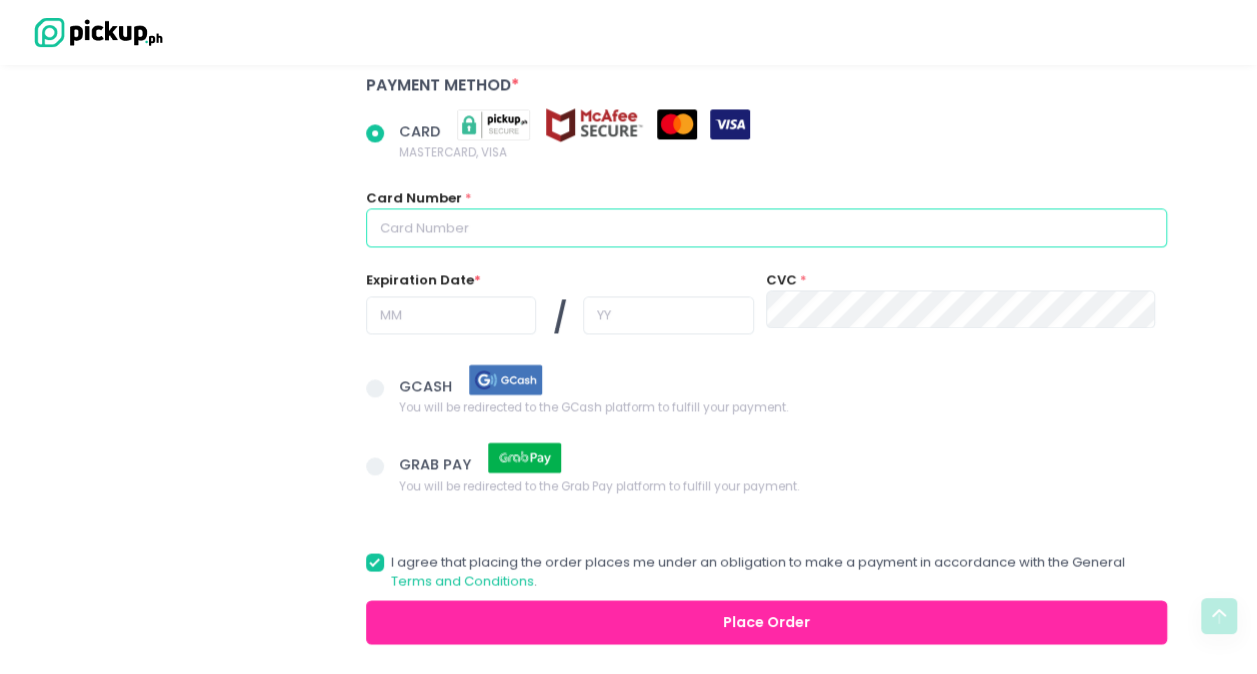 scroll, scrollTop: 1548, scrollLeft: 0, axis: vertical 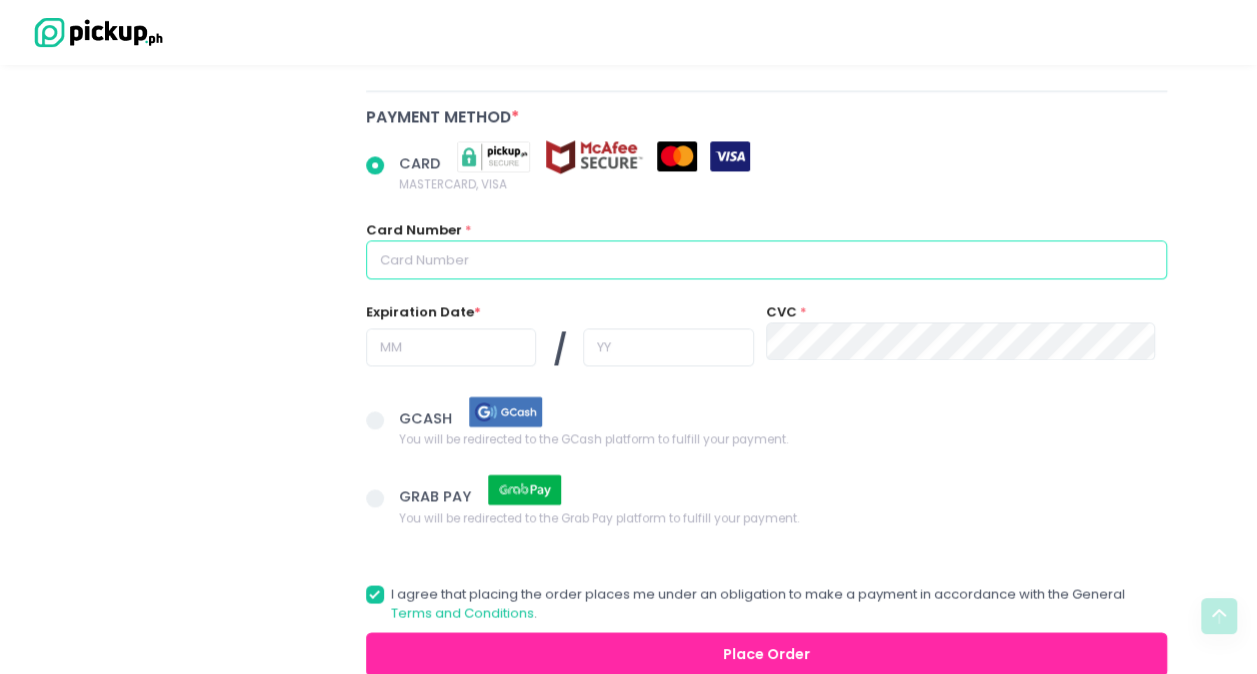 radio on "true" 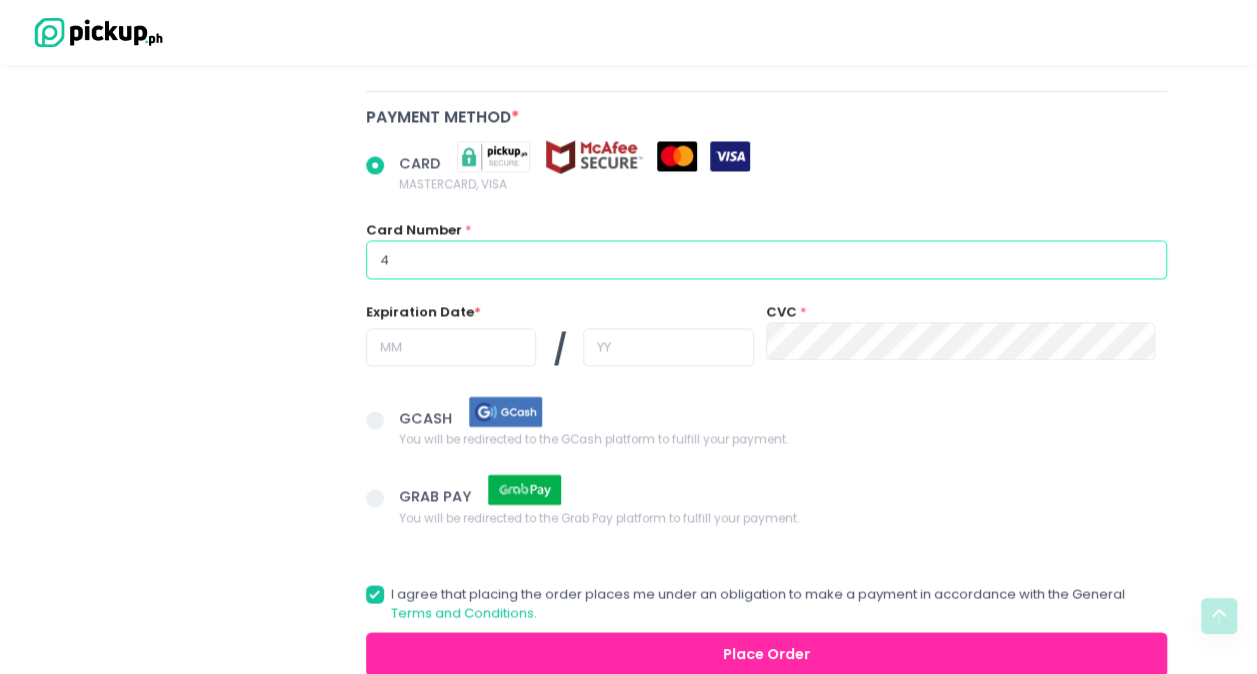 radio on "true" 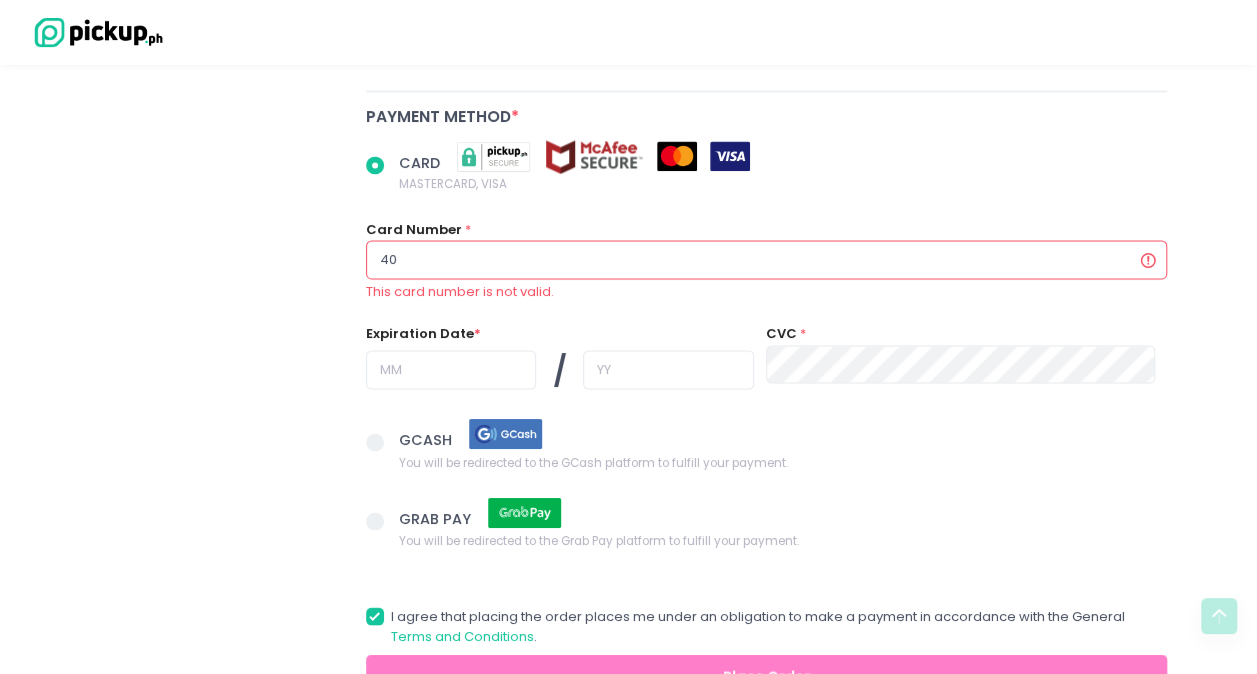 radio on "true" 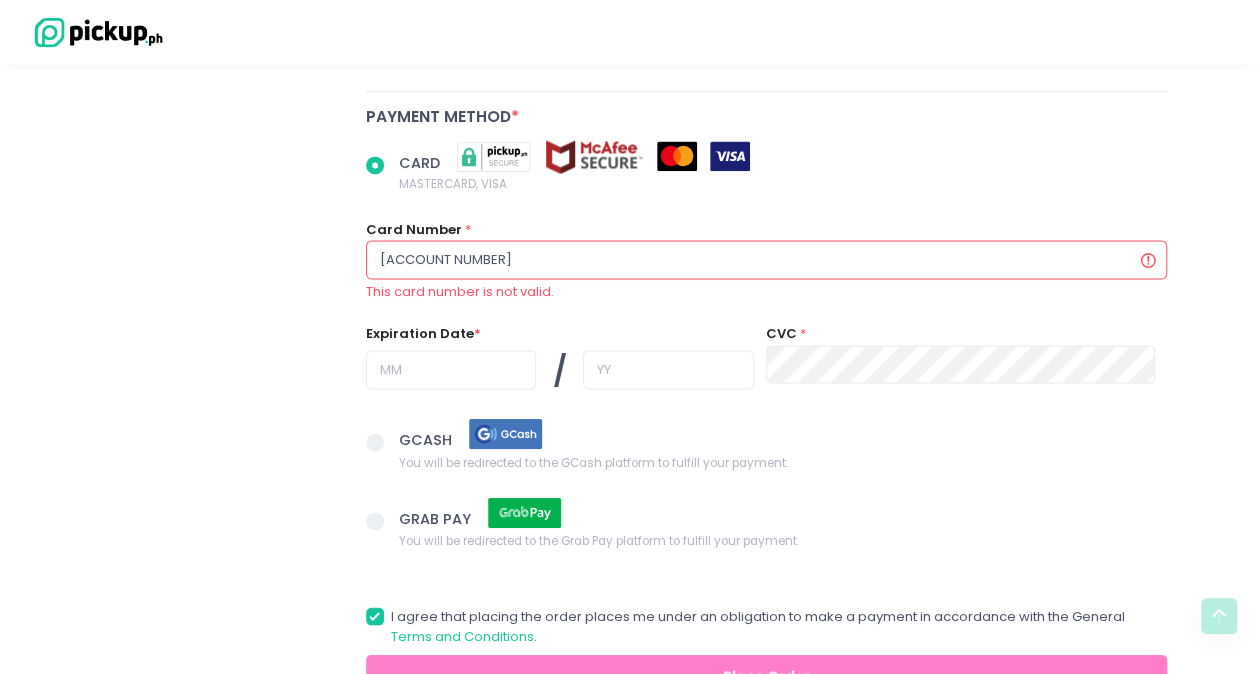 radio on "true" 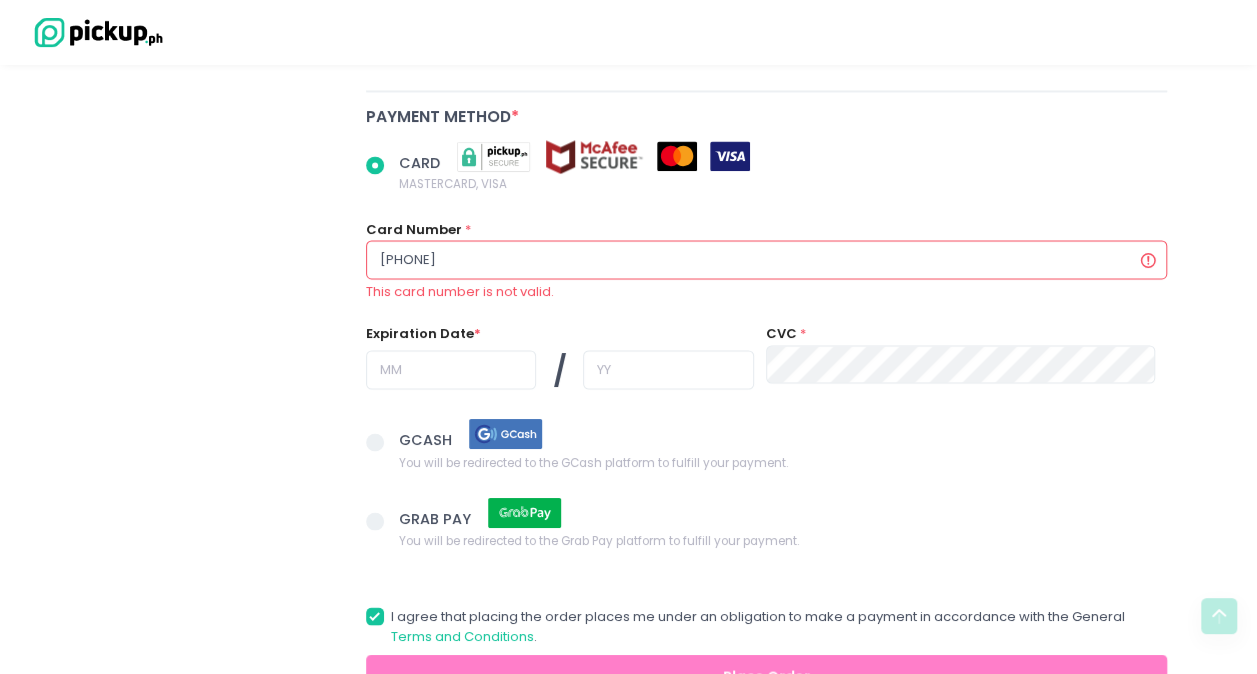 radio on "true" 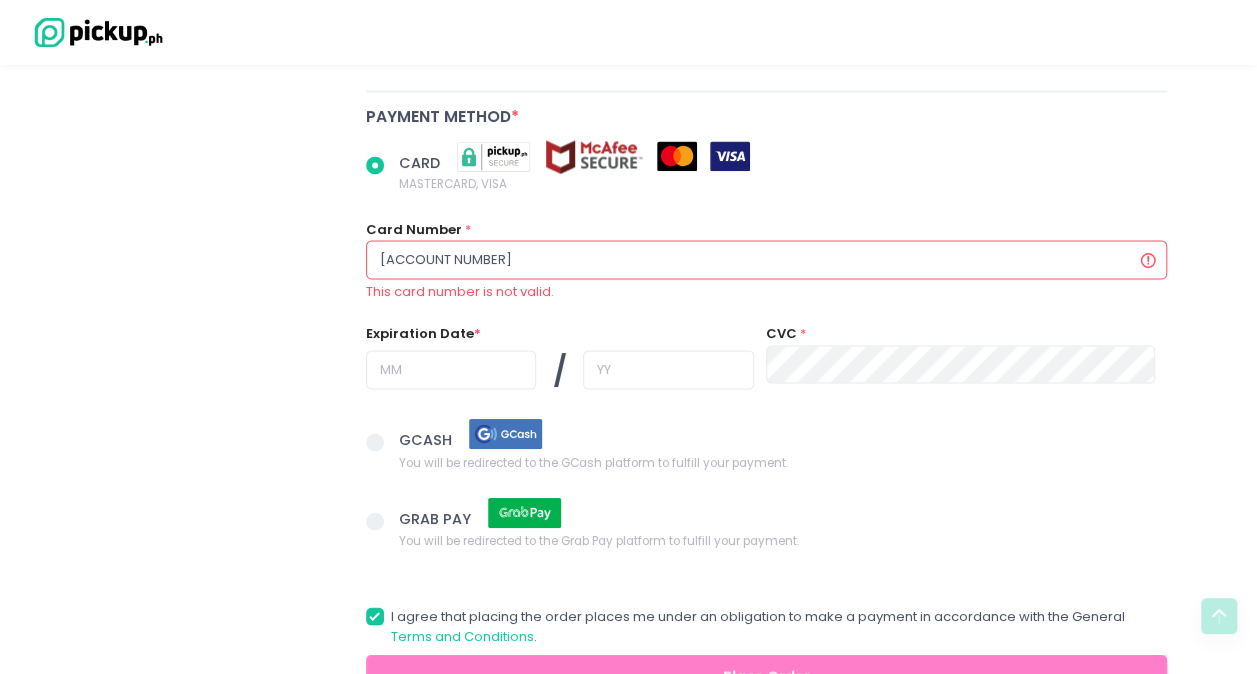 radio on "true" 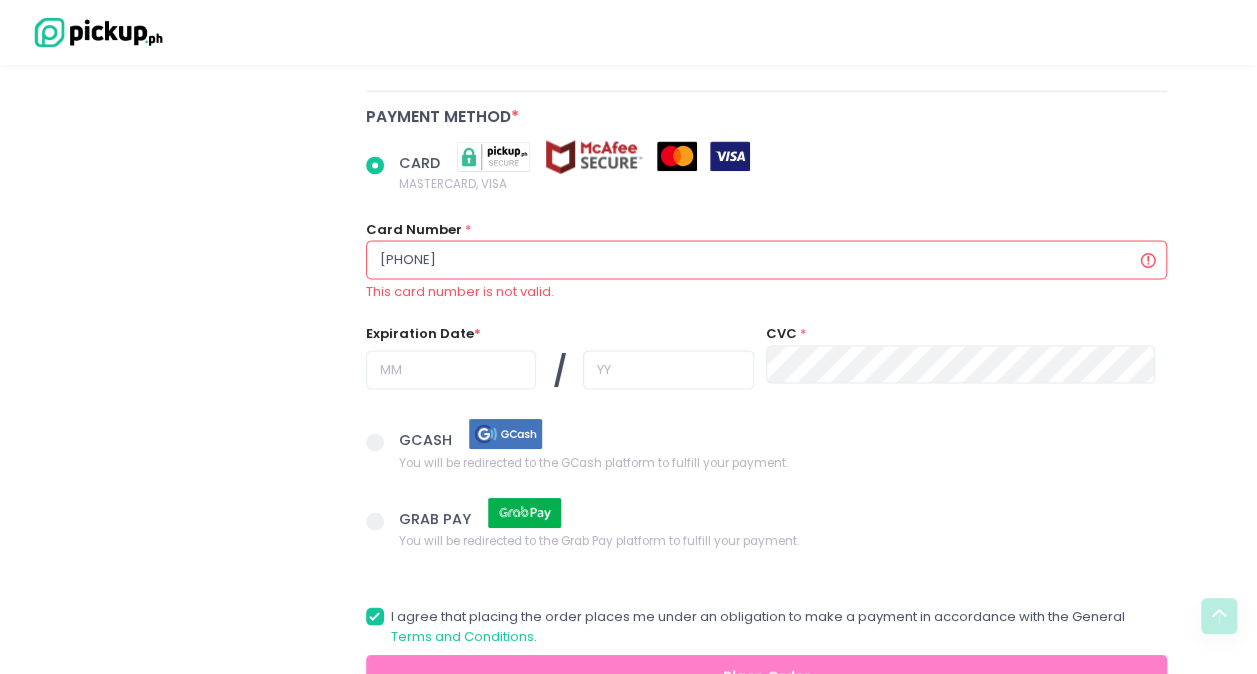 radio on "true" 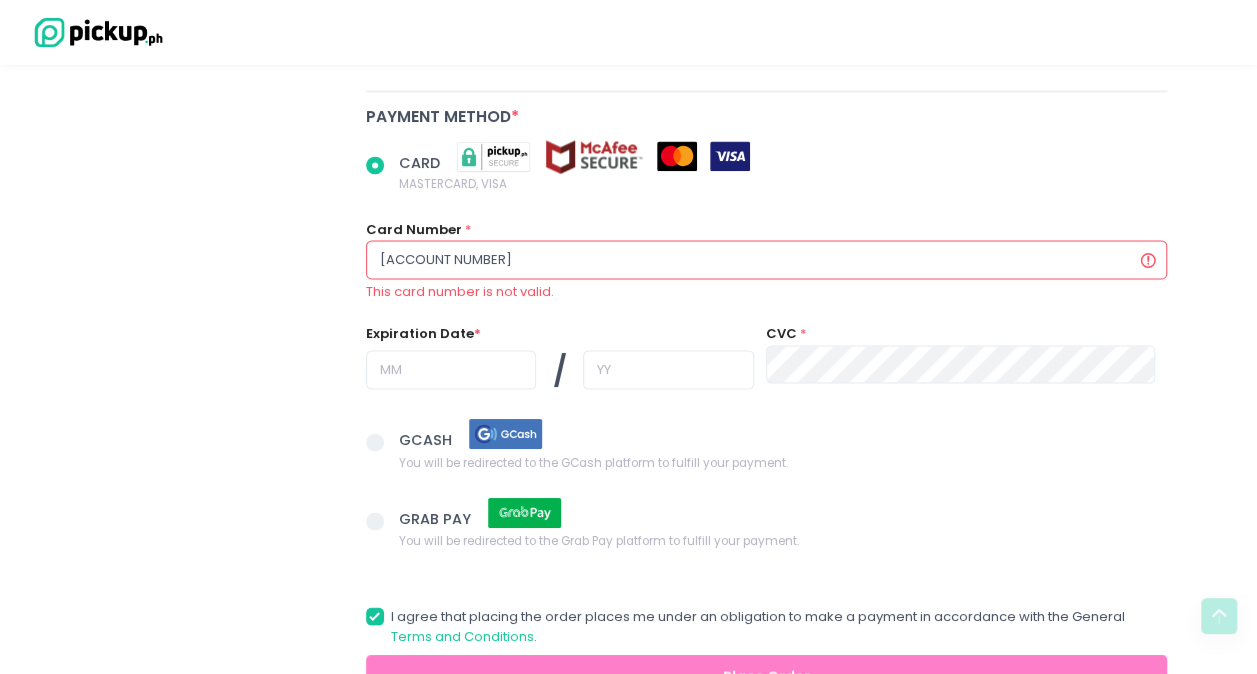 radio on "true" 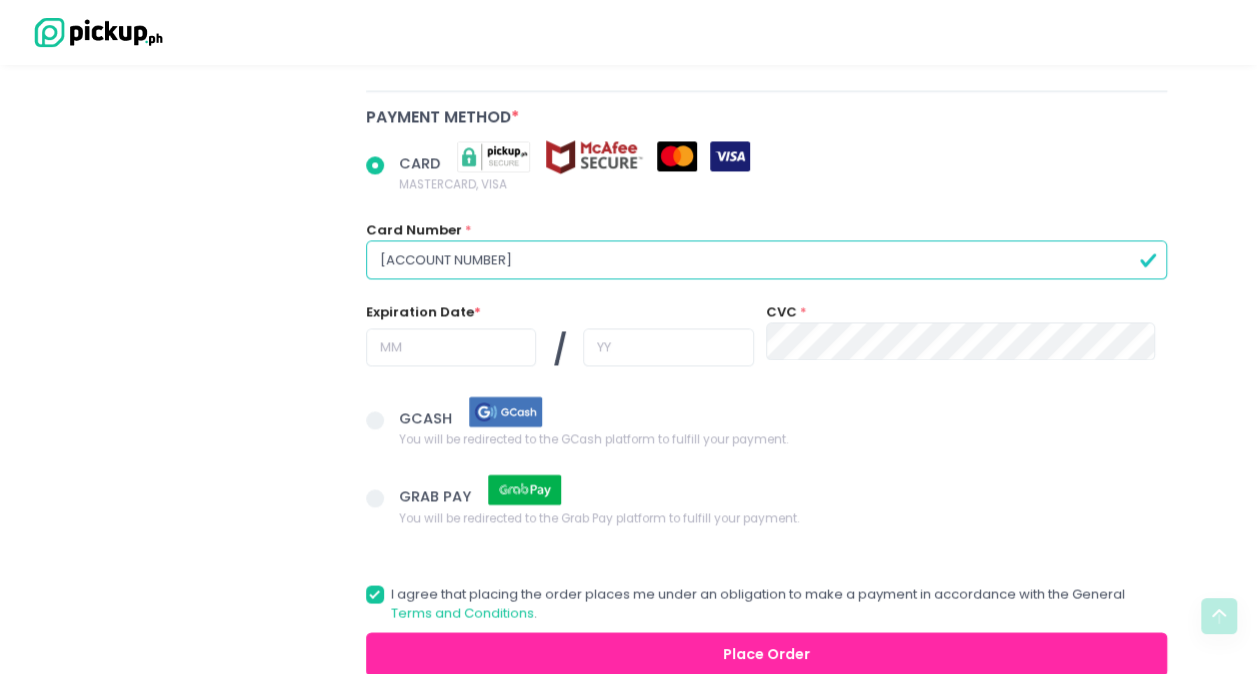 type on "[ACCOUNT NUMBER]" 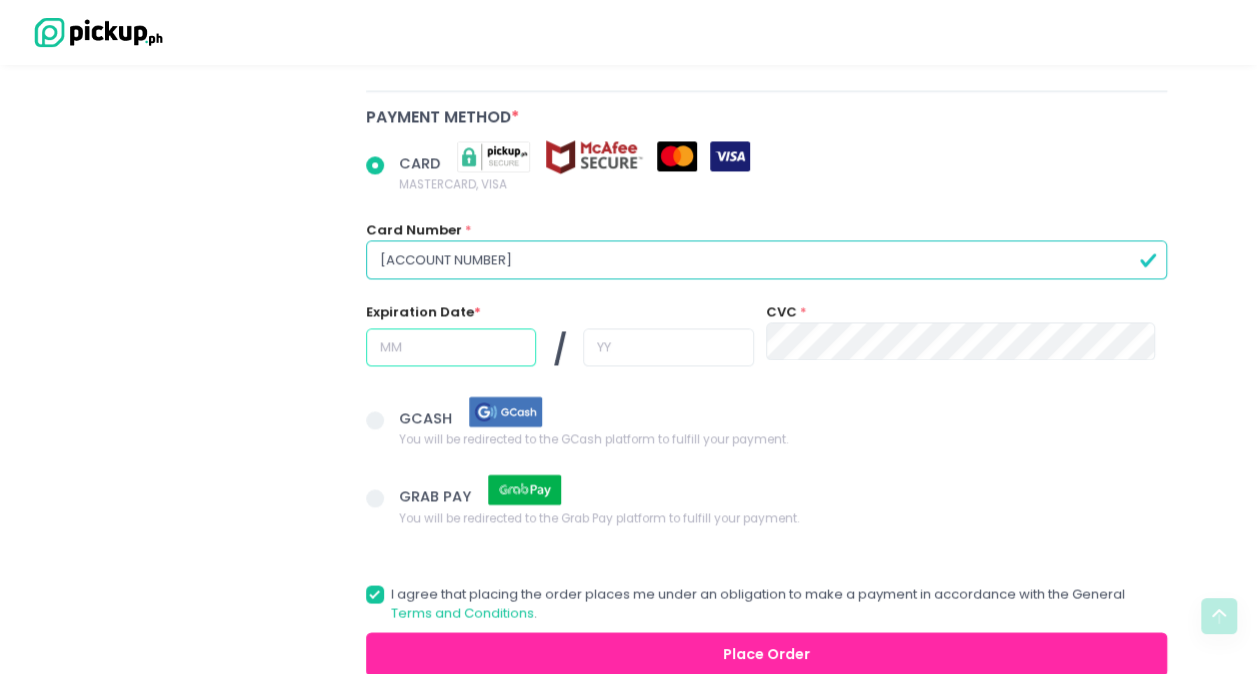 click at bounding box center (451, 347) 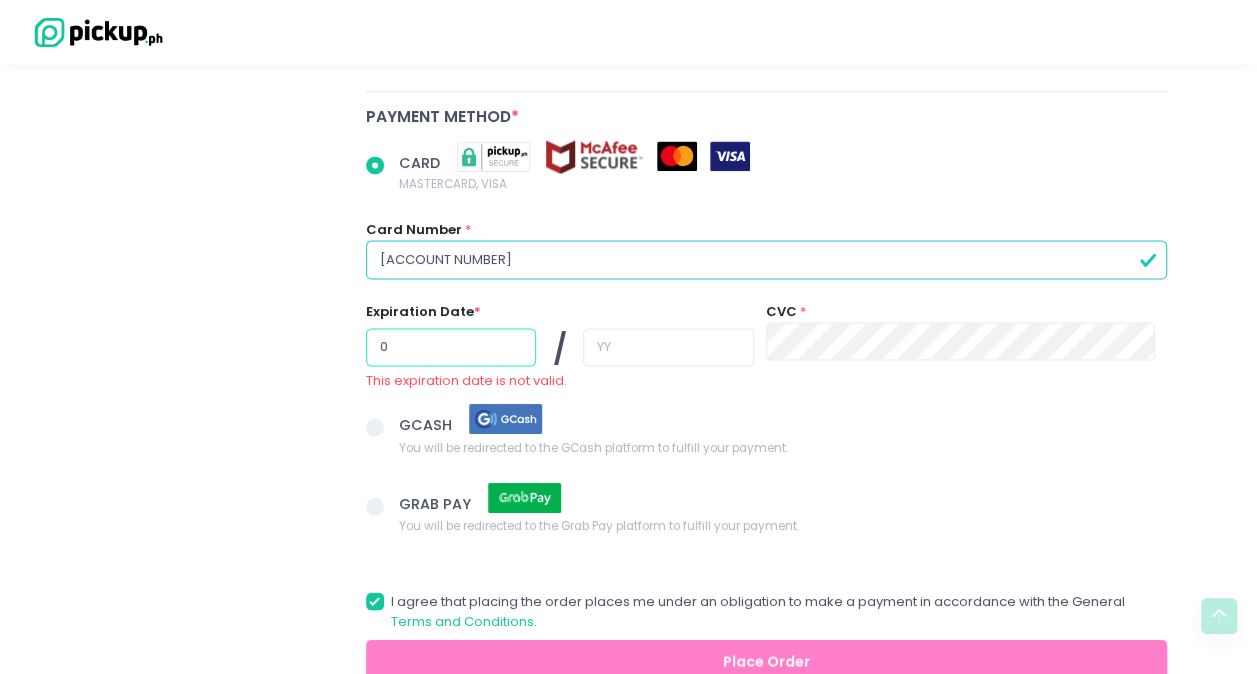 radio on "true" 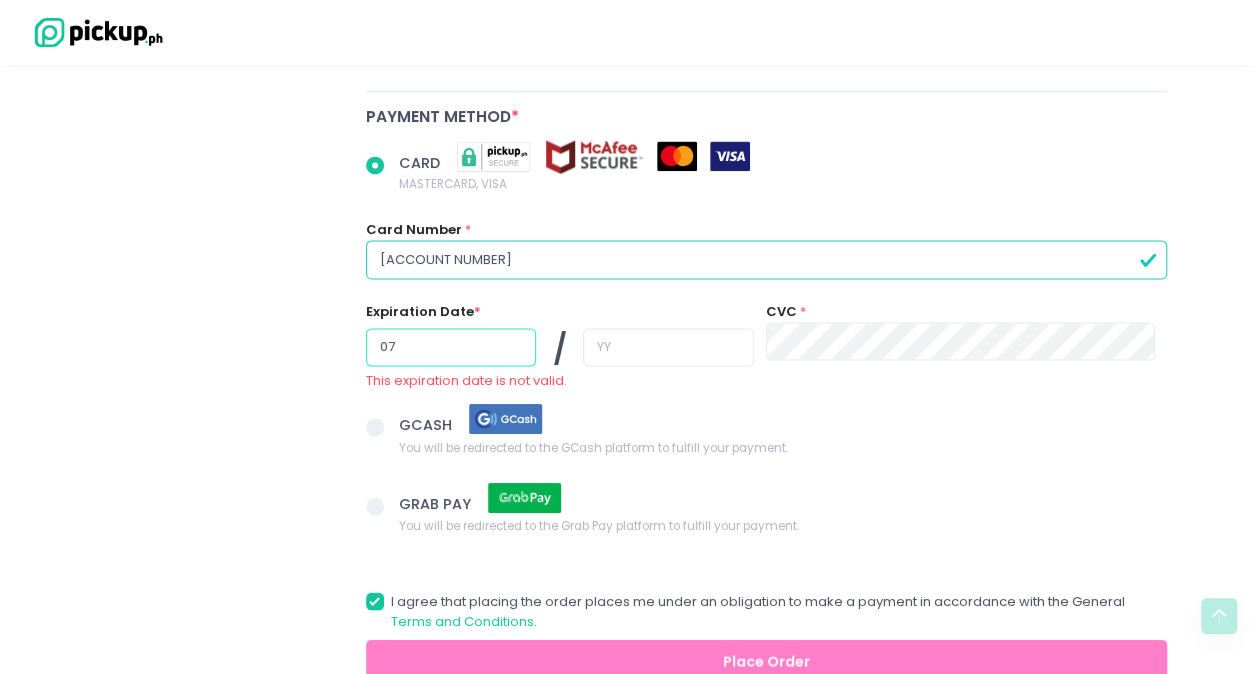 type on "07" 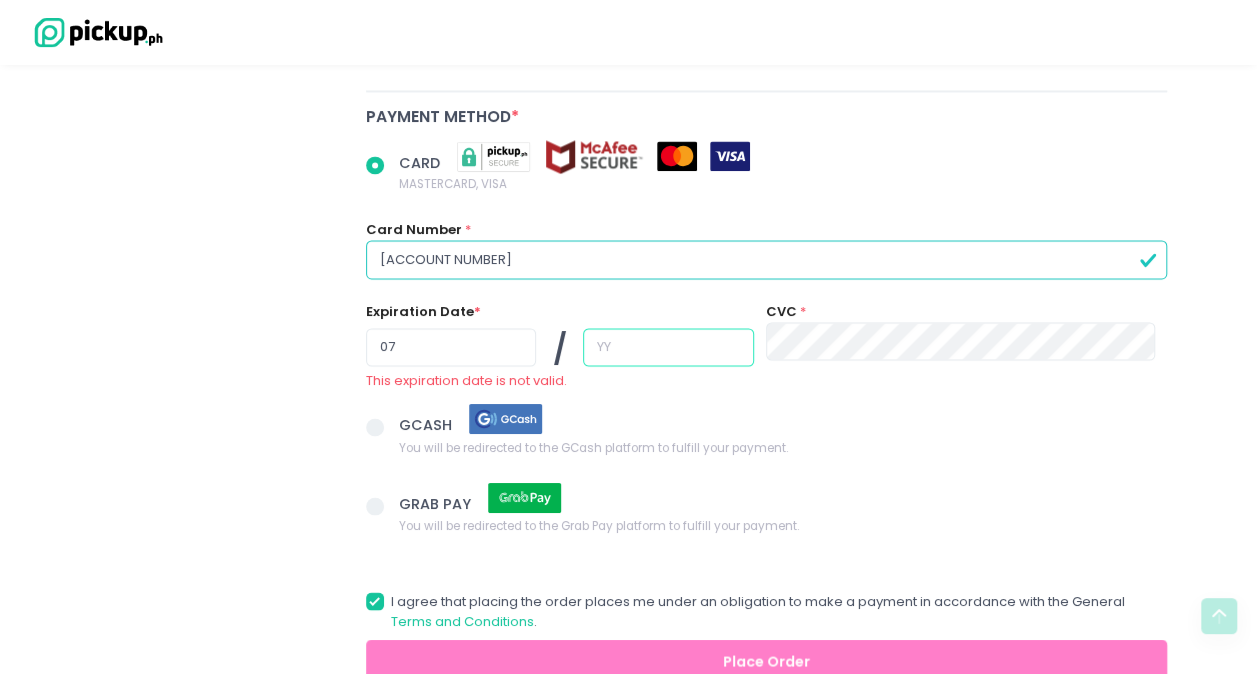 click at bounding box center [668, 347] 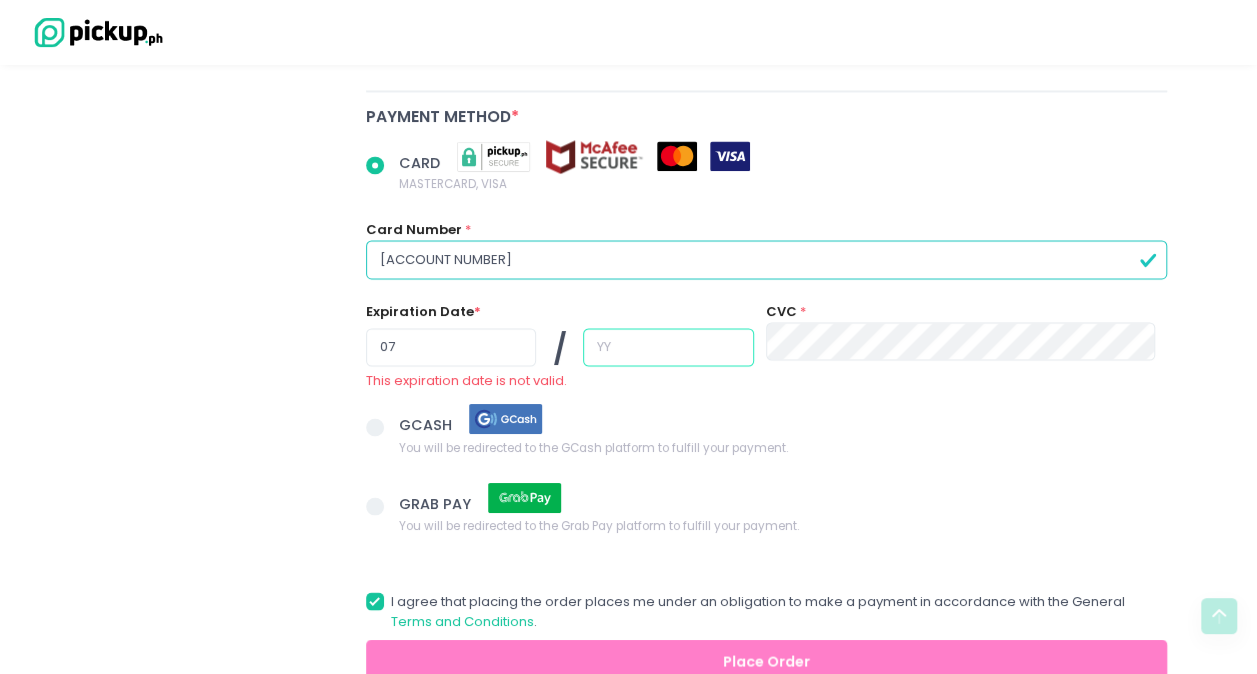 radio on "true" 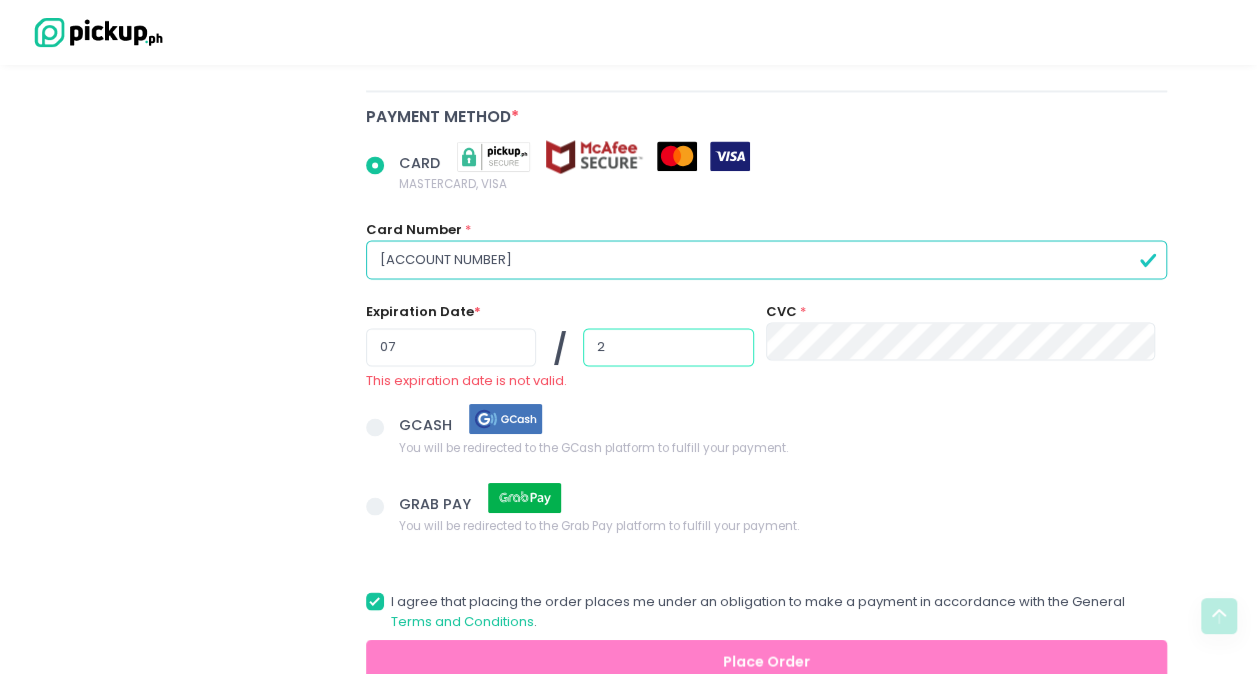 radio on "true" 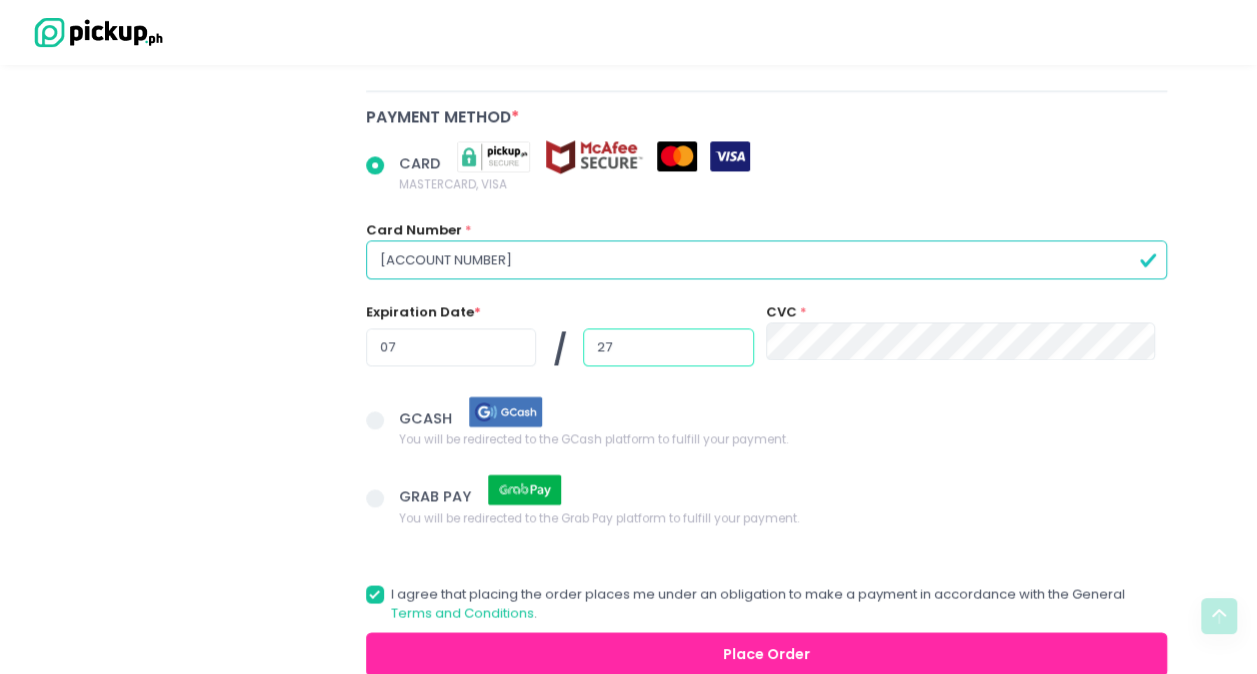 type on "27" 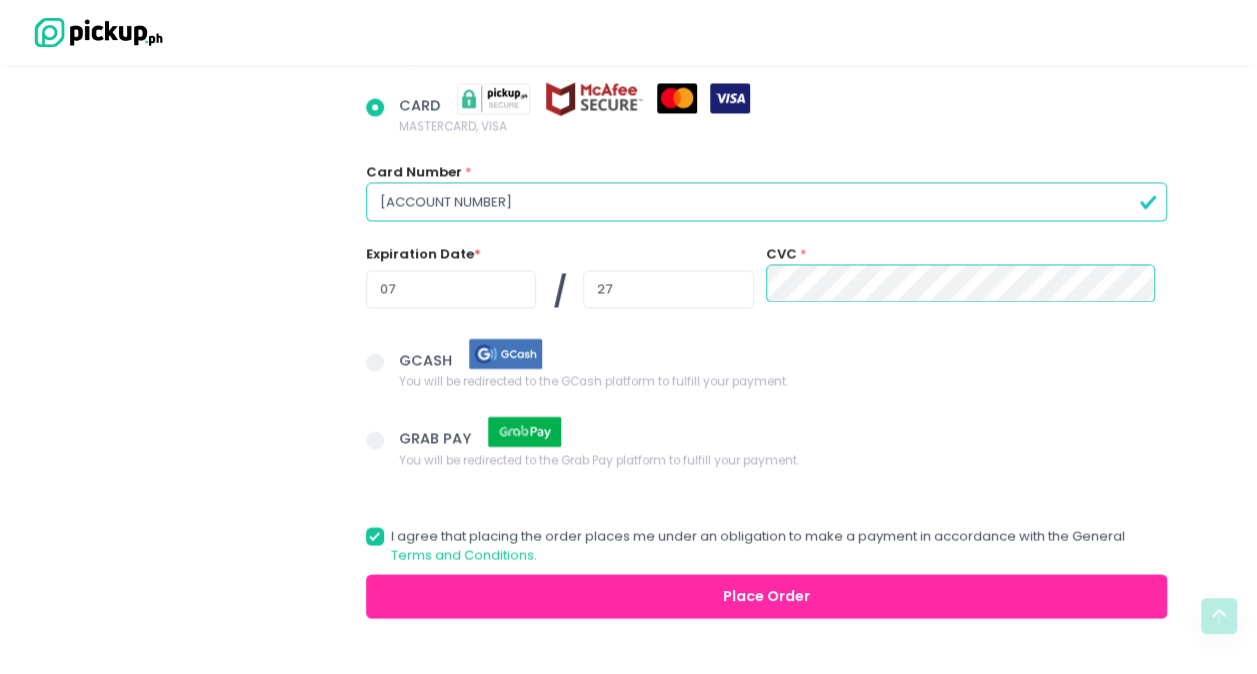 scroll, scrollTop: 1648, scrollLeft: 0, axis: vertical 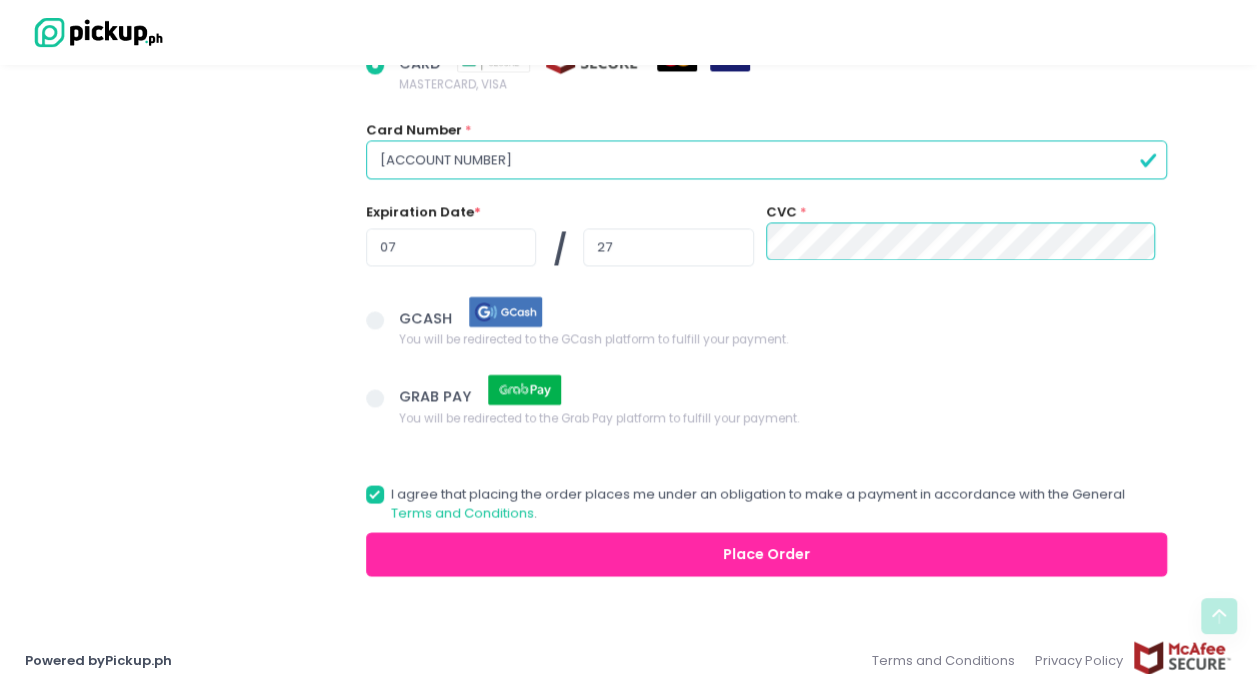 click on "Place Order" at bounding box center (767, 554) 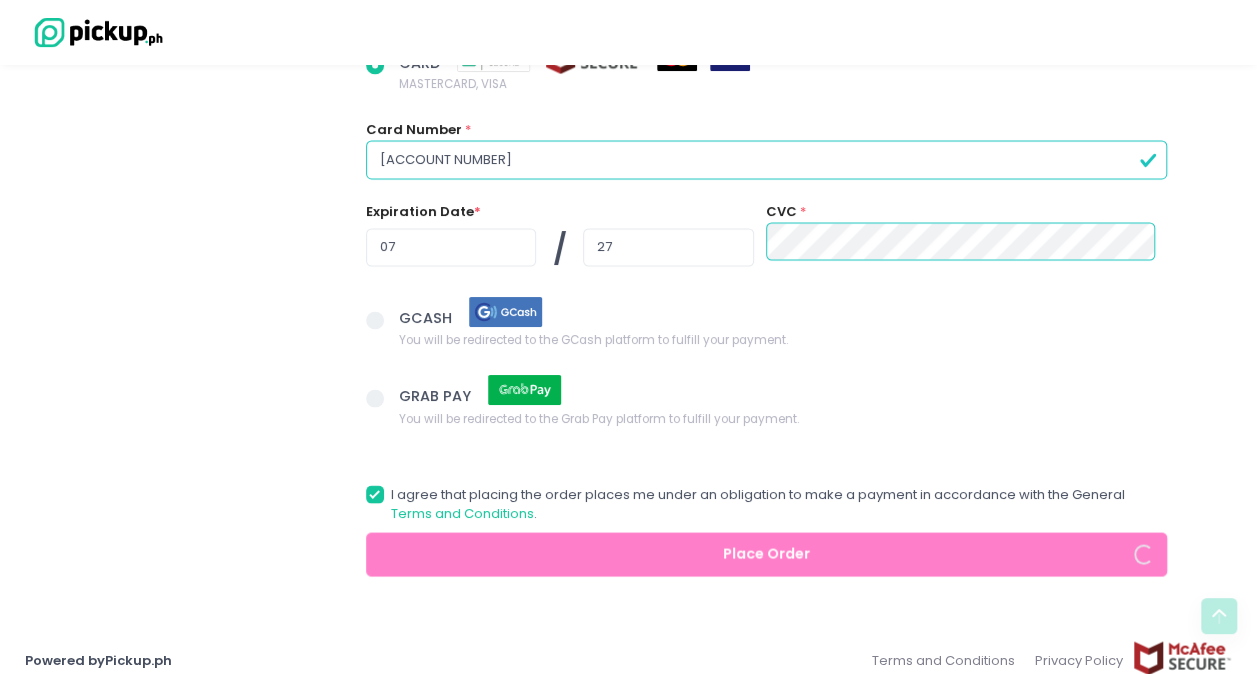 radio on "true" 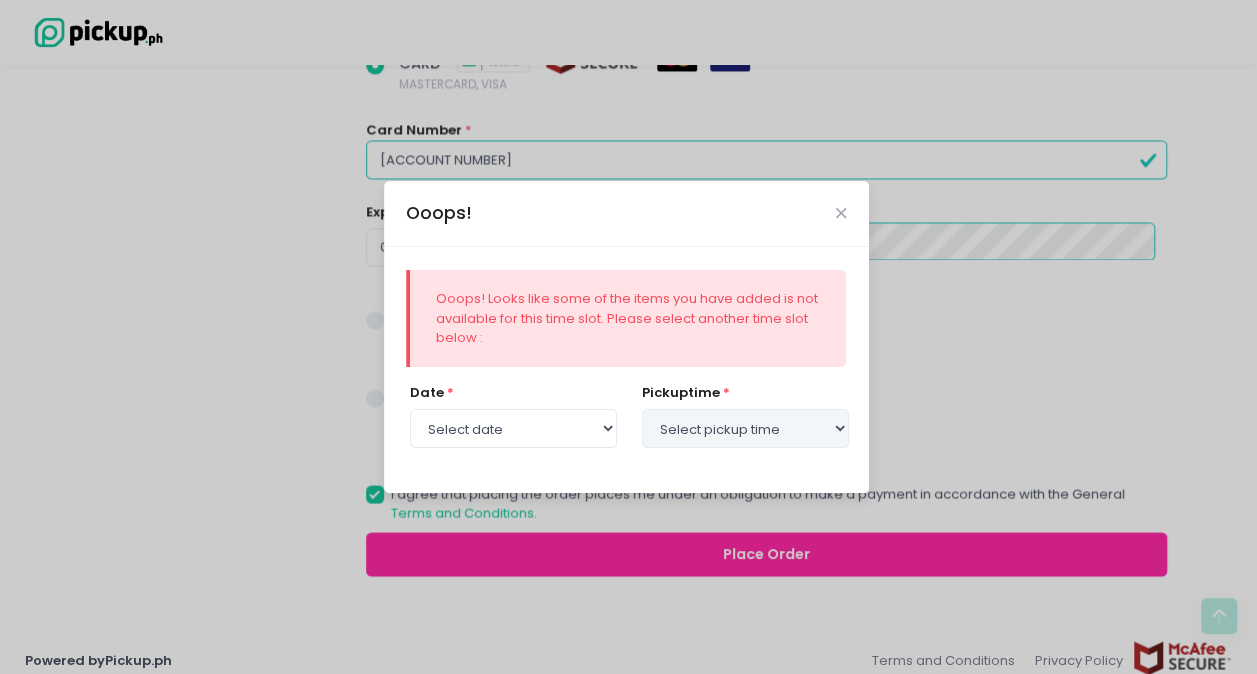 select on "2025-08-06" 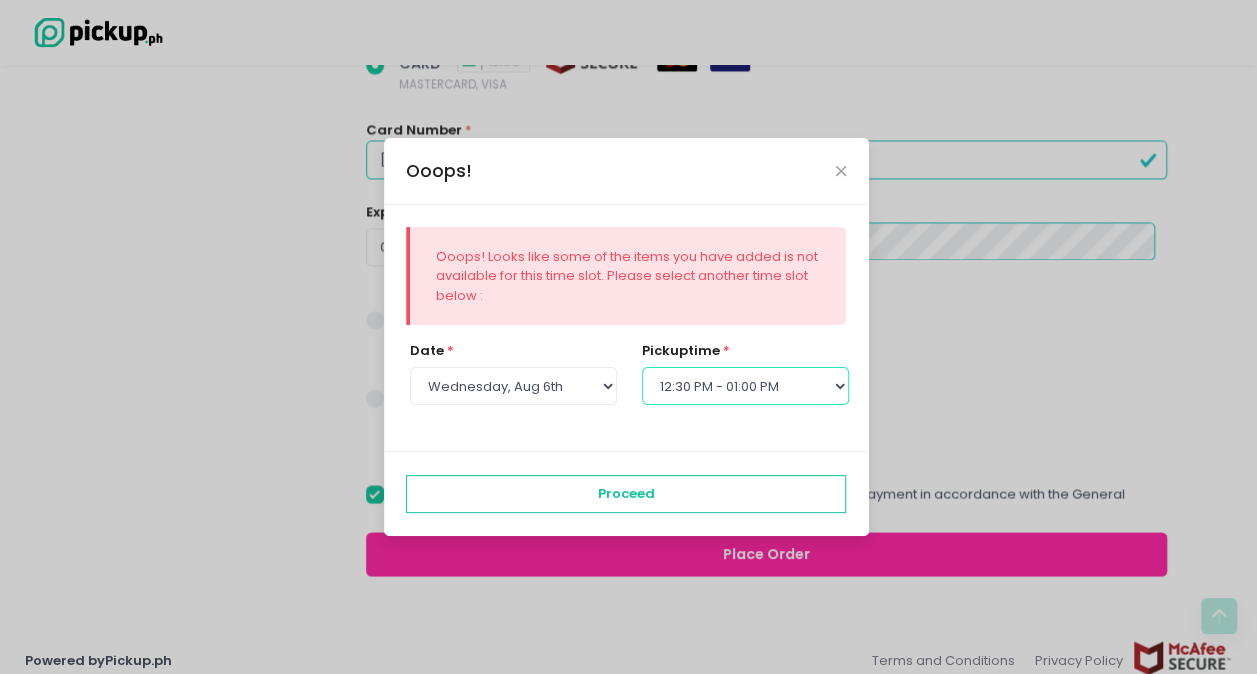 click on "Select pickup time 12:00 PM - 12:30 PM 12:30 PM - 01:00 PM 01:00 PM - 01:30 PM 01:30 PM - 02:00 PM 02:00 PM - 02:30 PM 02:30 PM - 03:00 PM 03:00 PM - 03:30 PM 03:30 PM - 04:00 PM 04:00 PM - 04:30 PM 04:30 PM - 05:00 PM 05:00 PM - 05:30 PM 05:30 PM - 06:00 PM 06:00 PM - 06:30 PM 06:30 PM - 07:00 PM 07:00 PM - 07:30 PM 07:30 PM - 08:00 PM 08:00 PM - 08:30 PM 08:30 PM - 09:00 PM" at bounding box center [745, 386] 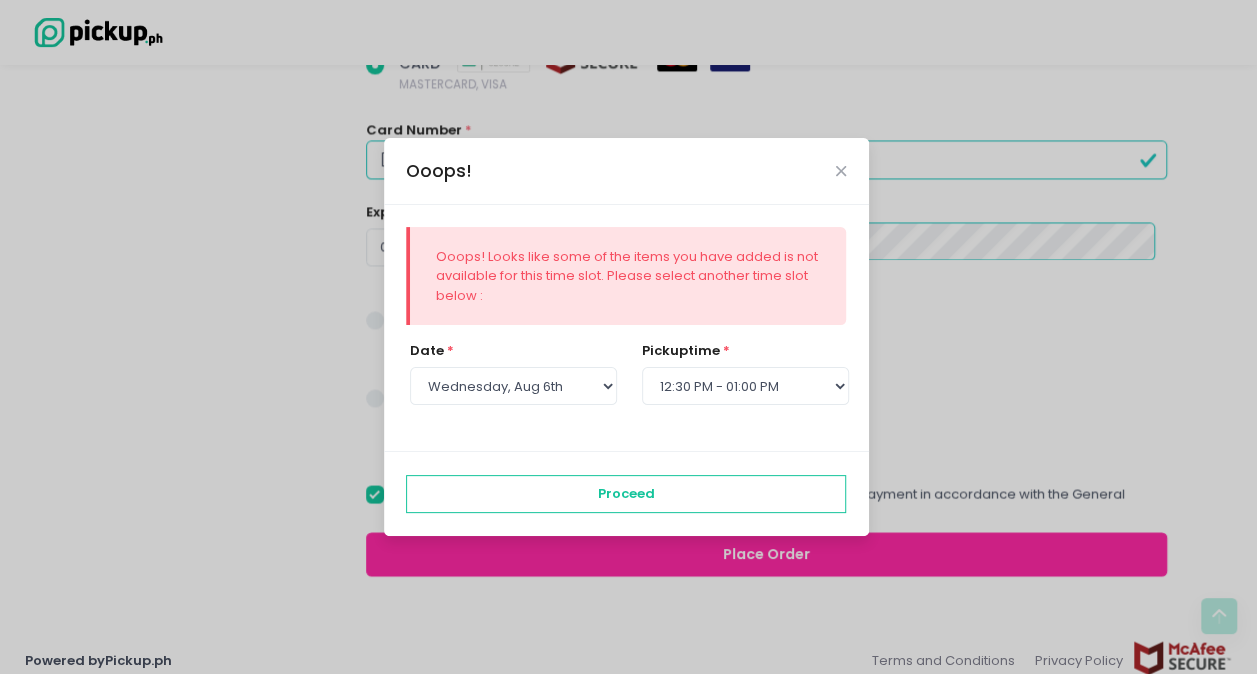 click on "date * Select date Tuesday, Aug 5th Wednesday, Aug 6th Thursday, Aug 7th" at bounding box center [513, 373] 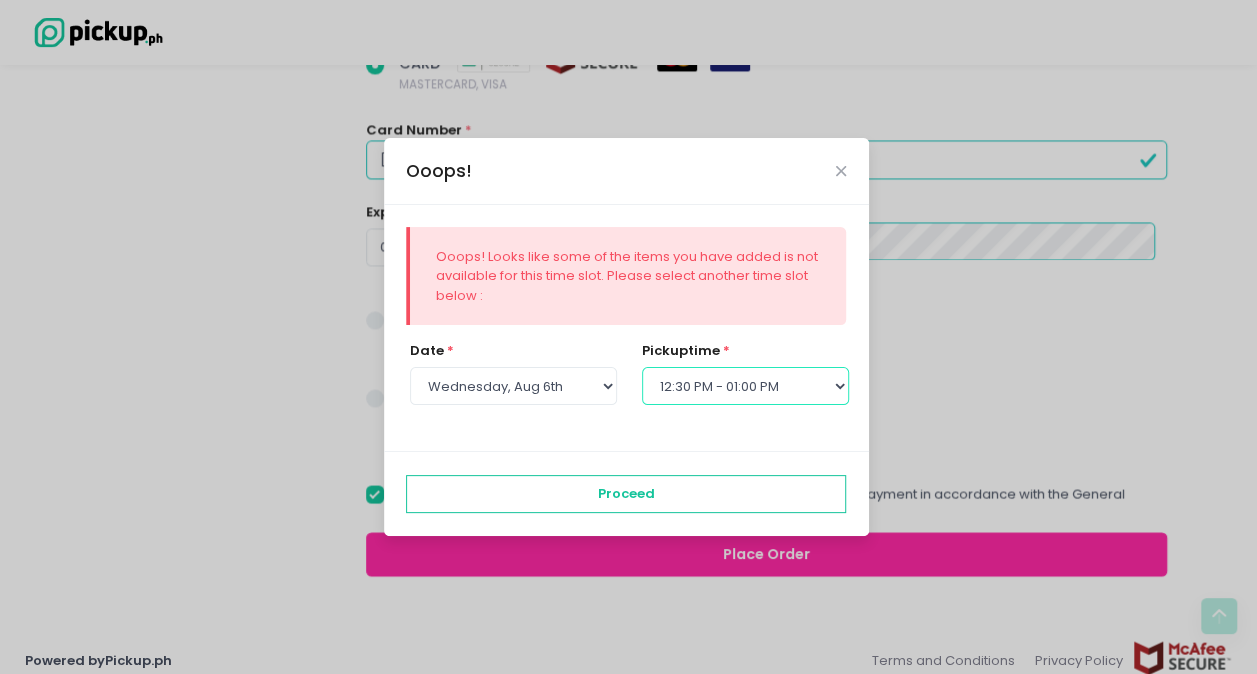click on "Select pickup time 12:00 PM - 12:30 PM 12:30 PM - 01:00 PM 01:00 PM - 01:30 PM 01:30 PM - 02:00 PM 02:00 PM - 02:30 PM 02:30 PM - 03:00 PM 03:00 PM - 03:30 PM 03:30 PM - 04:00 PM 04:00 PM - 04:30 PM 04:30 PM - 05:00 PM 05:00 PM - 05:30 PM 05:30 PM - 06:00 PM 06:00 PM - 06:30 PM 06:30 PM - 07:00 PM 07:00 PM - 07:30 PM 07:30 PM - 08:00 PM 08:00 PM - 08:30 PM 08:30 PM - 09:00 PM" at bounding box center (745, 386) 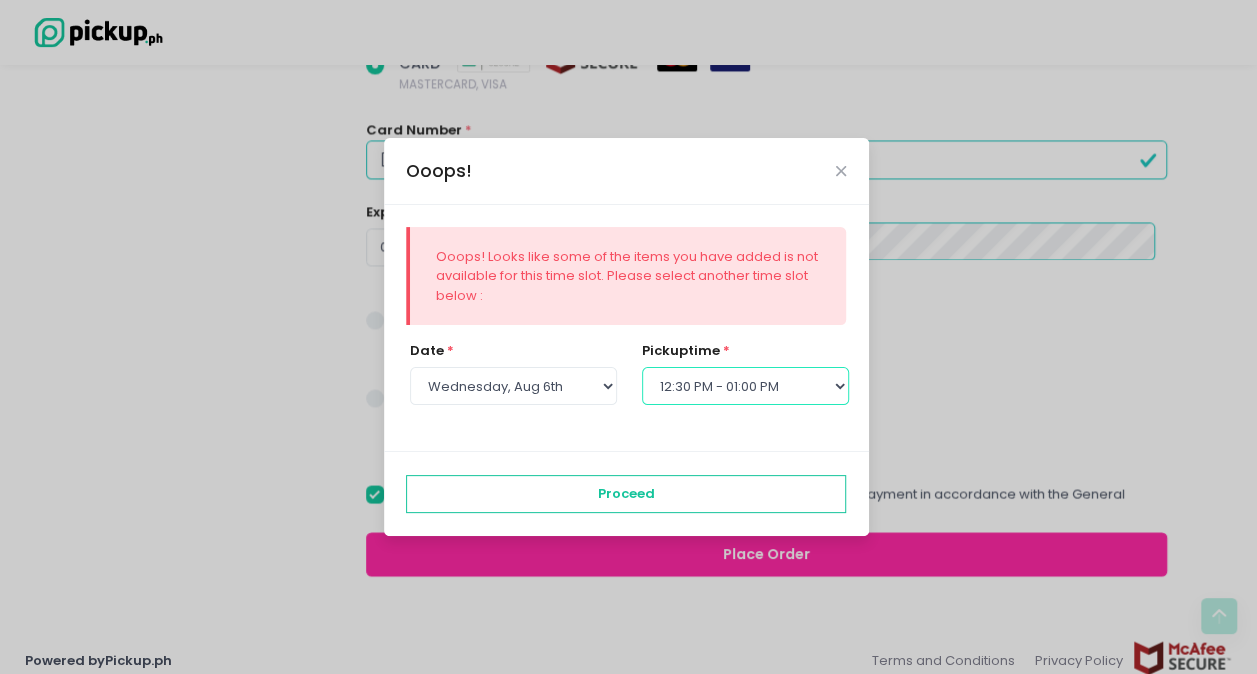 select on "13:00" 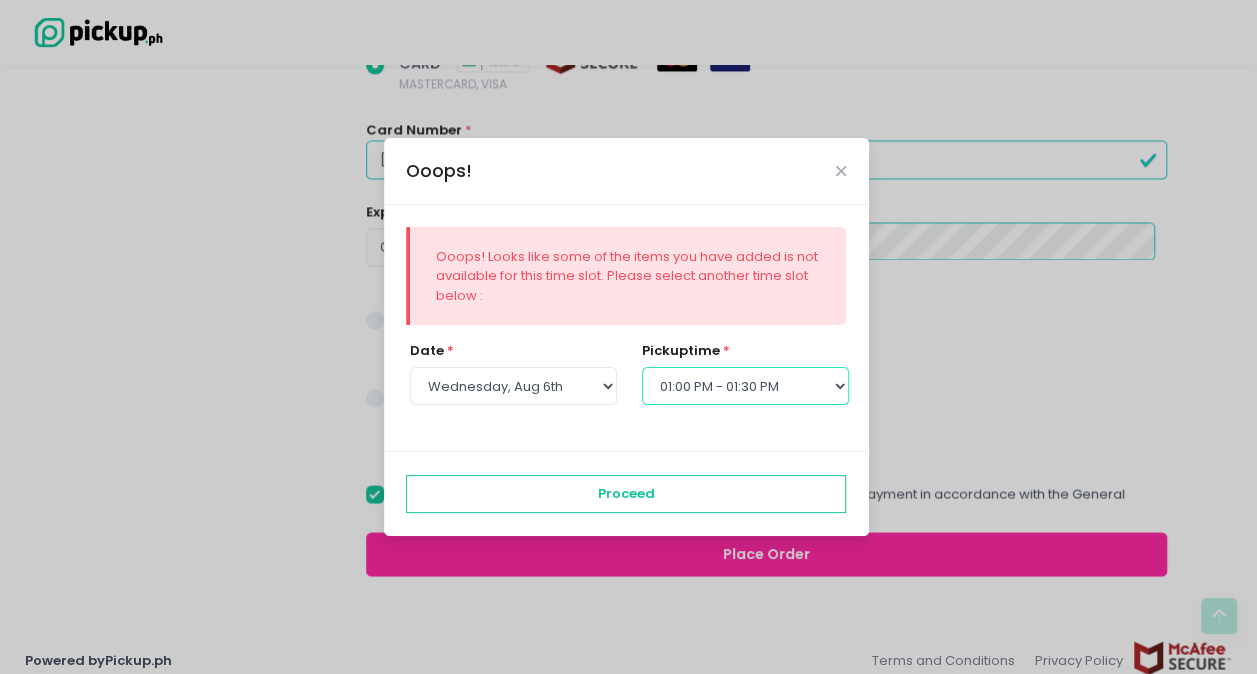 click on "Select pickup time 12:00 PM - 12:30 PM 12:30 PM - 01:00 PM 01:00 PM - 01:30 PM 01:30 PM - 02:00 PM 02:00 PM - 02:30 PM 02:30 PM - 03:00 PM 03:00 PM - 03:30 PM 03:30 PM - 04:00 PM 04:00 PM - 04:30 PM 04:30 PM - 05:00 PM 05:00 PM - 05:30 PM 05:30 PM - 06:00 PM 06:00 PM - 06:30 PM 06:30 PM - 07:00 PM 07:00 PM - 07:30 PM 07:30 PM - 08:00 PM 08:00 PM - 08:30 PM 08:30 PM - 09:00 PM" at bounding box center (745, 386) 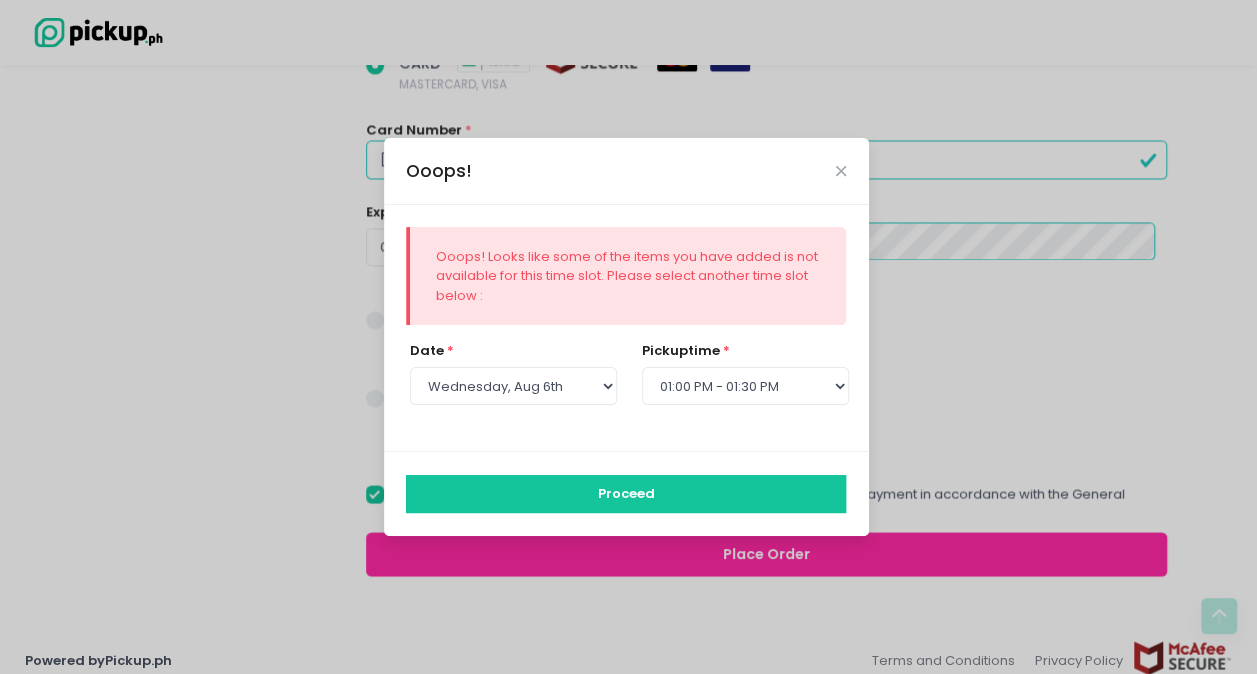 click on "Proceed" at bounding box center (626, 494) 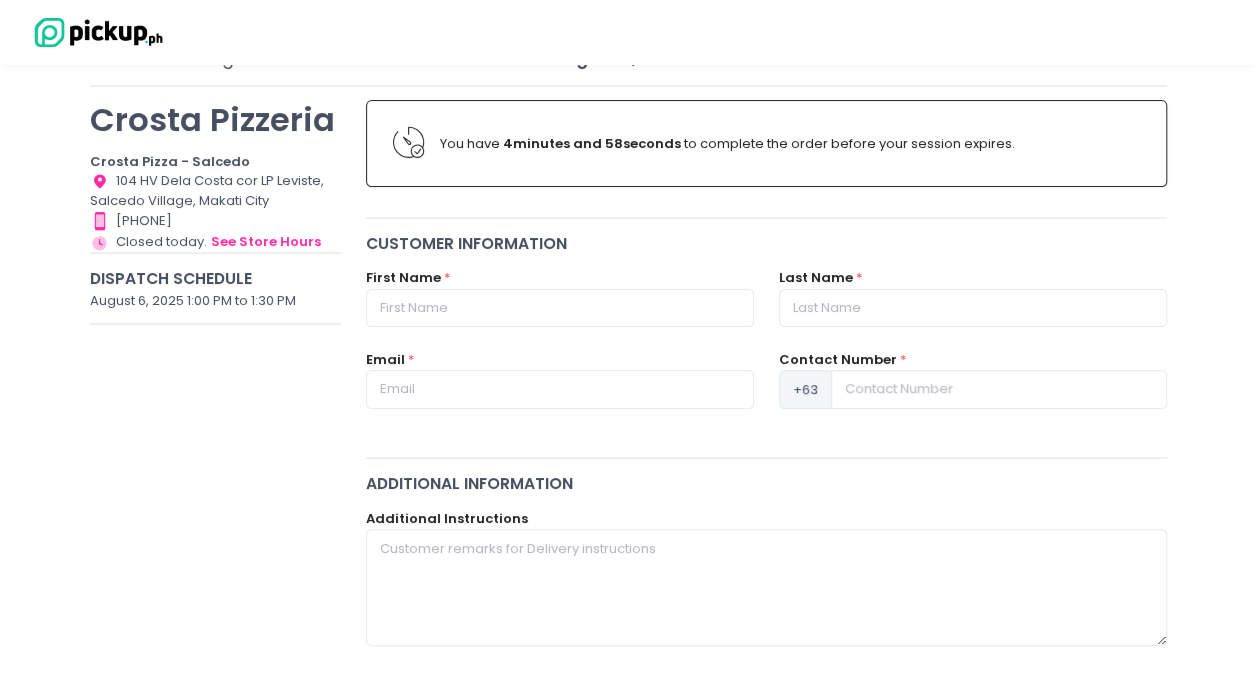 scroll, scrollTop: 200, scrollLeft: 0, axis: vertical 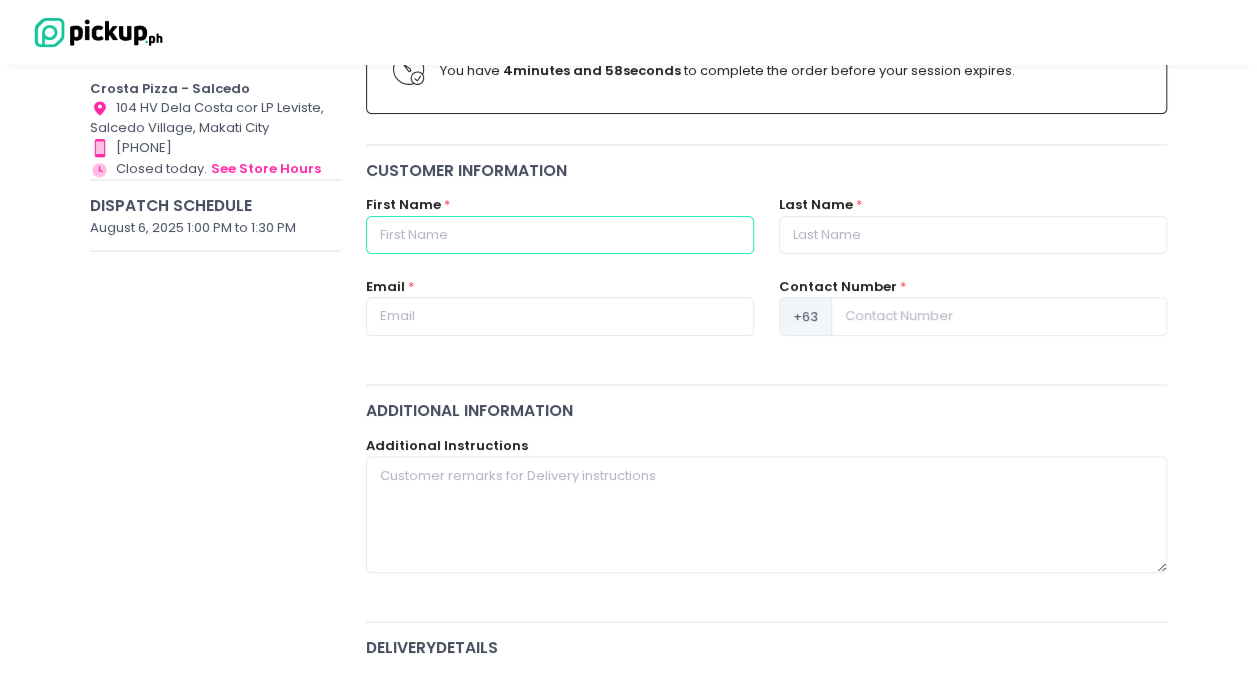 click at bounding box center (560, 235) 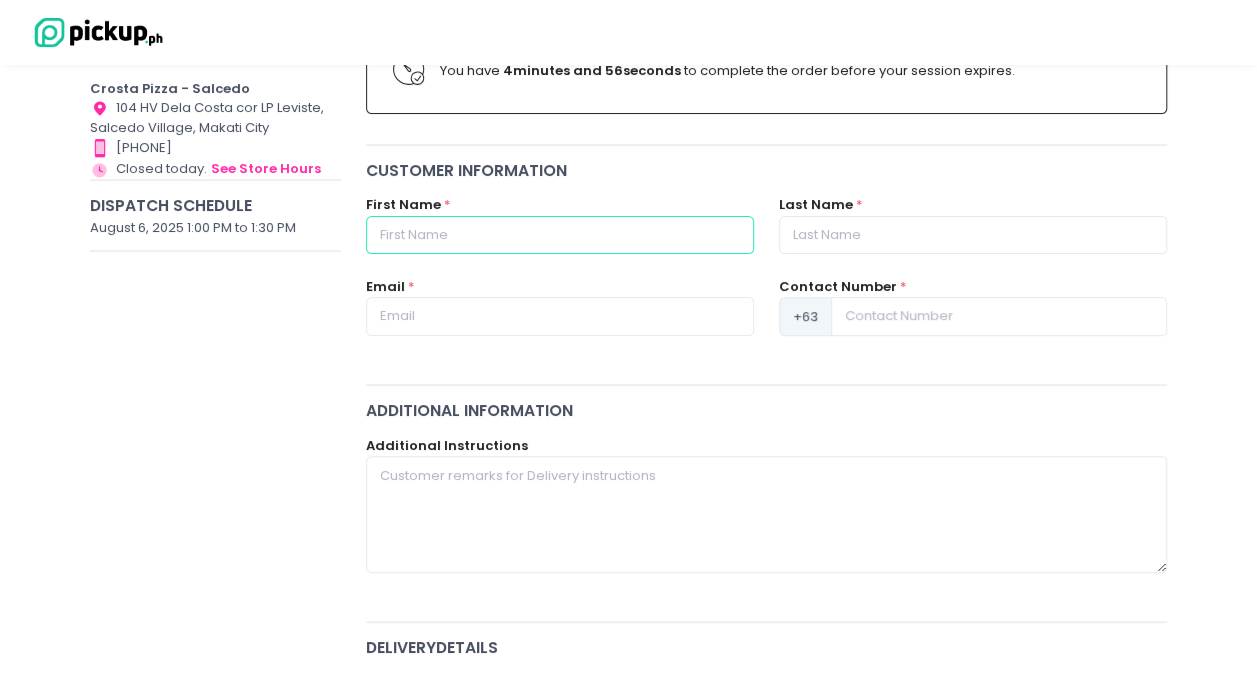 type on "[FIRST]" 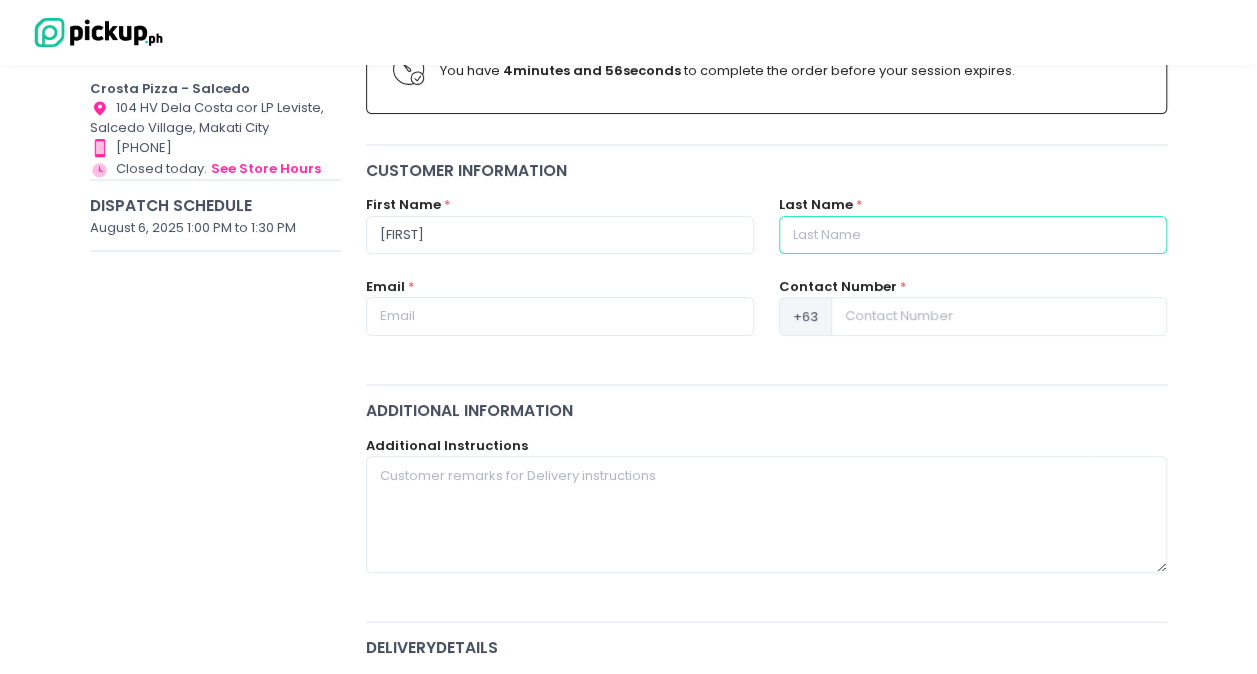 type on "[LAST]" 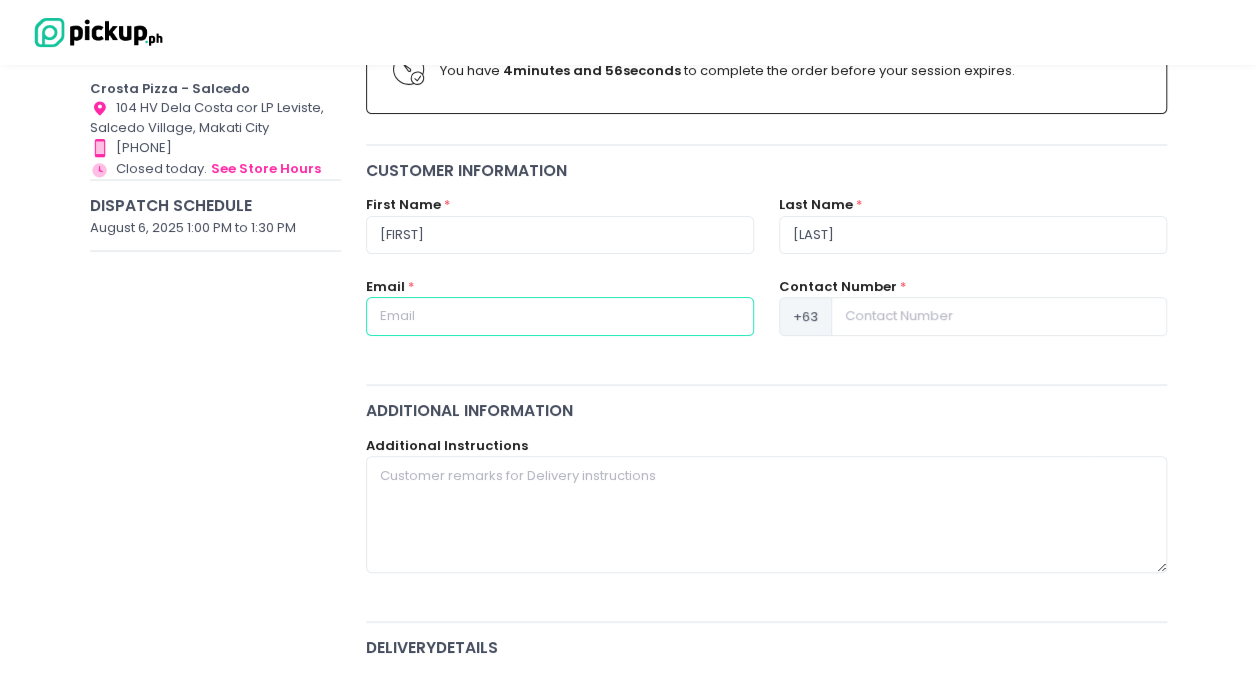 type on "[EMAIL]" 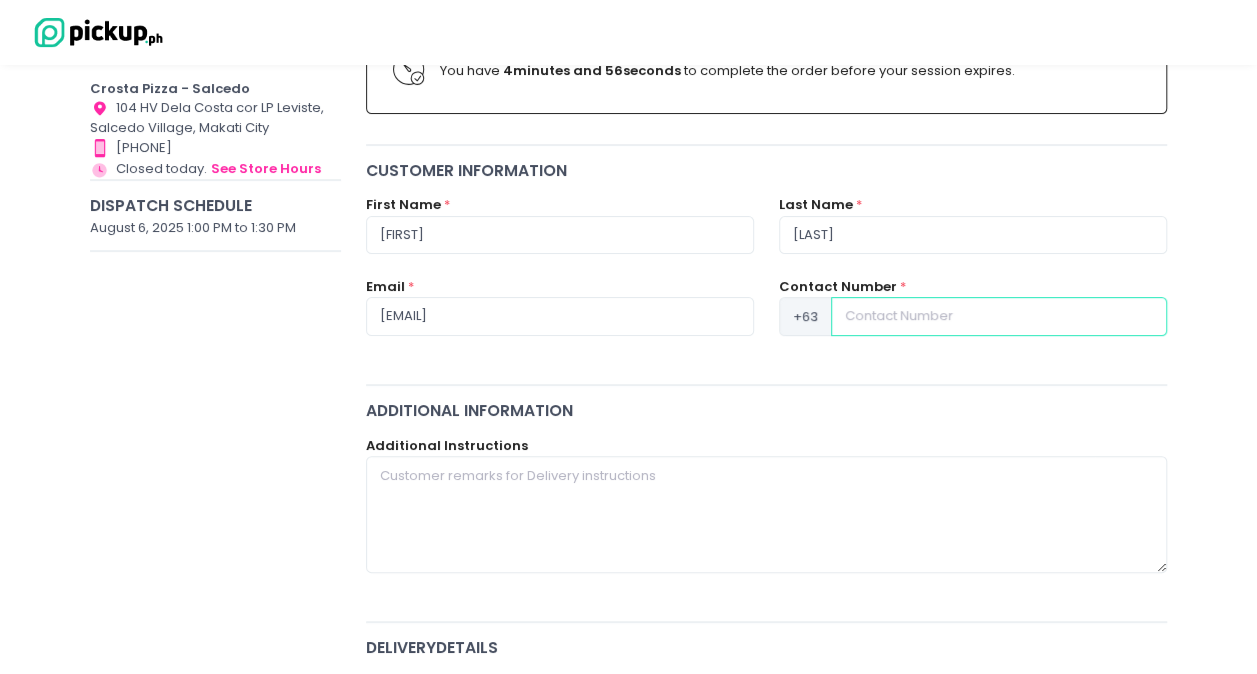 type on "[PHONE]" 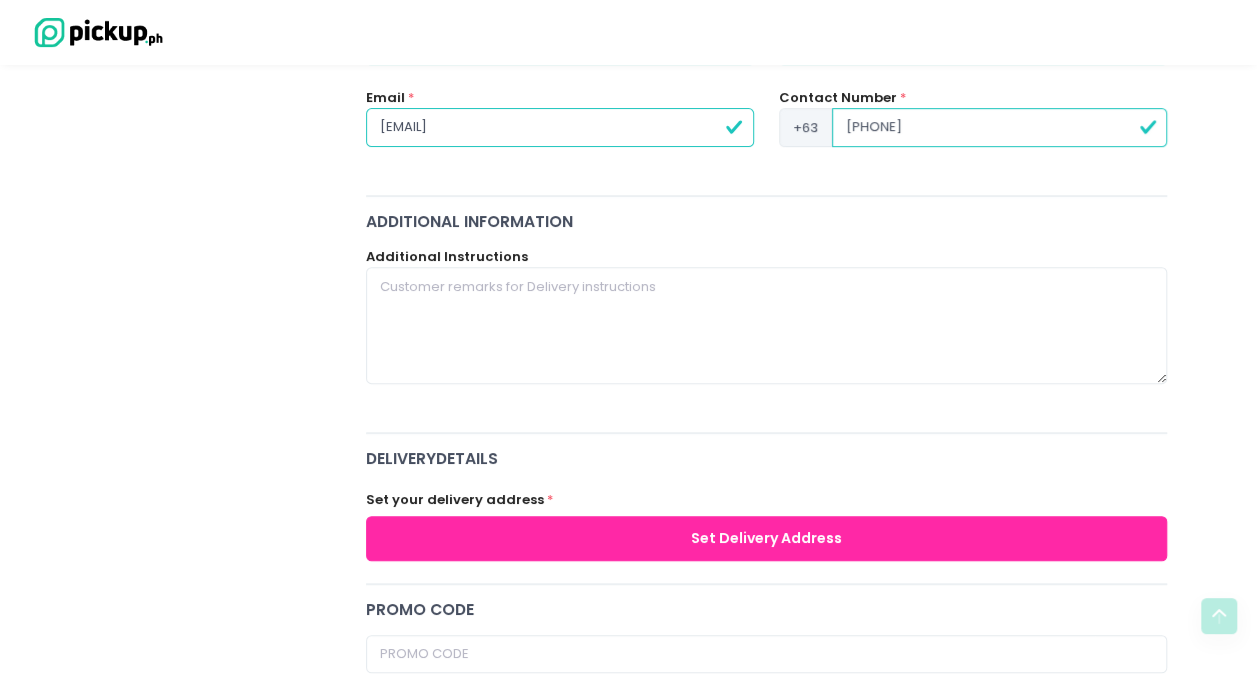 scroll, scrollTop: 400, scrollLeft: 0, axis: vertical 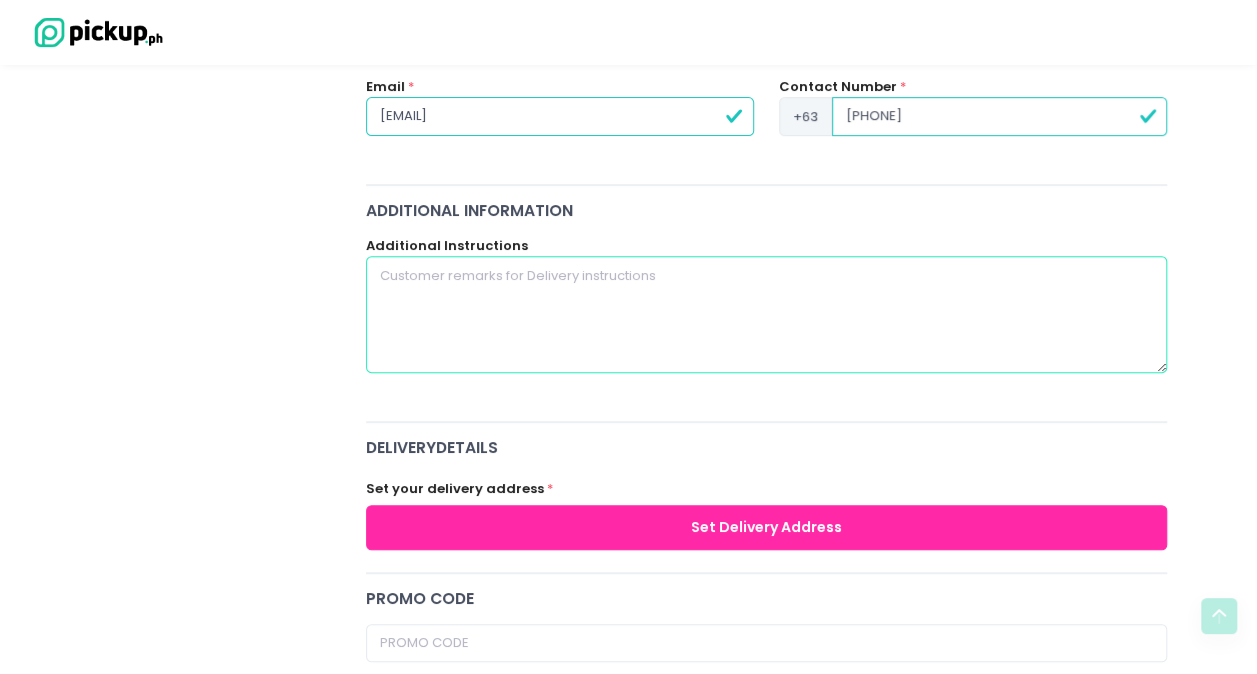 click at bounding box center [767, 314] 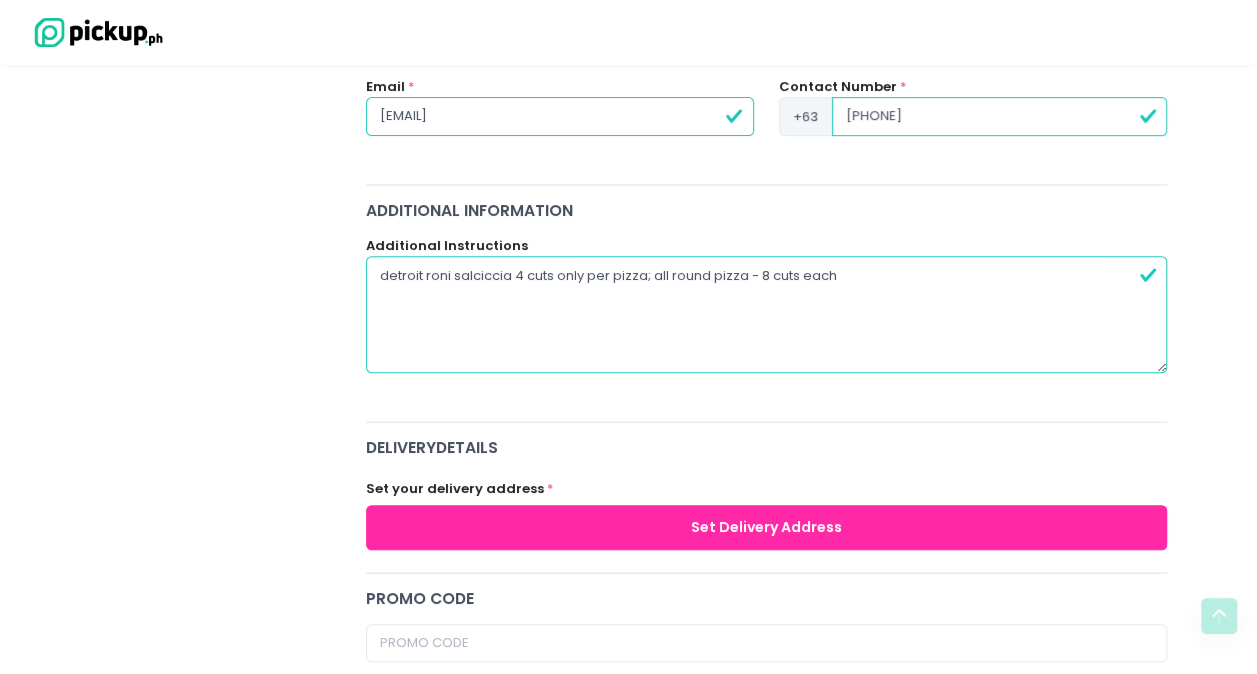 click on "detroit roni salciccia 4 cuts only per pizza; all round pizza - 8 cuts each" at bounding box center (767, 314) 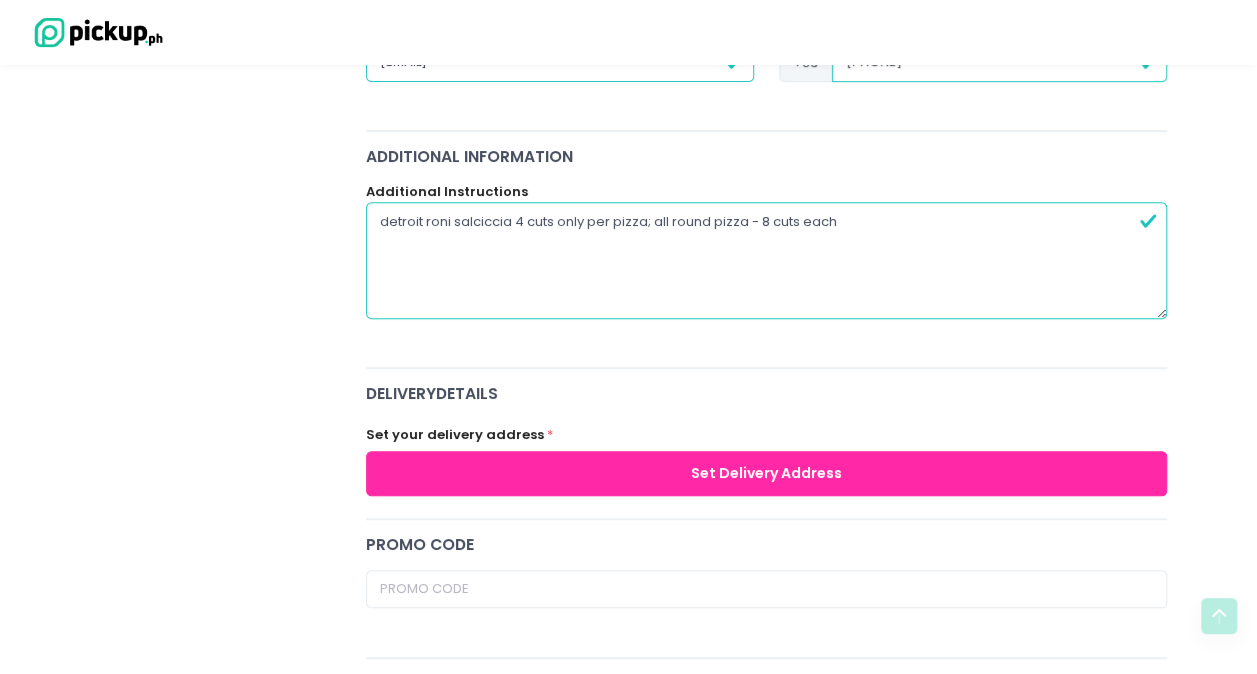 scroll, scrollTop: 500, scrollLeft: 0, axis: vertical 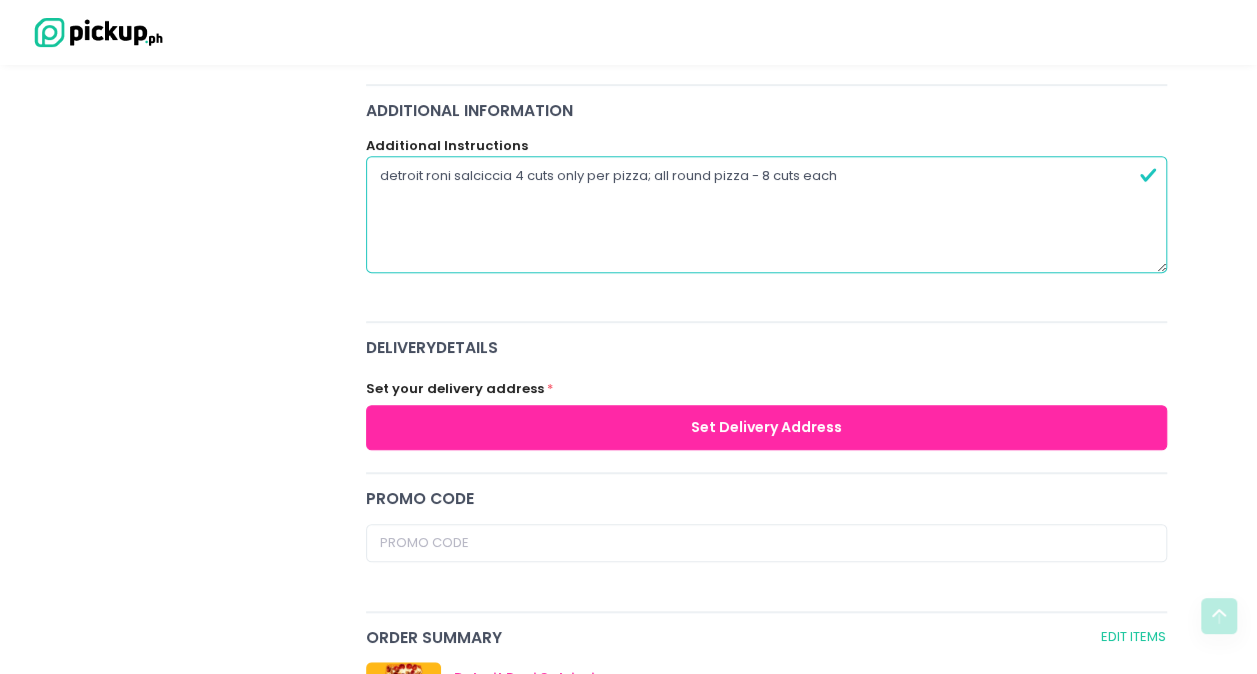 click on "Set Delivery Address" at bounding box center (767, 427) 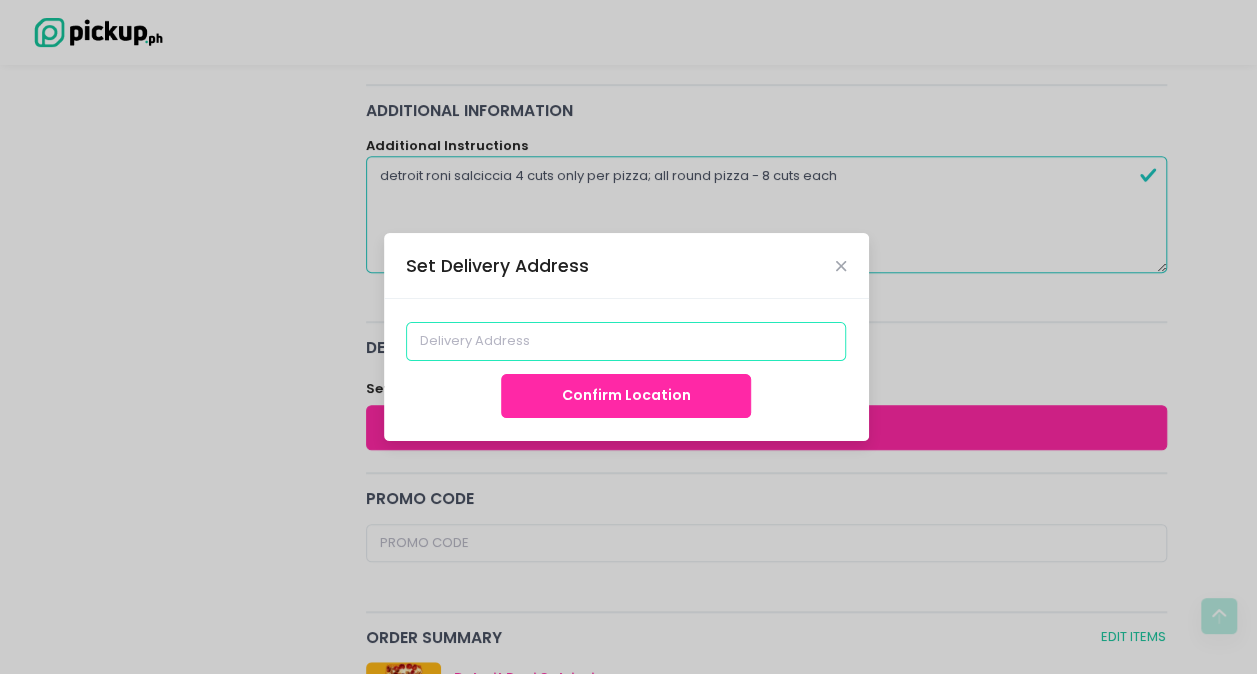 click at bounding box center [626, 341] 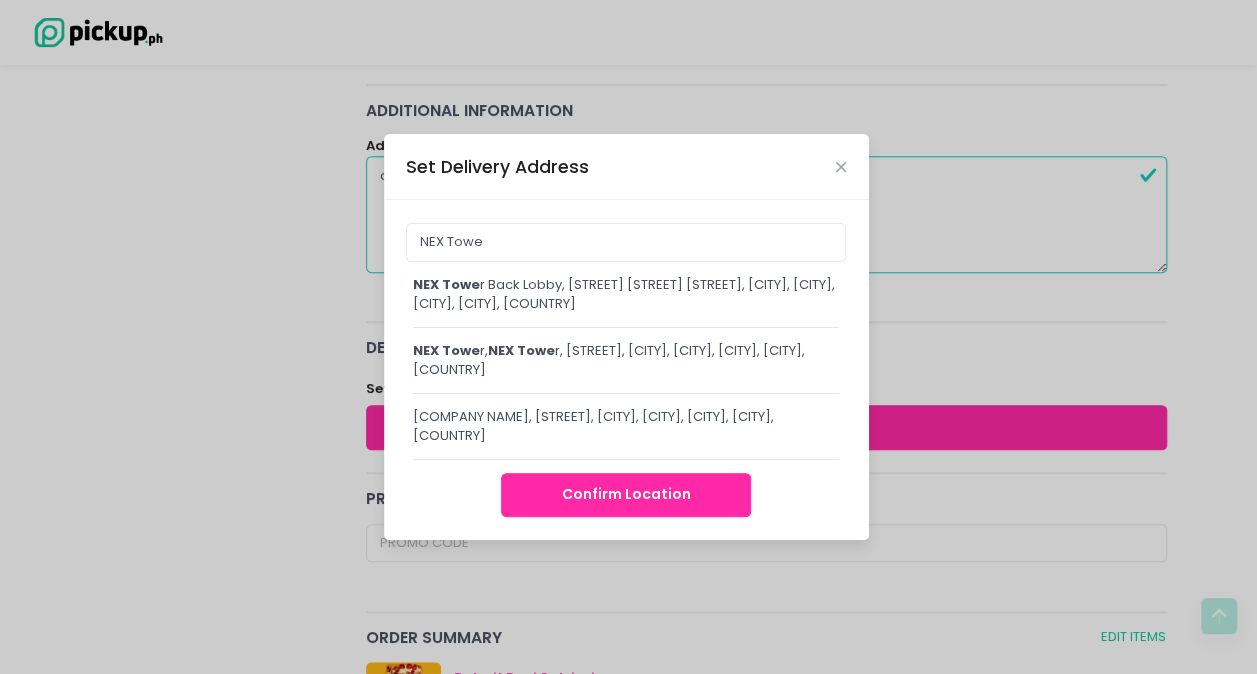 click on "NEX Towe r Back Lobby, [STREET] [STREET] [STREET], [CITY], [CITY], [CITY], [CITY], [COUNTRY]" at bounding box center [626, 294] 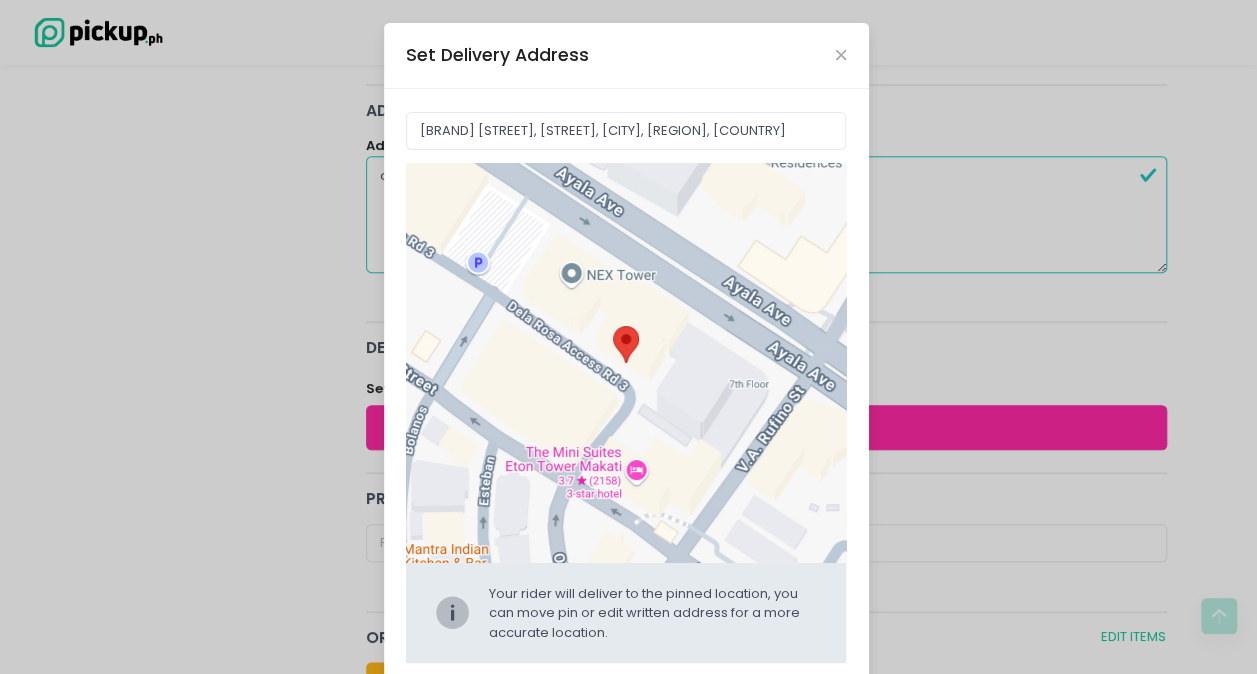 scroll, scrollTop: 93, scrollLeft: 0, axis: vertical 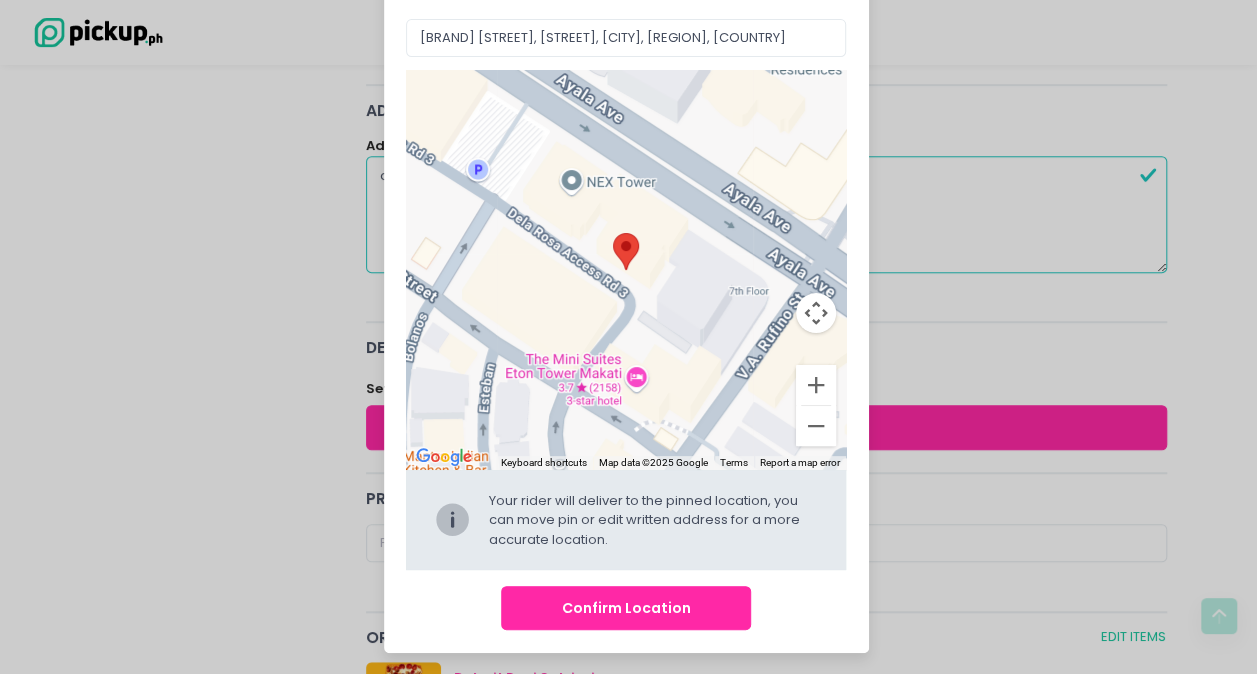 click on "Confirm Location" at bounding box center [626, 608] 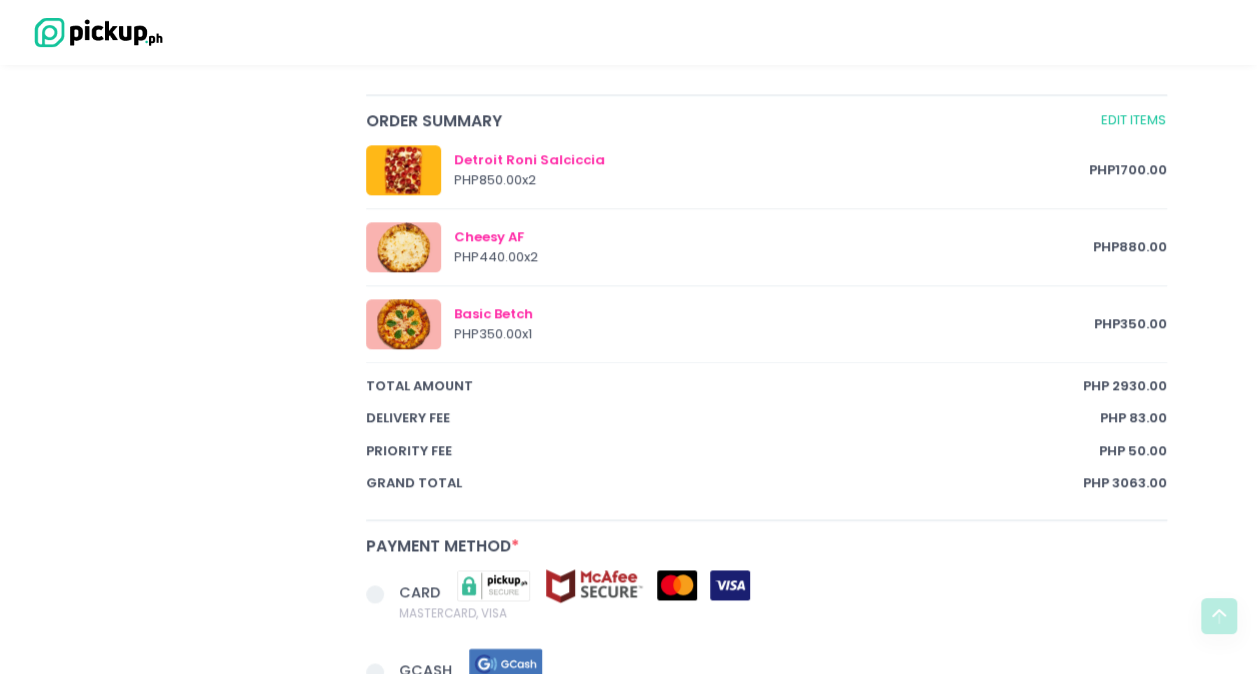scroll, scrollTop: 1212, scrollLeft: 0, axis: vertical 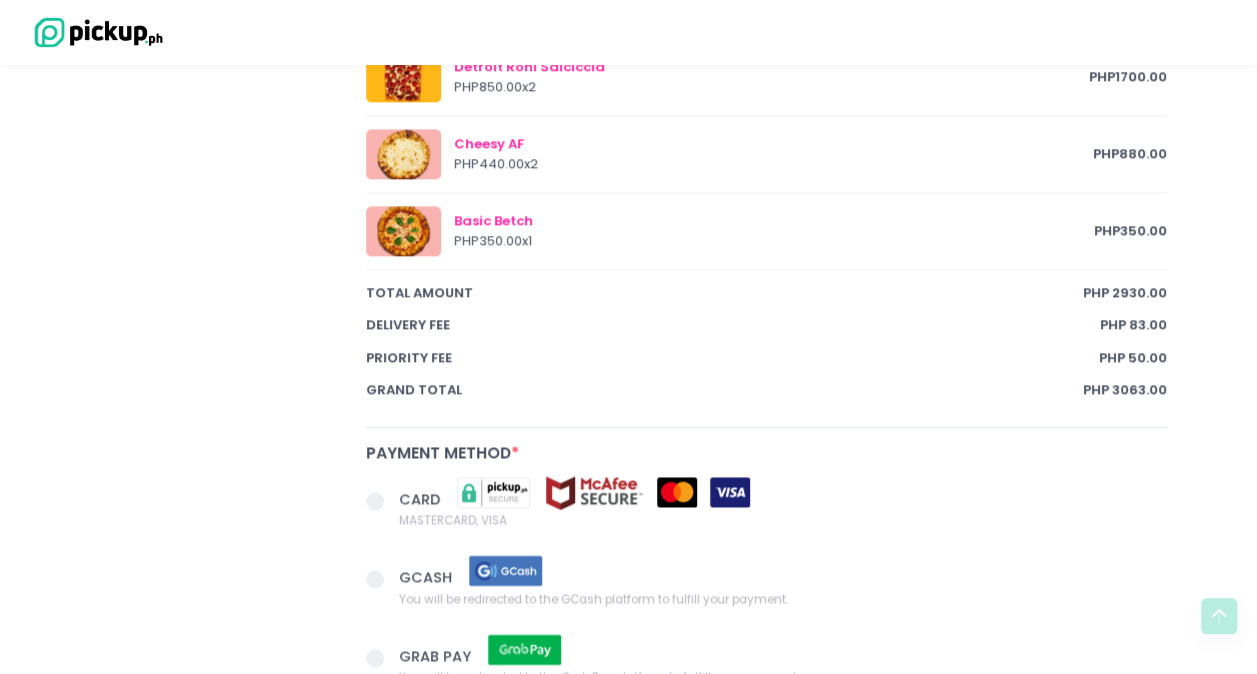 click at bounding box center (375, 501) 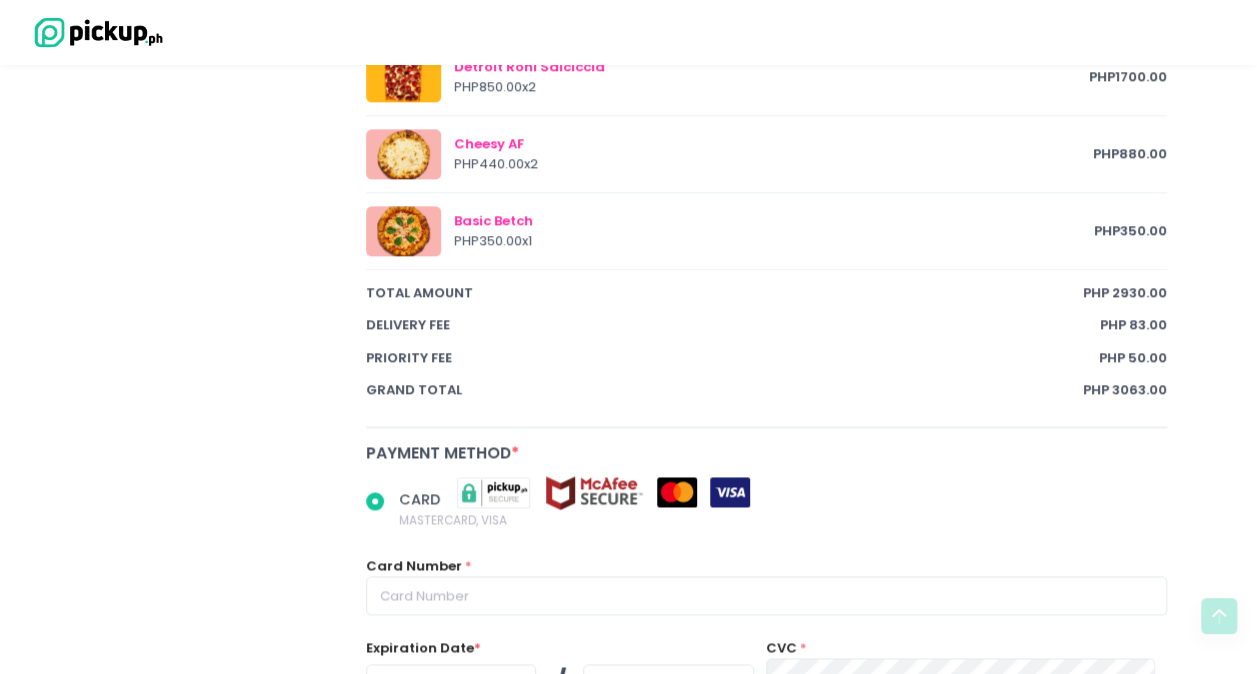 scroll, scrollTop: 1512, scrollLeft: 0, axis: vertical 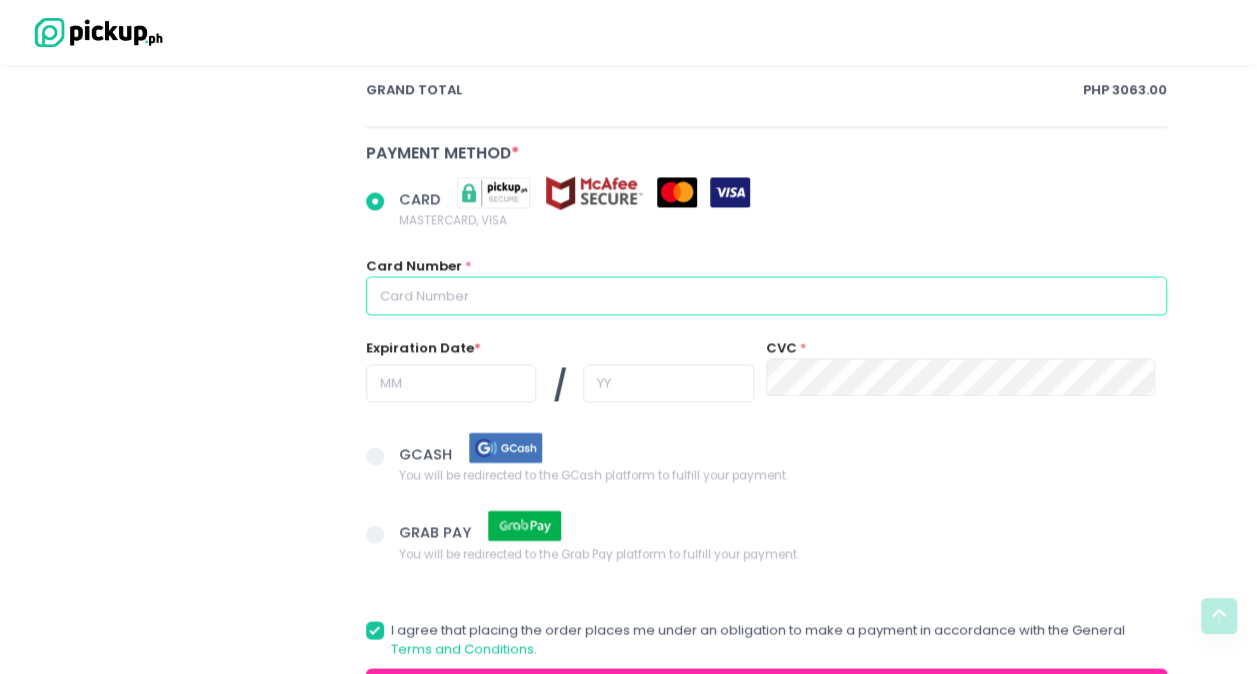 click at bounding box center (767, 295) 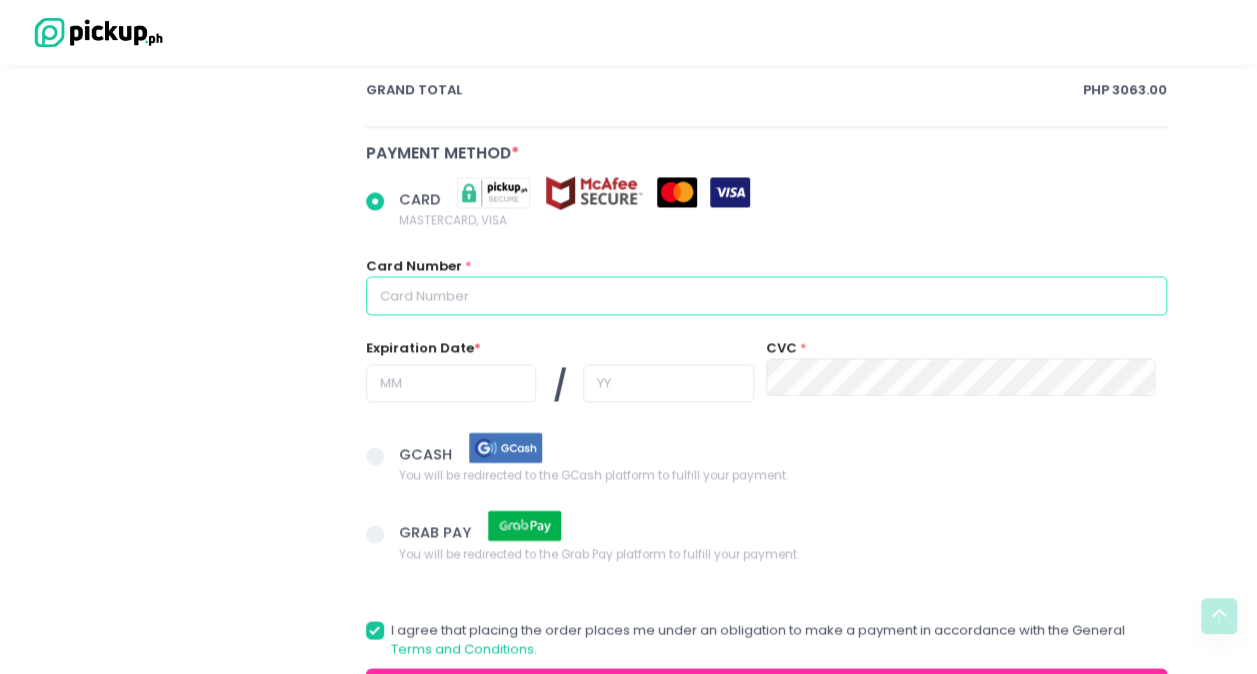 radio on "true" 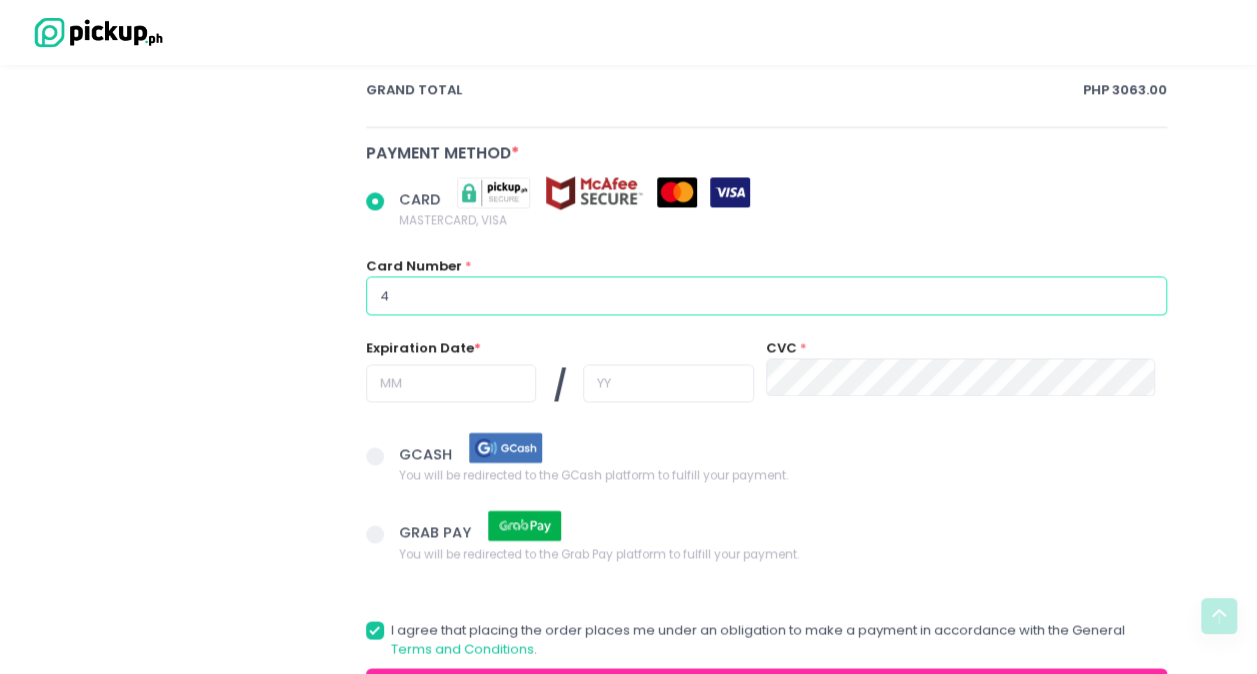 radio on "true" 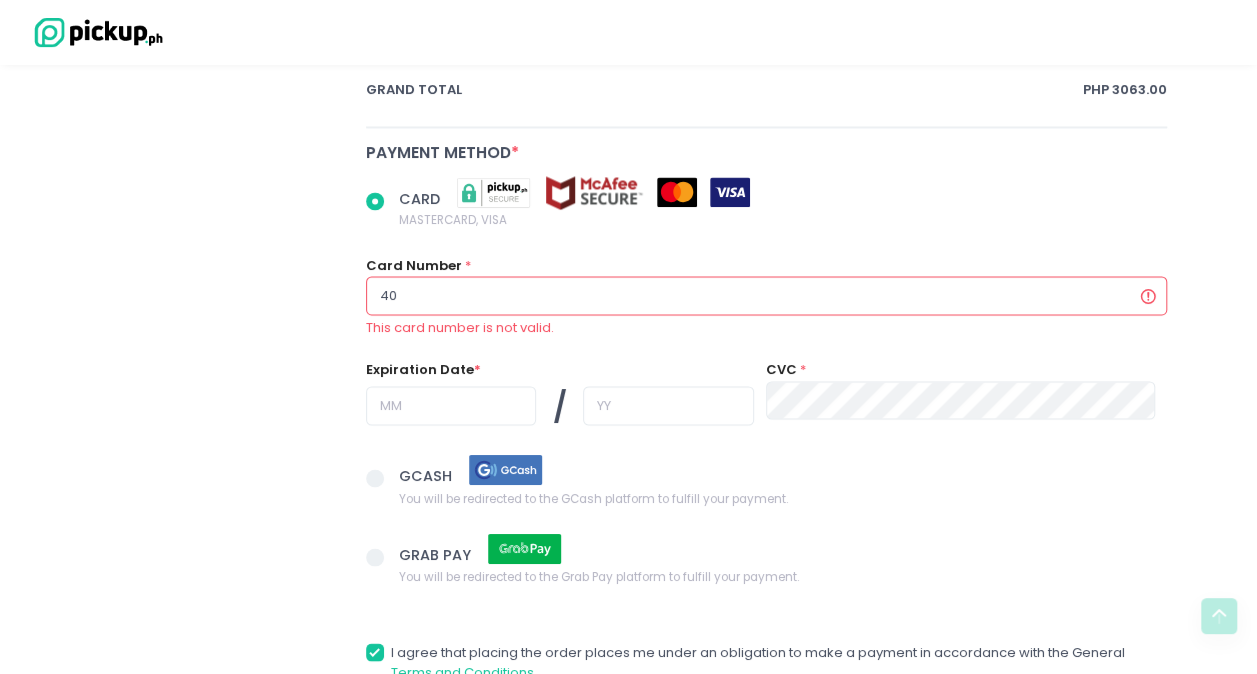 radio on "true" 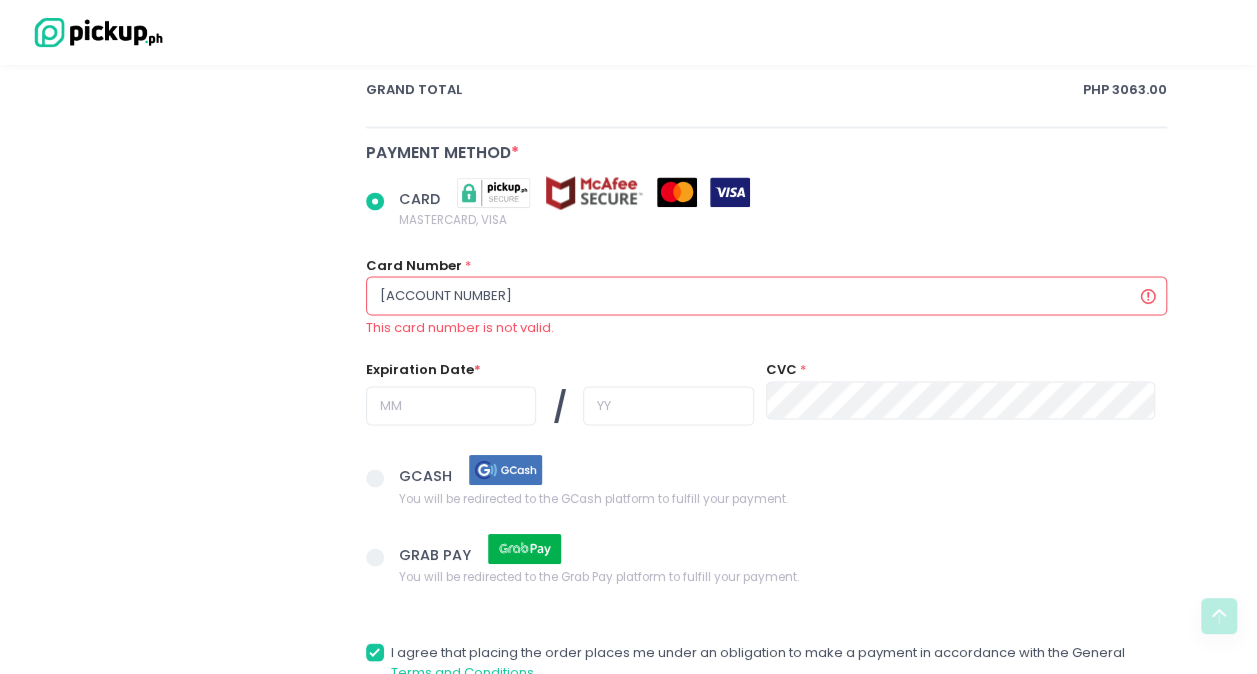 radio on "true" 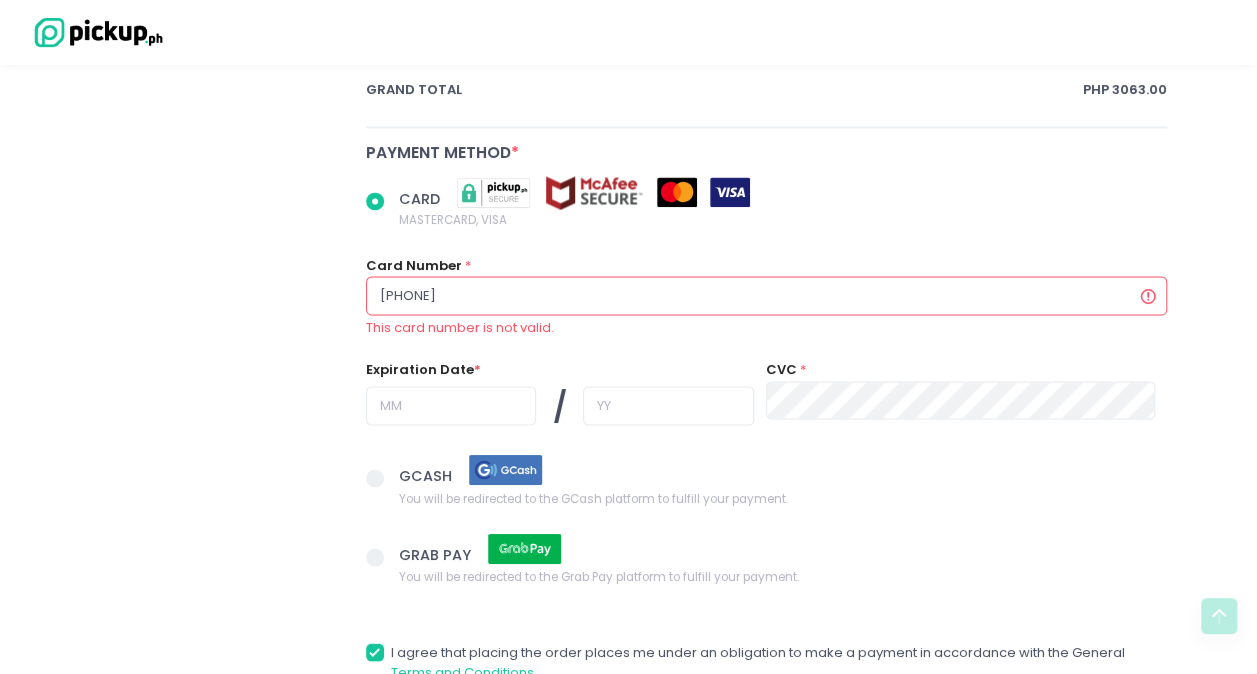 radio on "true" 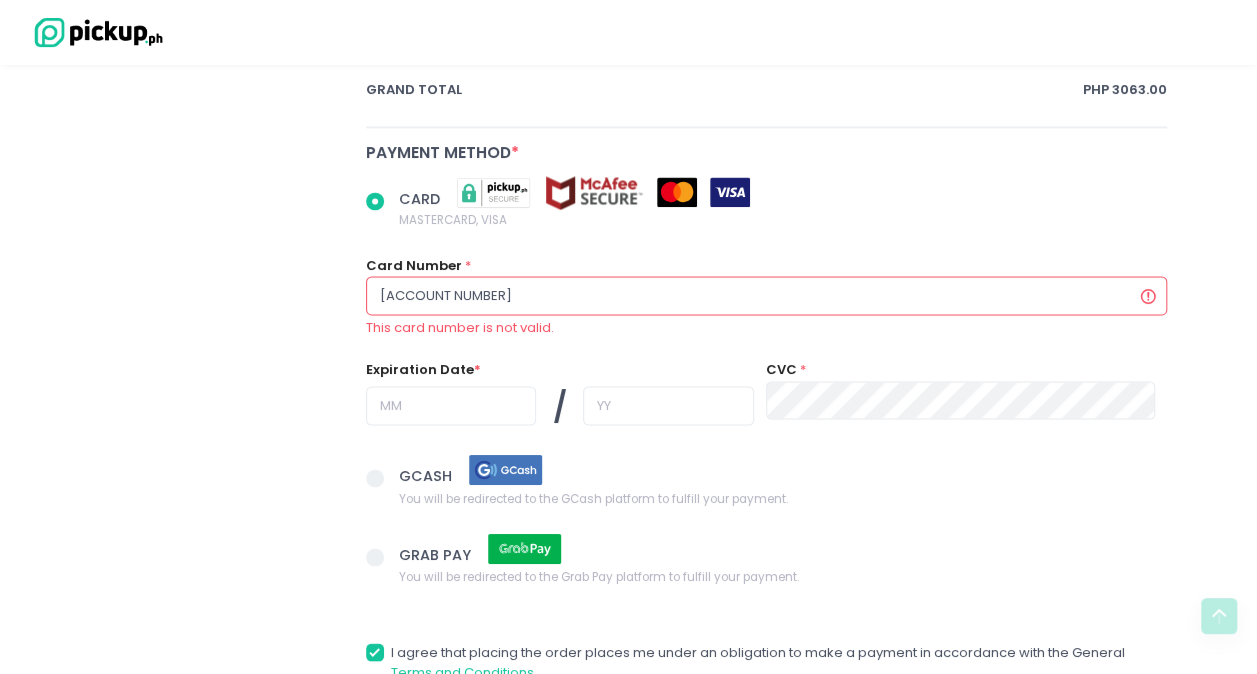 radio on "true" 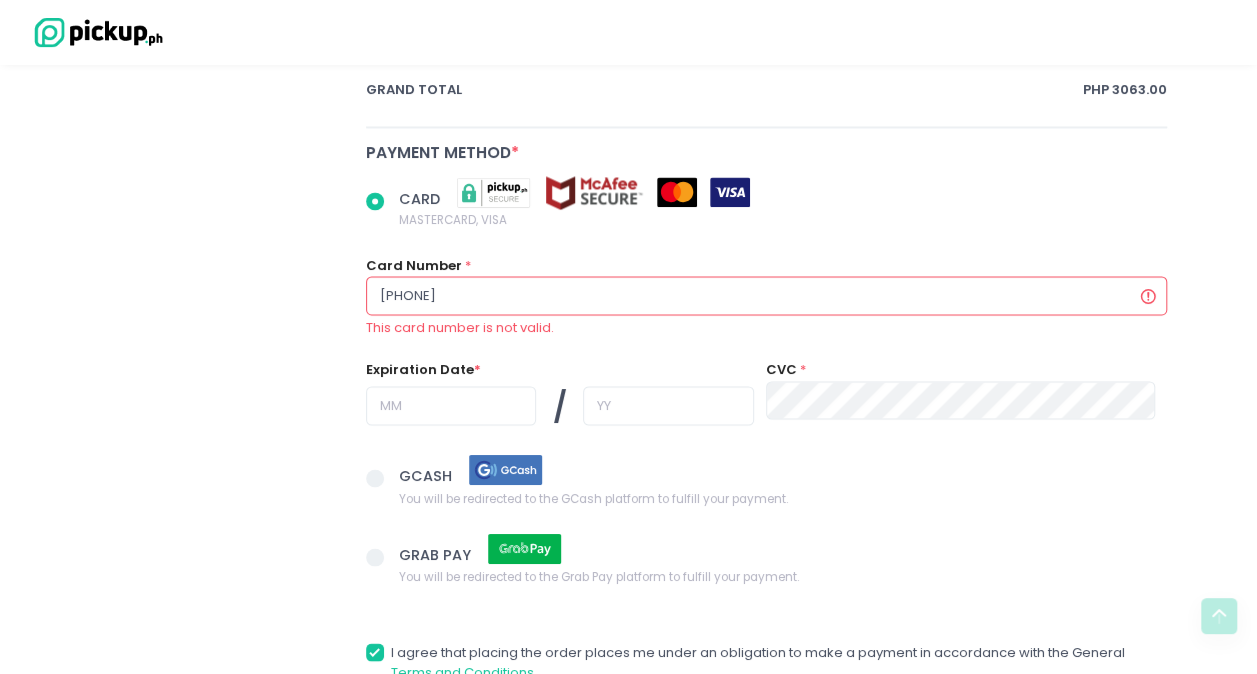 radio on "true" 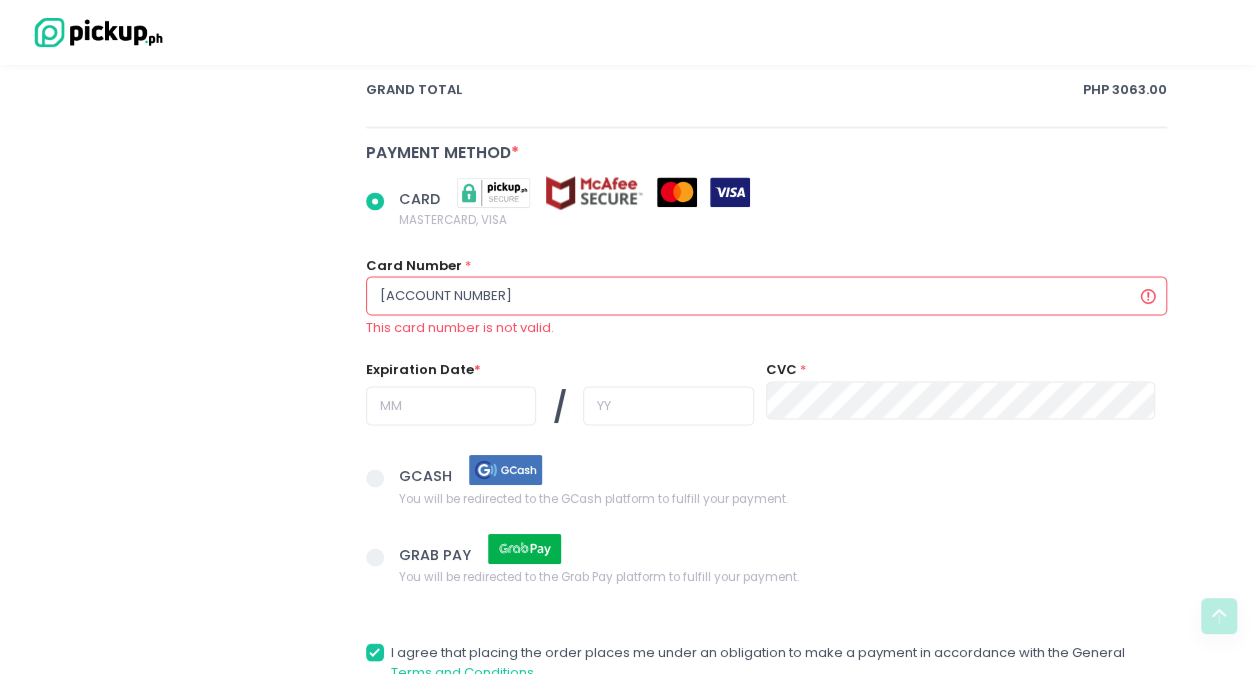 radio on "true" 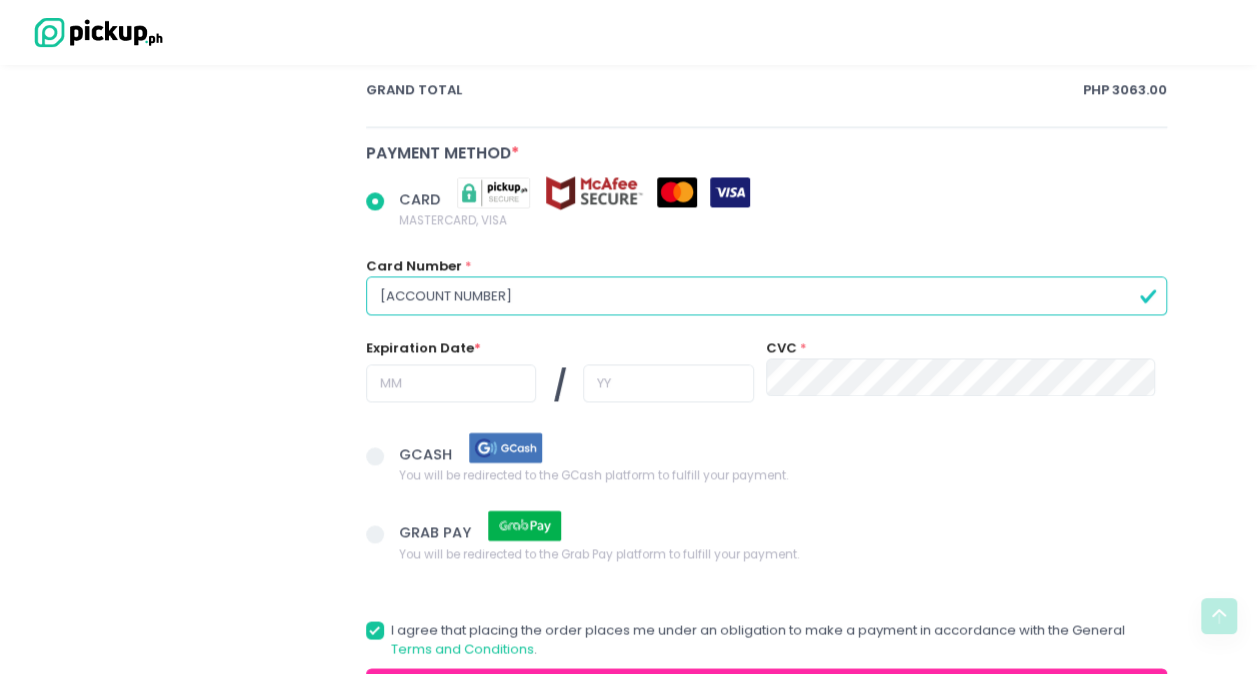 type on "[ACCOUNT NUMBER]" 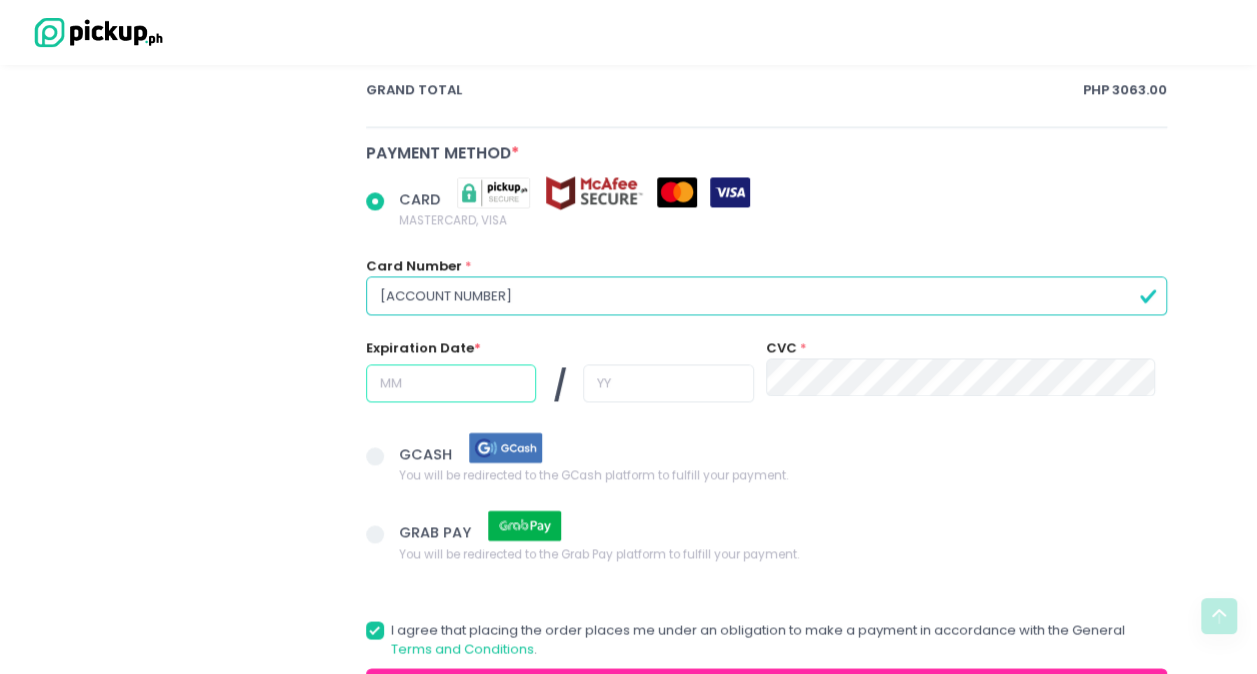 click at bounding box center (451, 383) 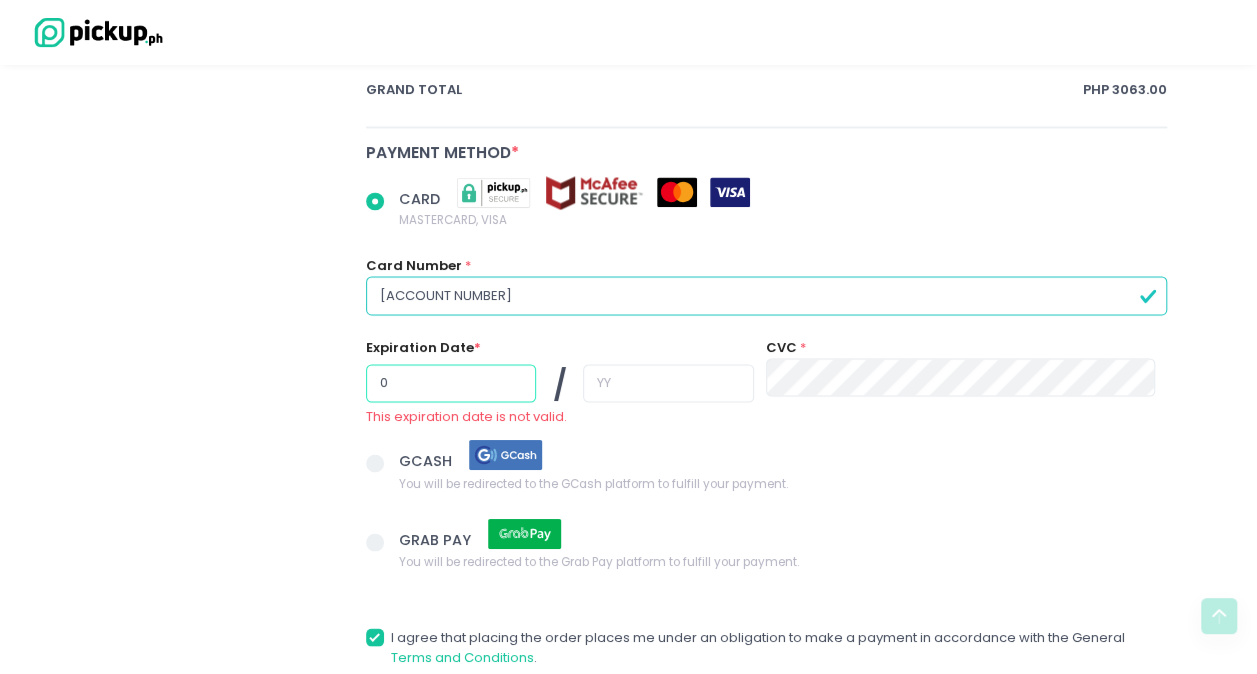 radio on "true" 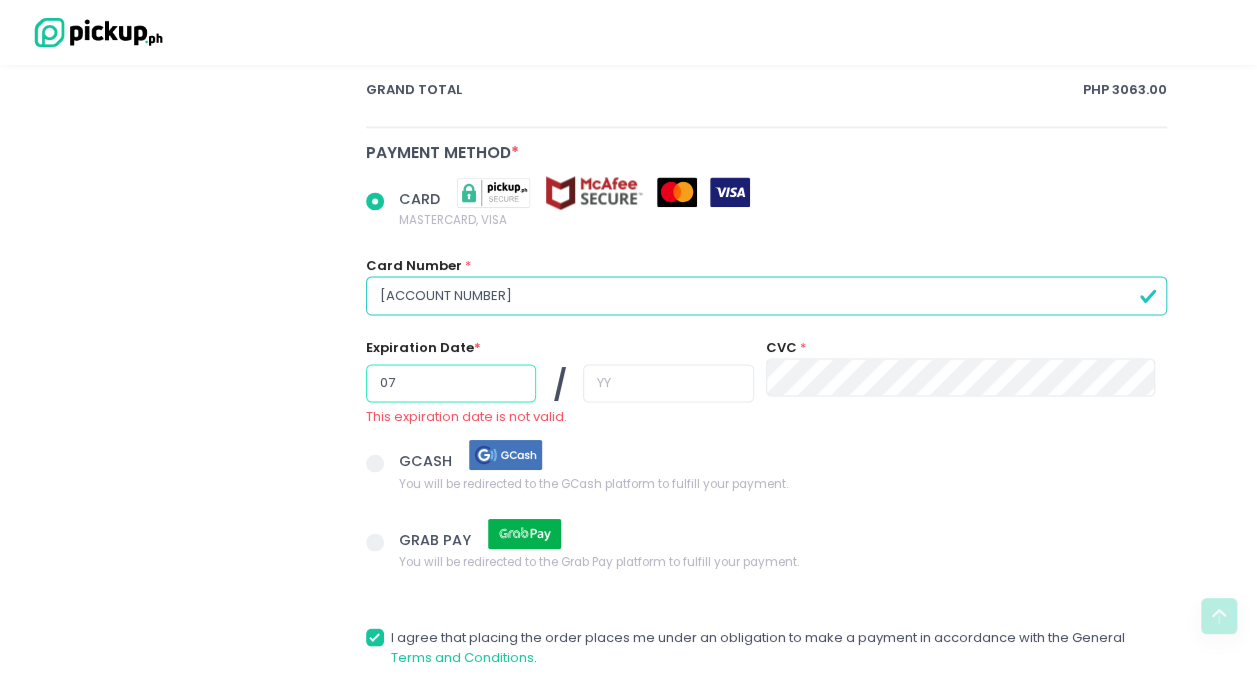 type on "07" 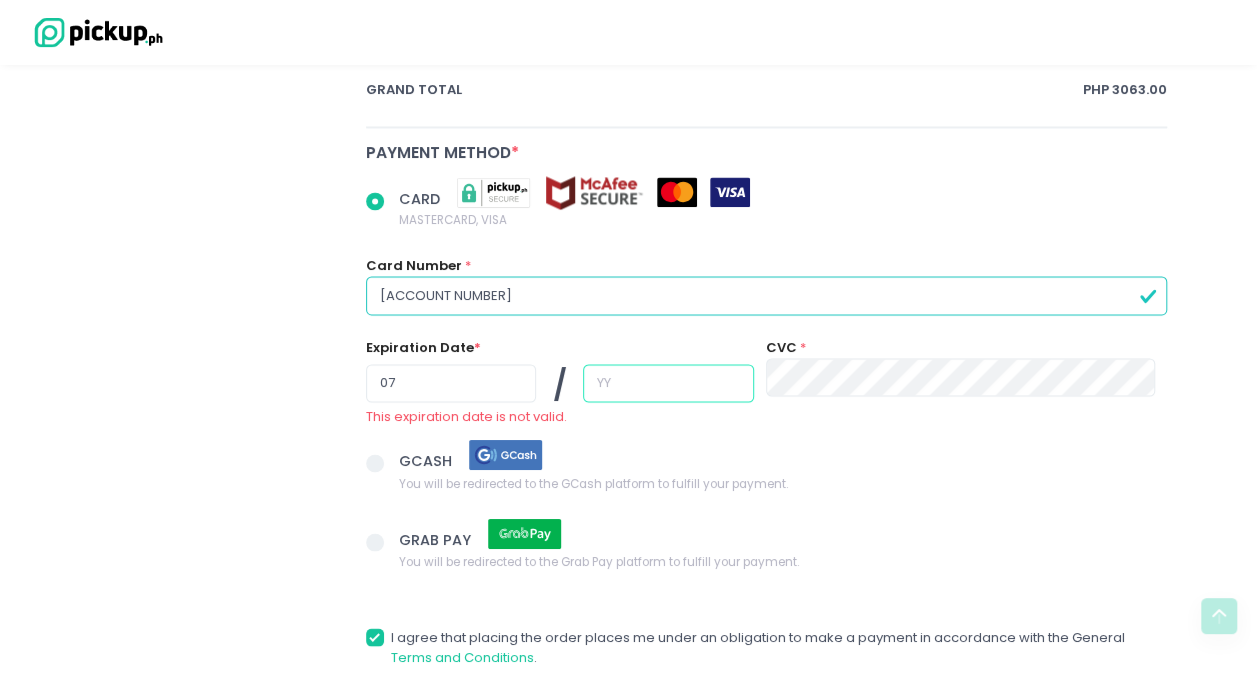 click at bounding box center [668, 383] 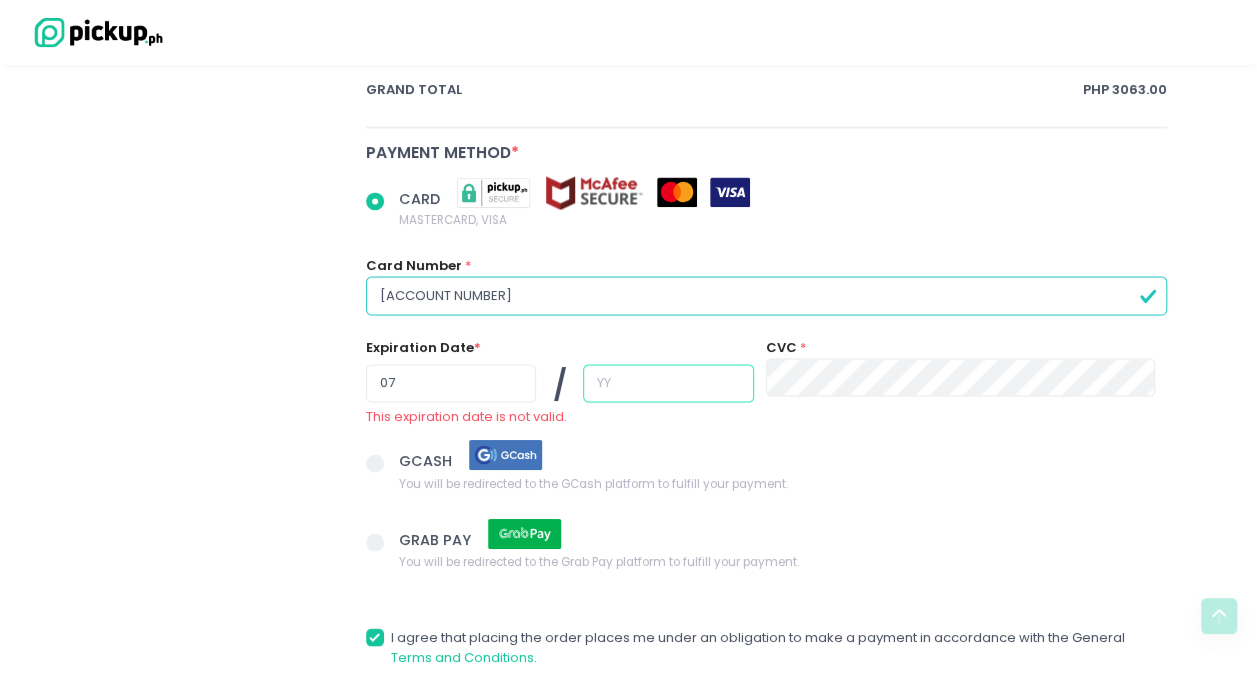radio on "true" 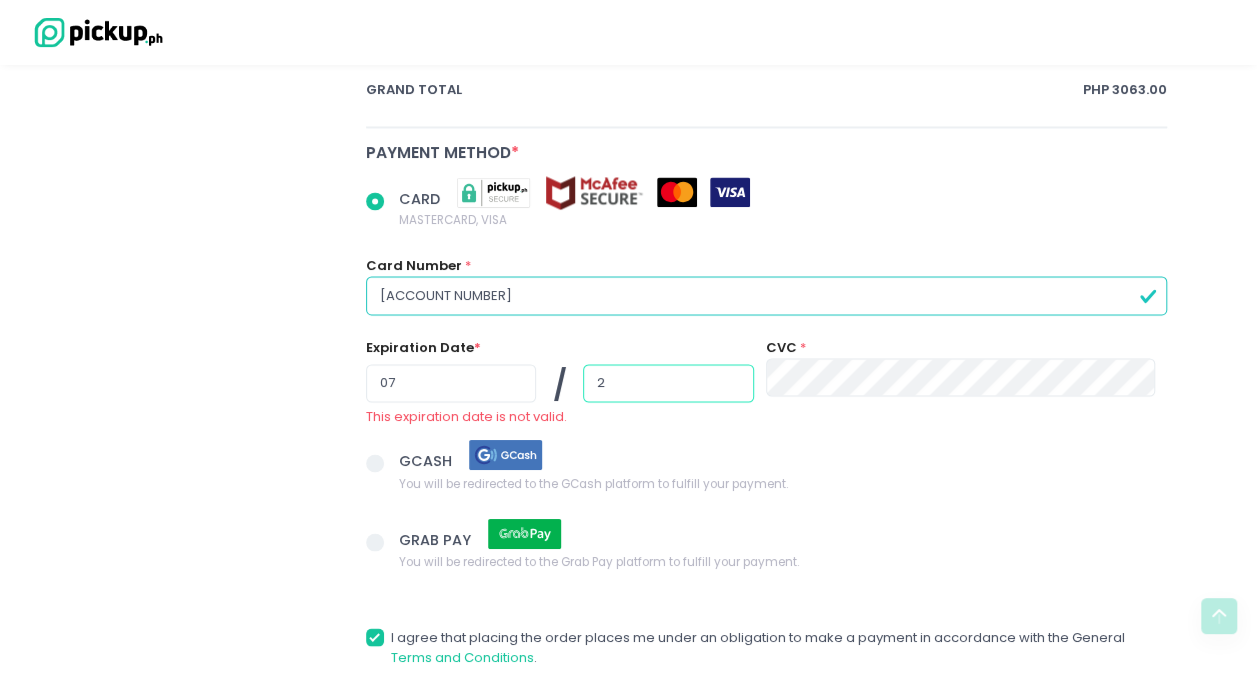 radio on "true" 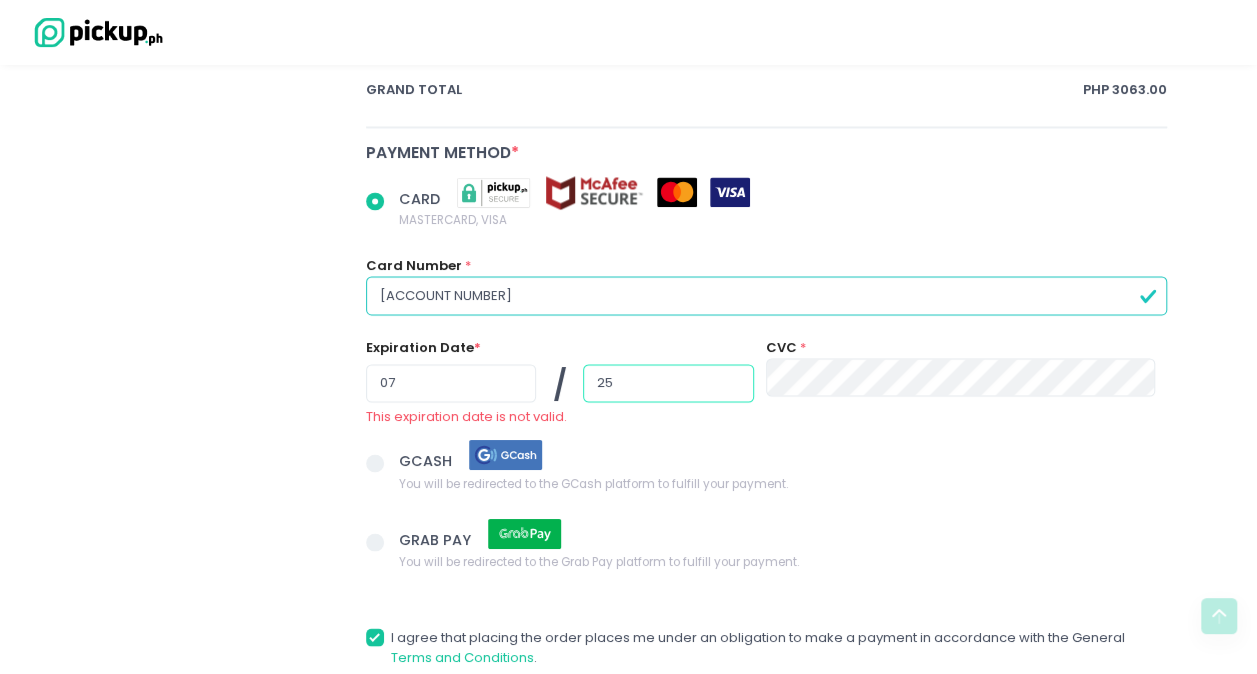 type on "25" 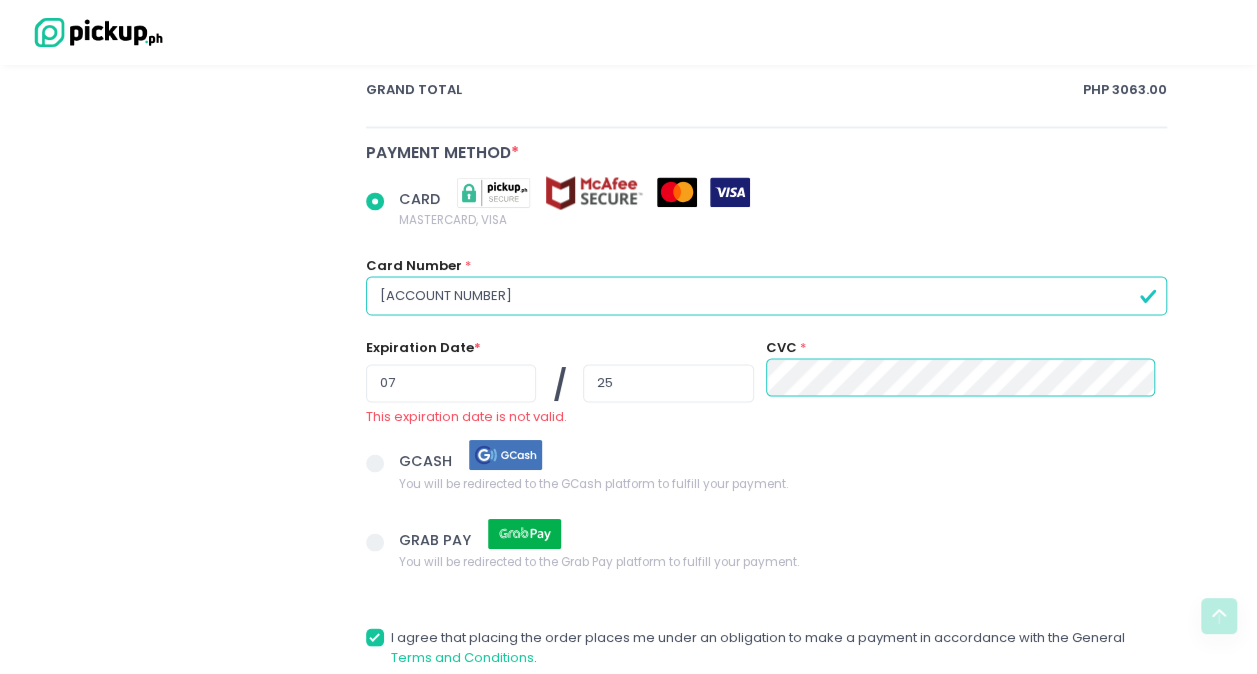 click on "Expiration Date * 07 / 25 This expiration date is not valid. CVC *" at bounding box center [767, 382] 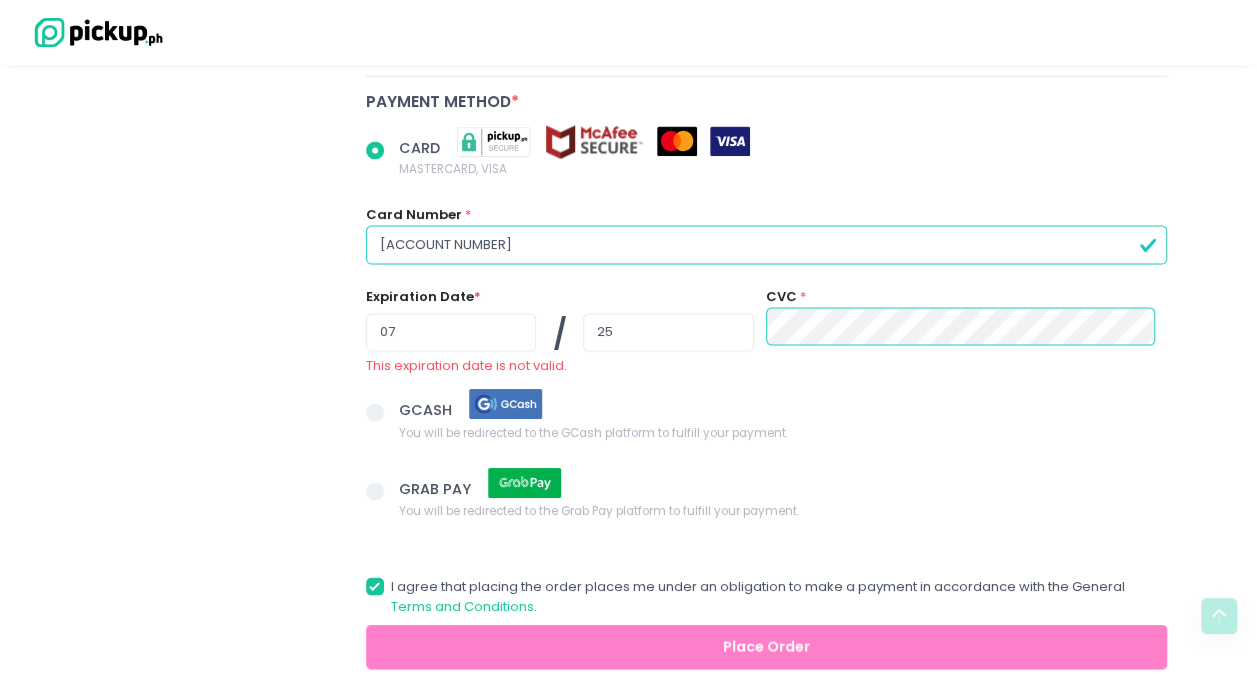 scroll, scrollTop: 1656, scrollLeft: 0, axis: vertical 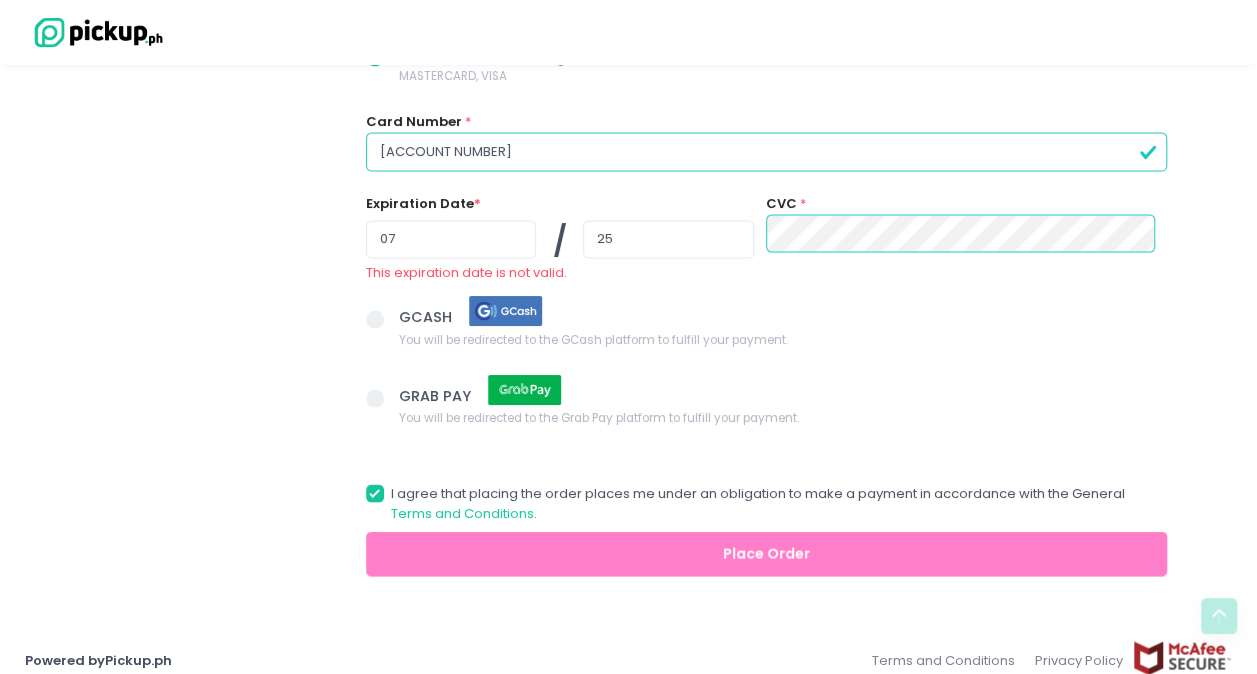 radio on "true" 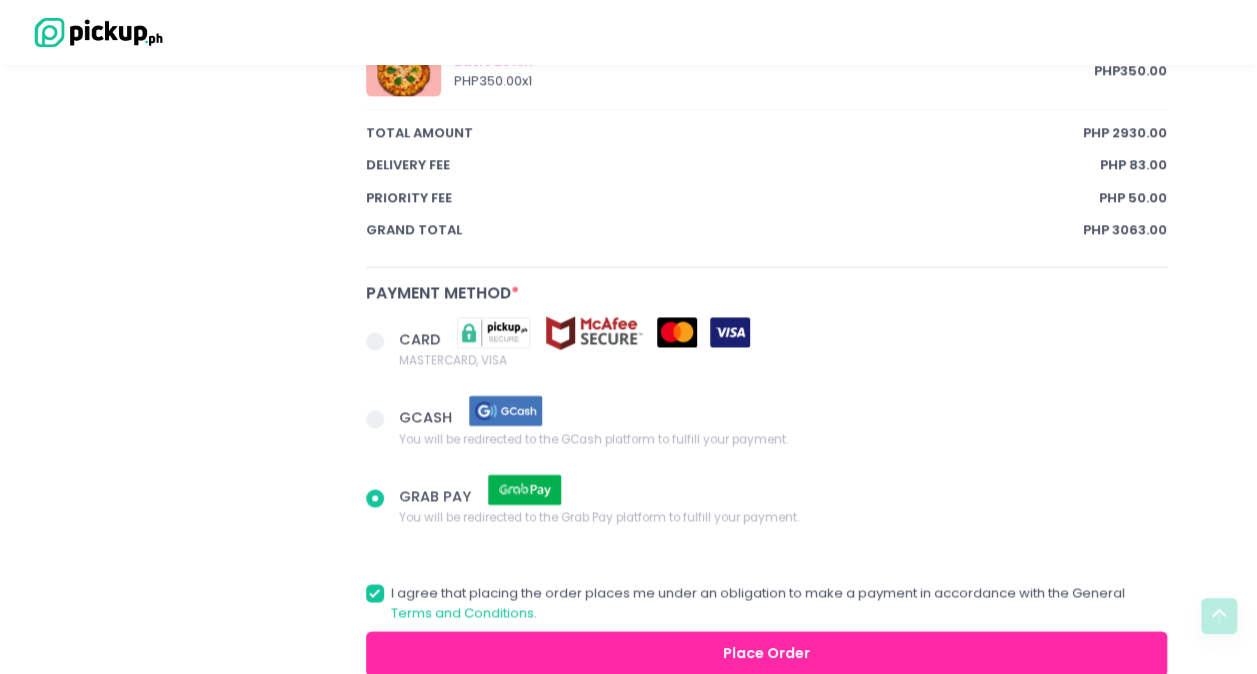 scroll, scrollTop: 1472, scrollLeft: 0, axis: vertical 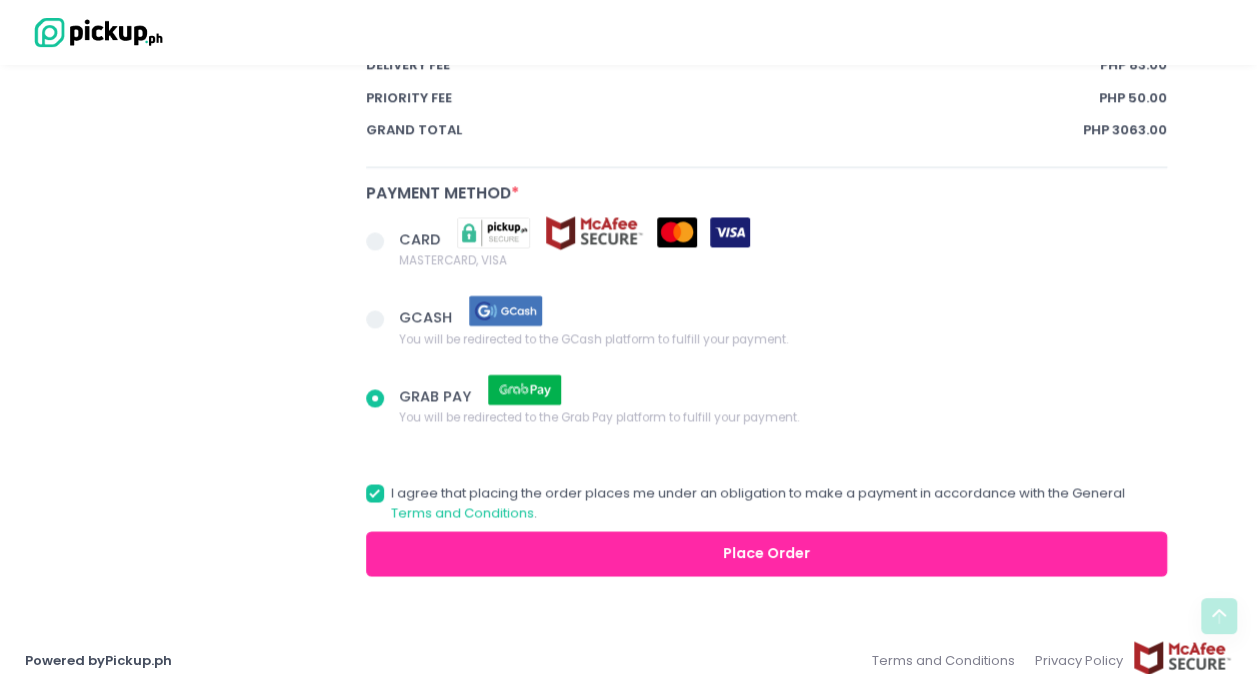 click on "Place Order" at bounding box center (767, 553) 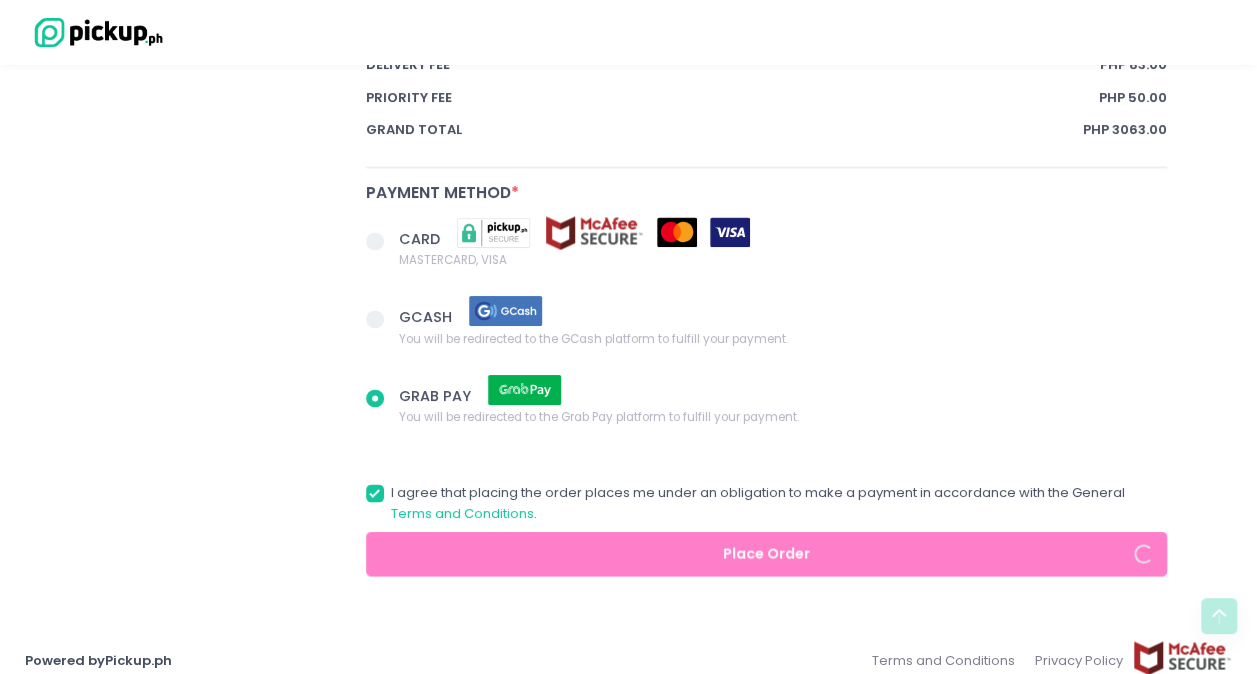 radio on "true" 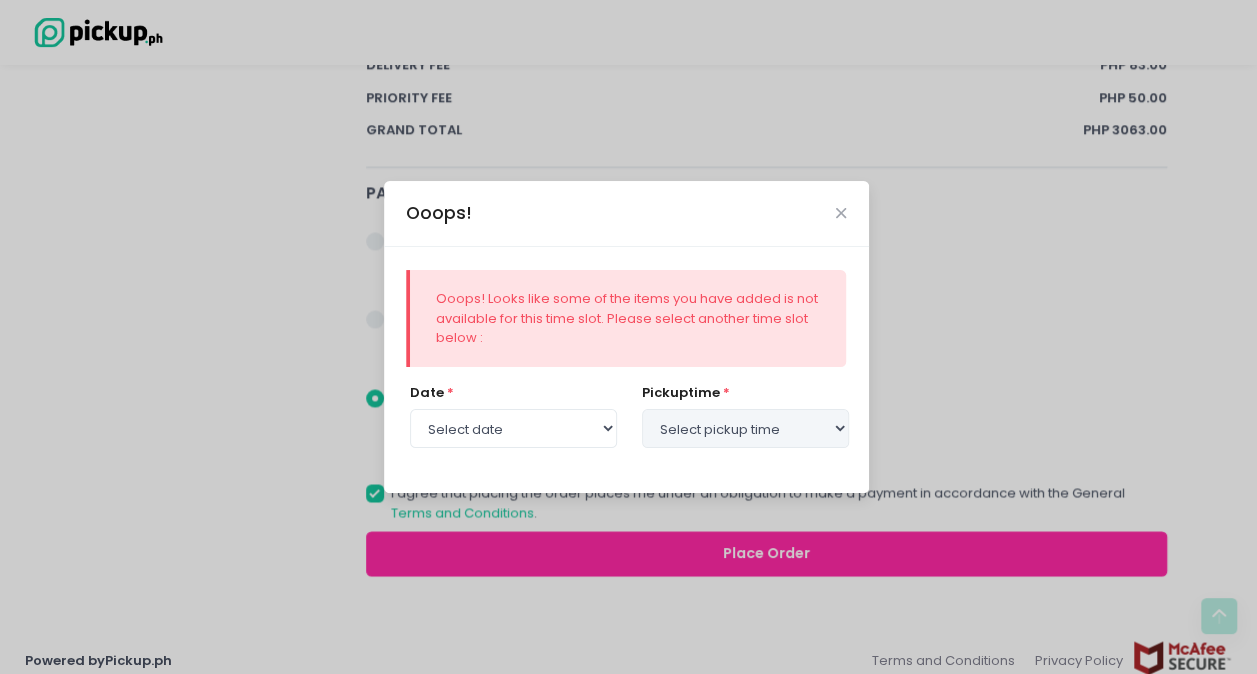 select on "2025-08-06" 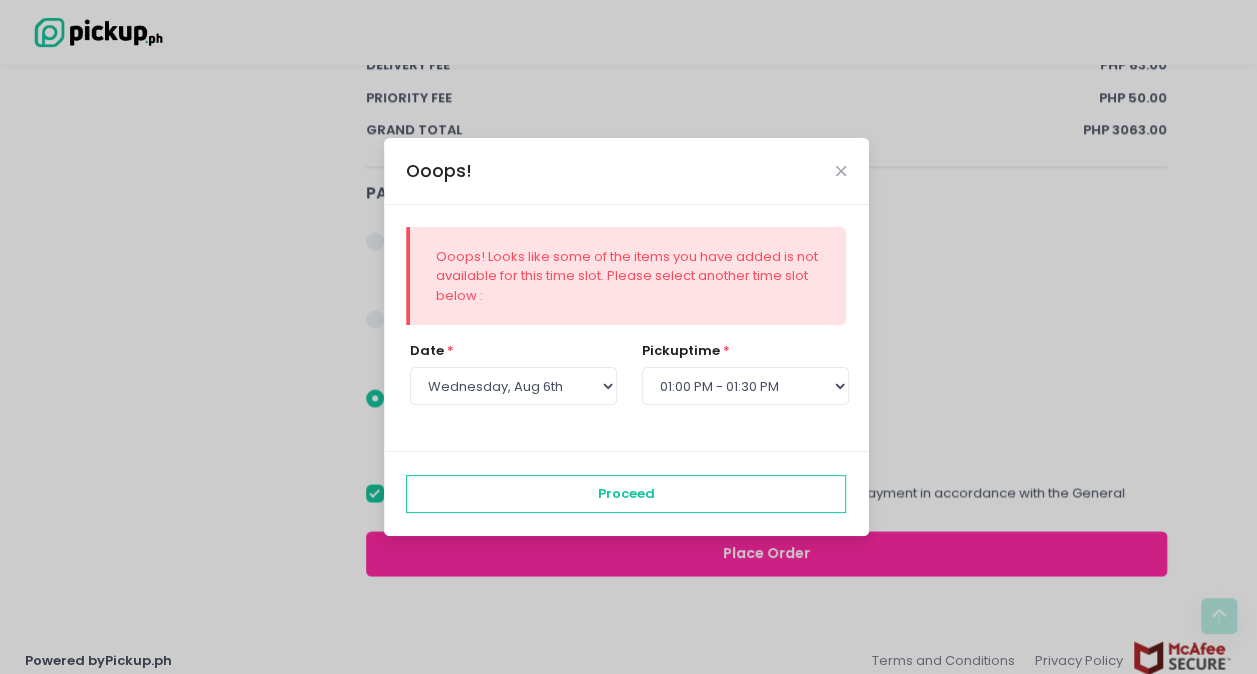 click on "Ooops!" at bounding box center (626, 171) 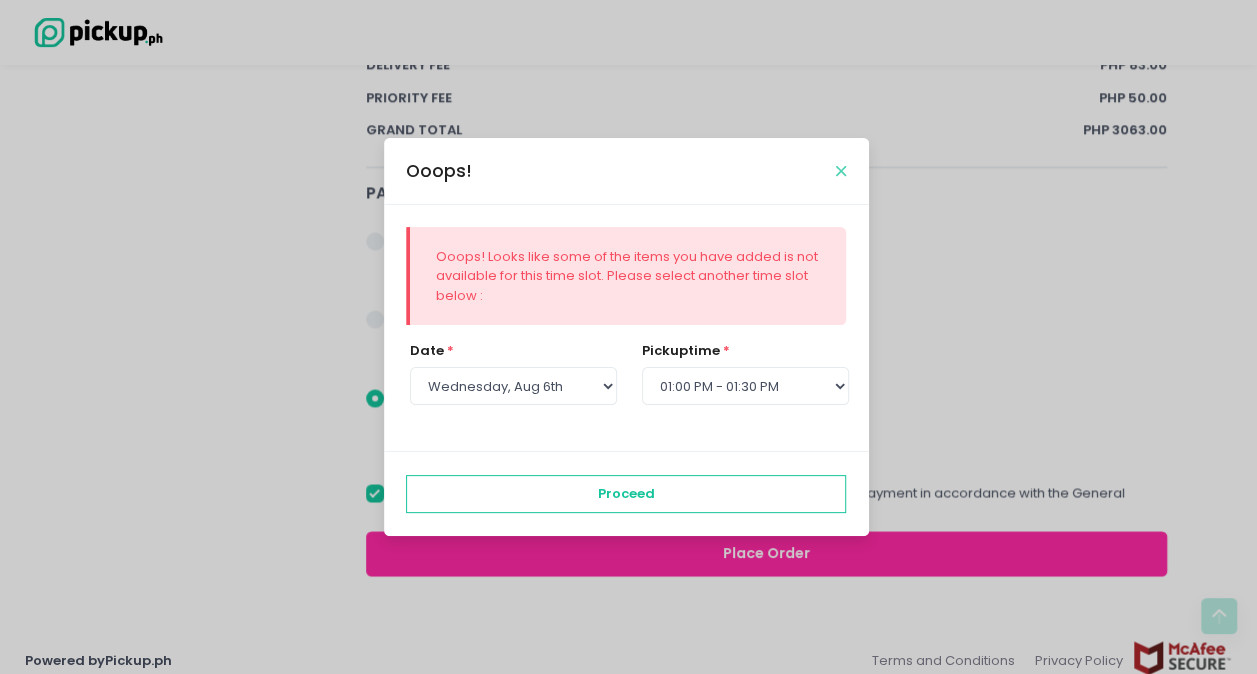 click at bounding box center (841, 171) 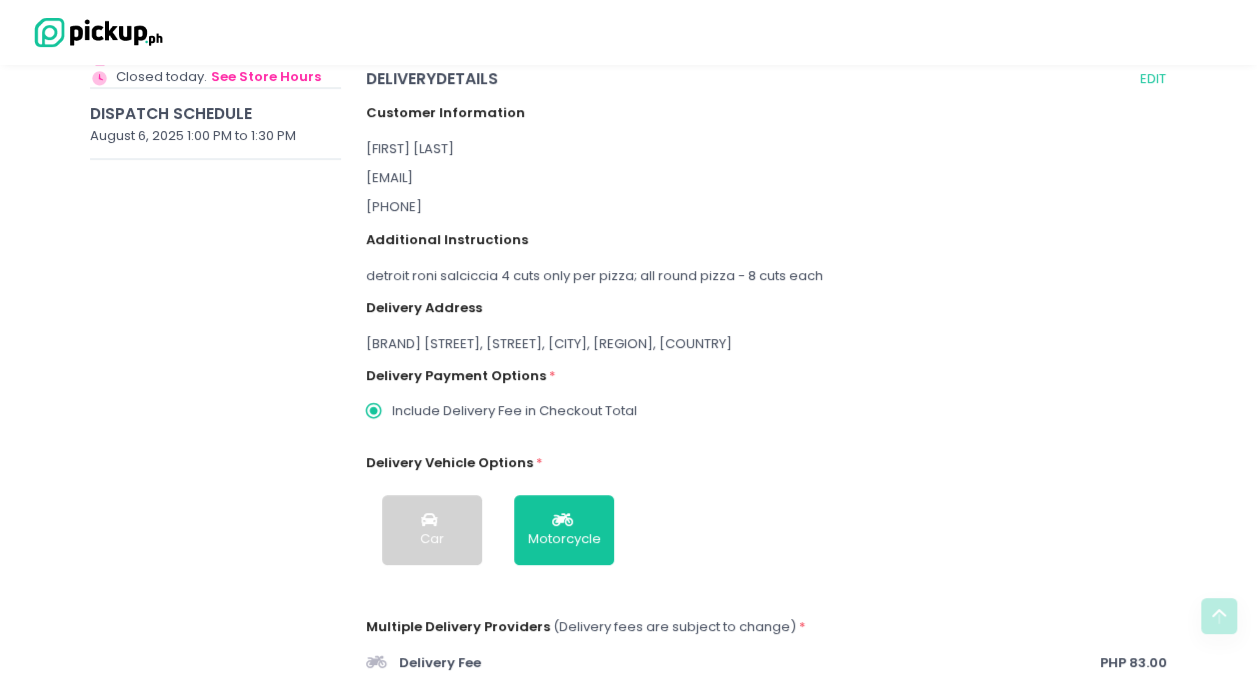scroll, scrollTop: 172, scrollLeft: 0, axis: vertical 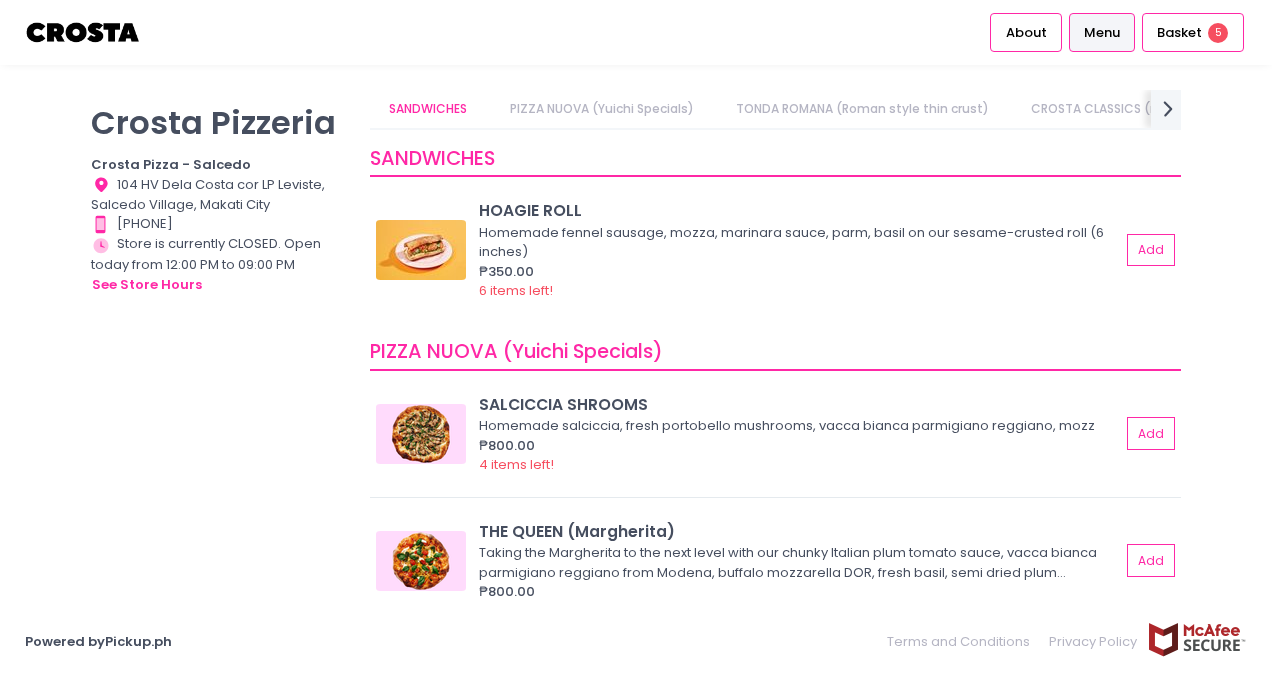 click at bounding box center [83, 32] 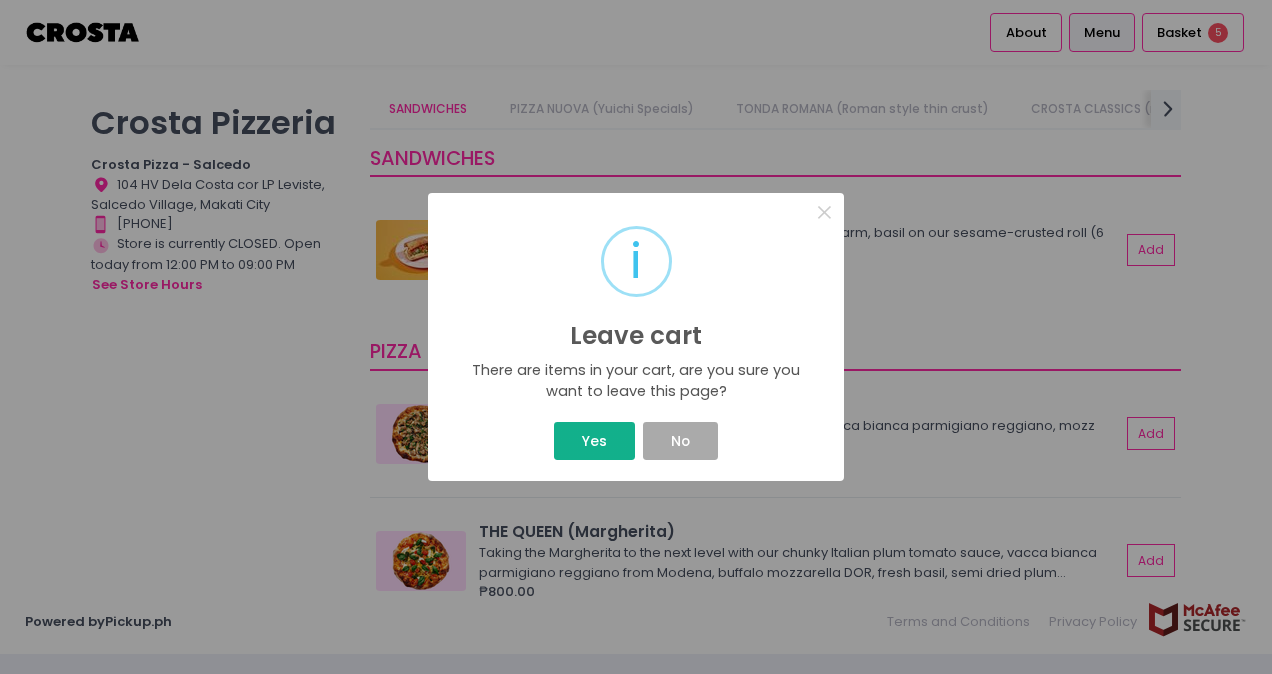 click on "Yes" at bounding box center (594, 441) 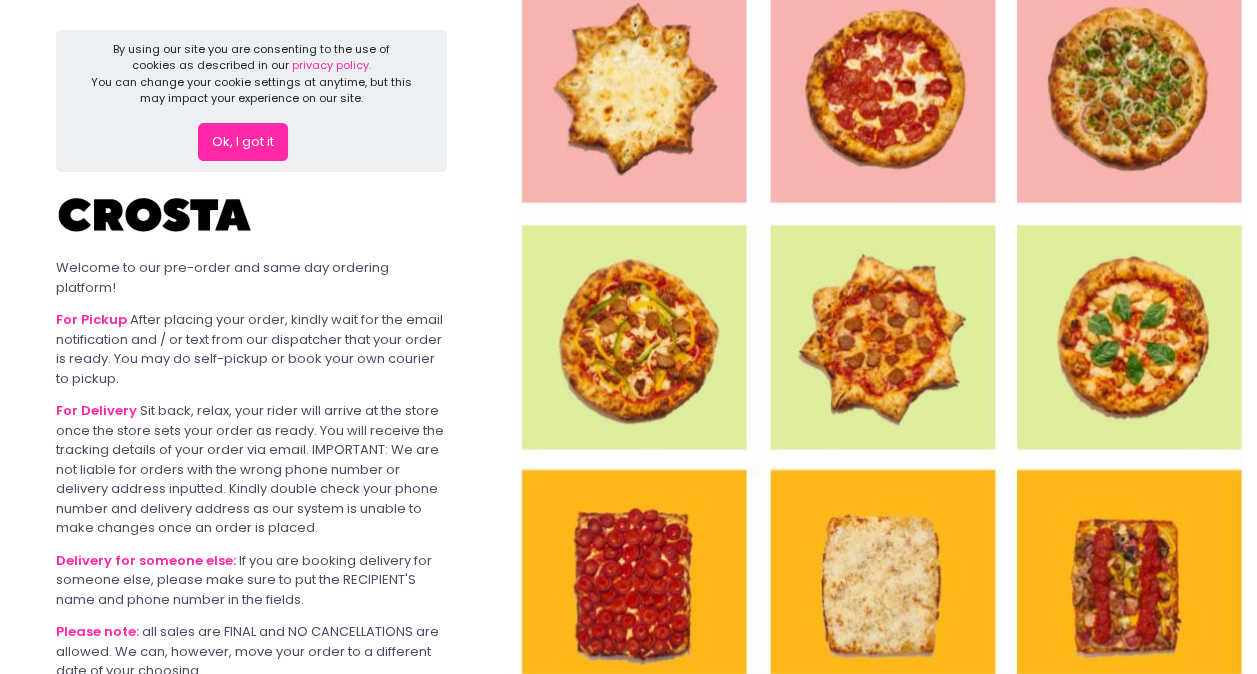 click on "Ok, I got it" at bounding box center (243, 142) 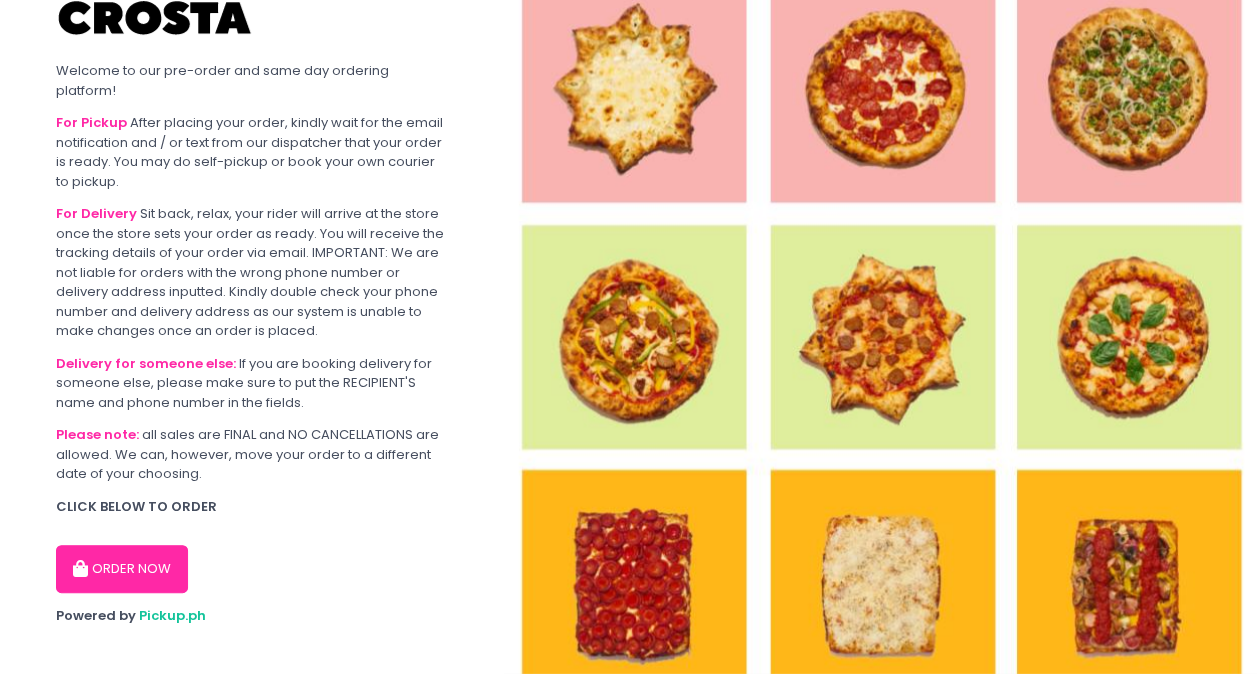 scroll, scrollTop: 61, scrollLeft: 0, axis: vertical 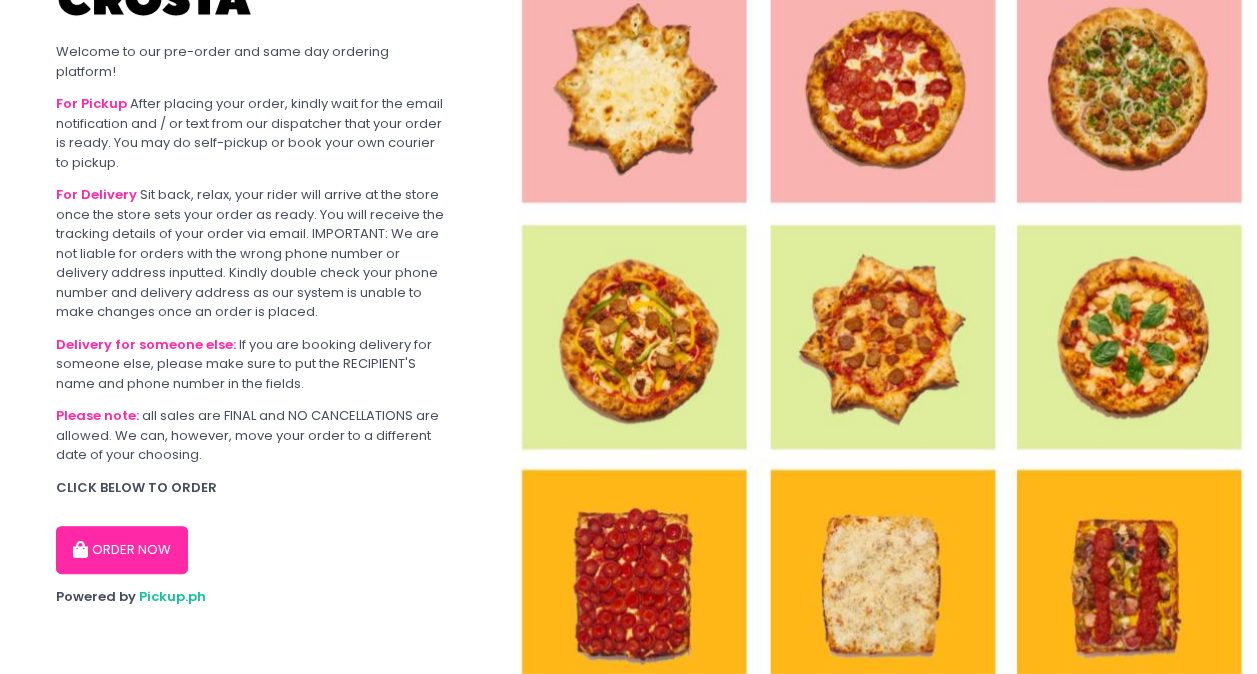 click on "ORDER NOW" at bounding box center (122, 550) 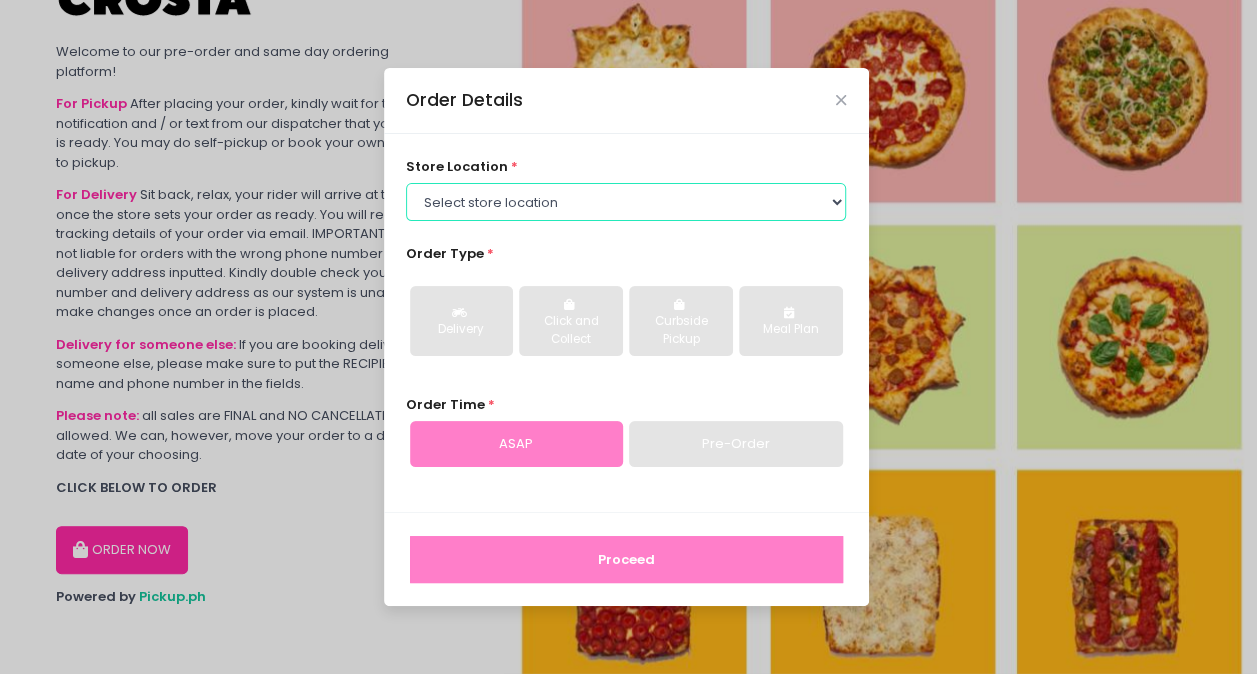 click on "Select store location Crosta Pizza - Salcedo  Crosta Pizza - San Juan" at bounding box center (626, 202) 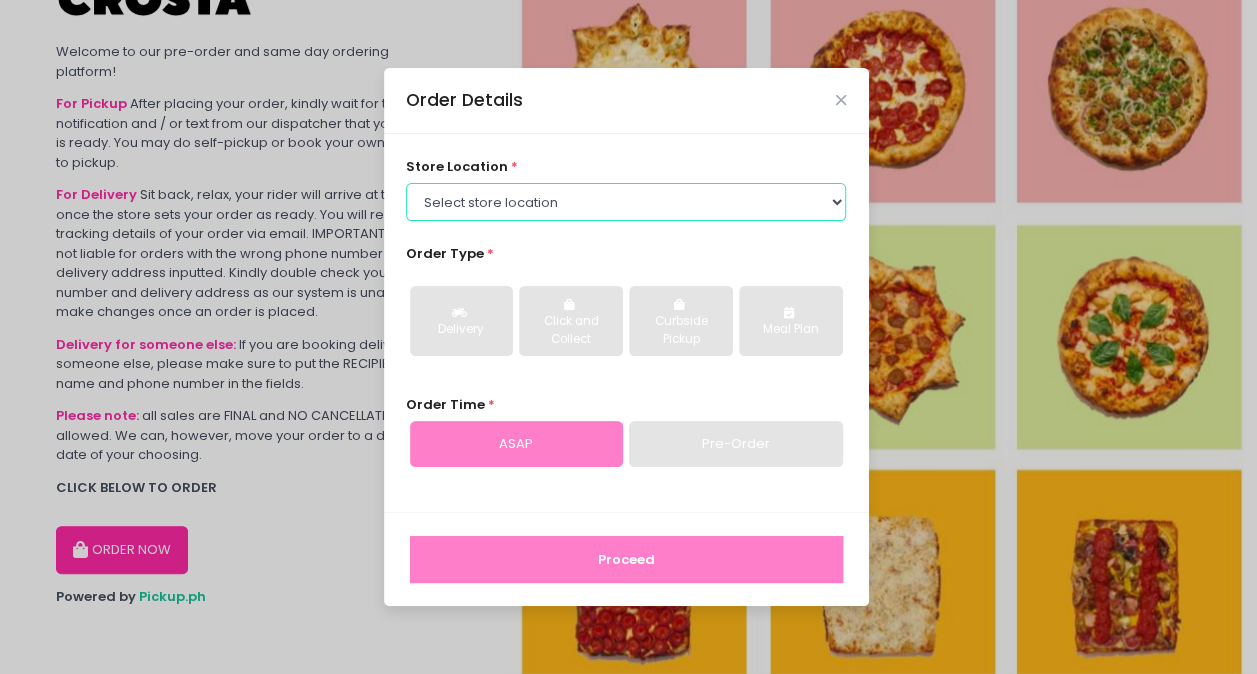 select on "5fabb2e53664a8677beaeb89" 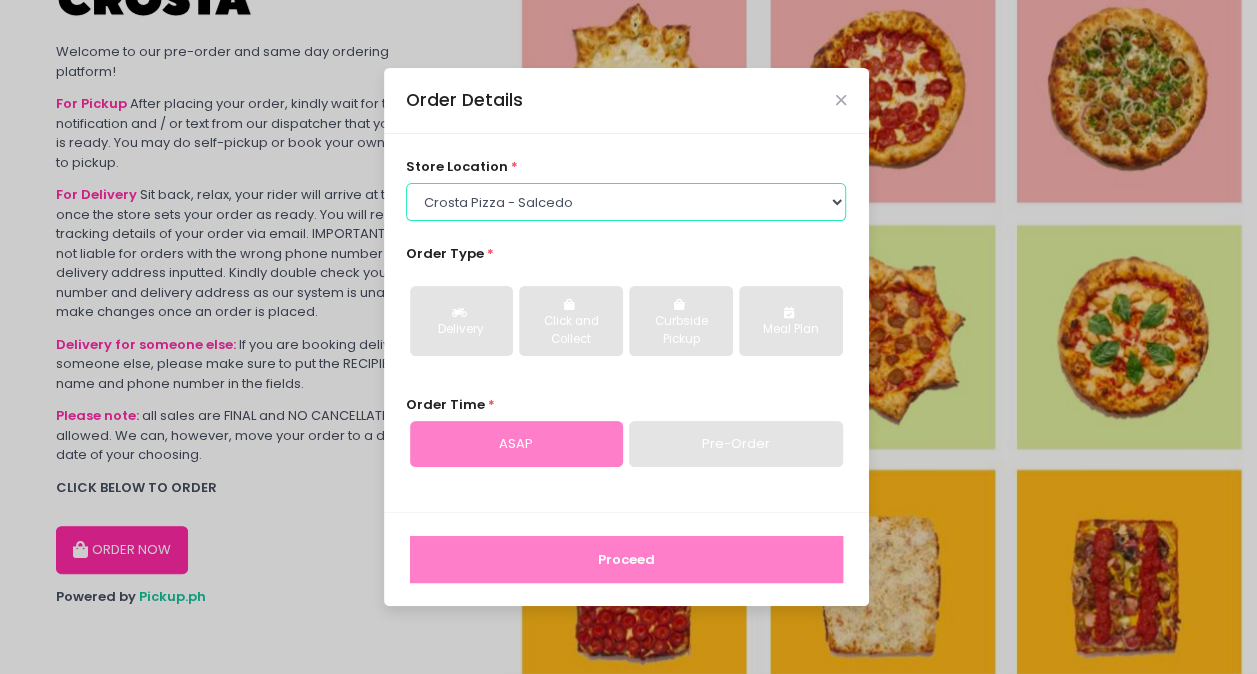 click on "Select store location Crosta Pizza - Salcedo  Crosta Pizza - San Juan" at bounding box center (626, 202) 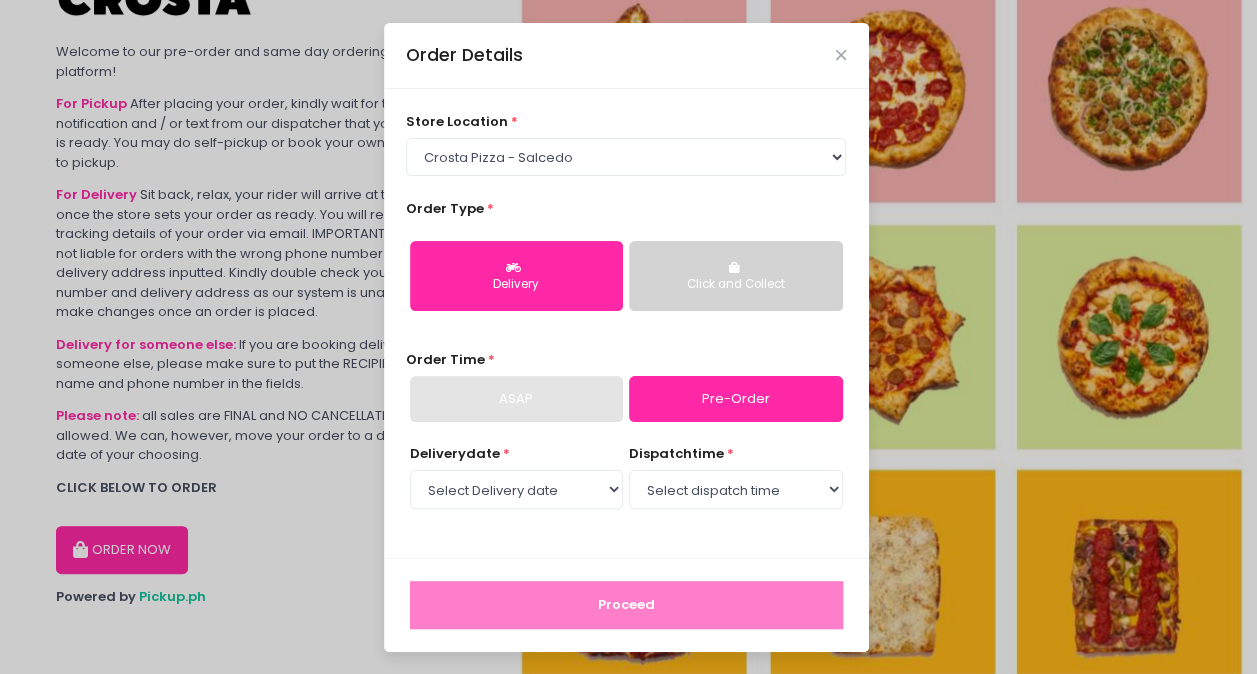 click on "Delivery" at bounding box center (516, 276) 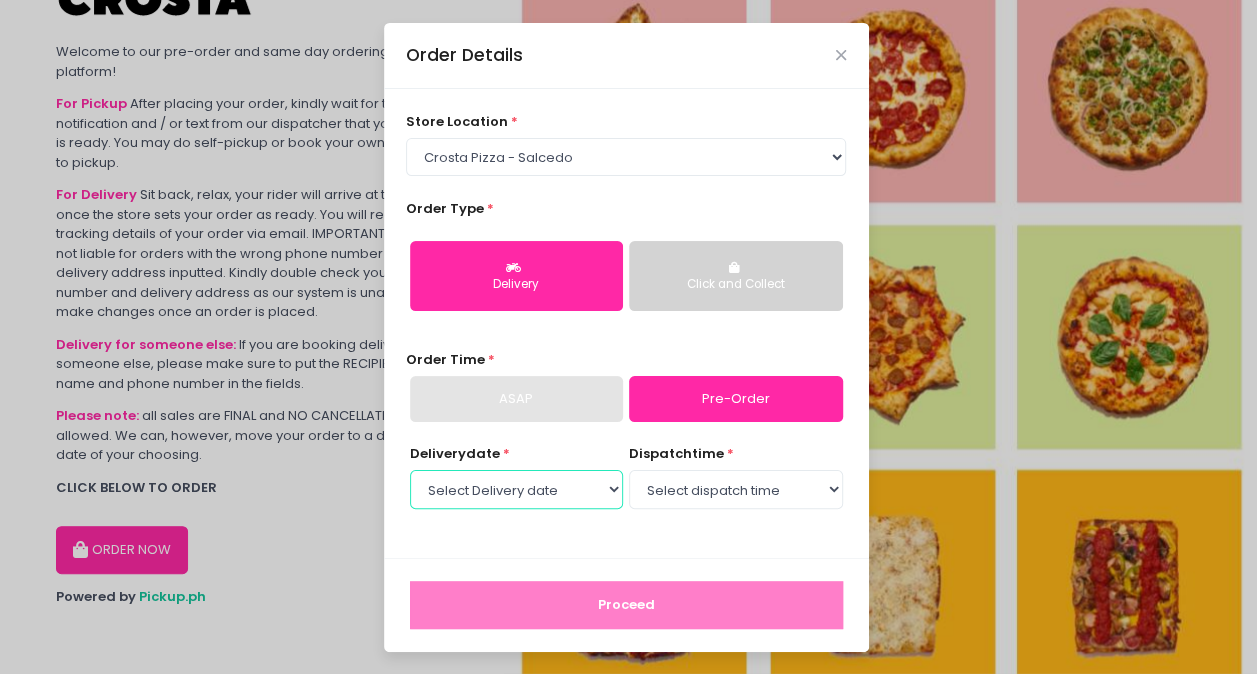 click on "Select Delivery date Tuesday, Aug 5th Wednesday, Aug 6th Thursday, Aug 7th" at bounding box center (516, 489) 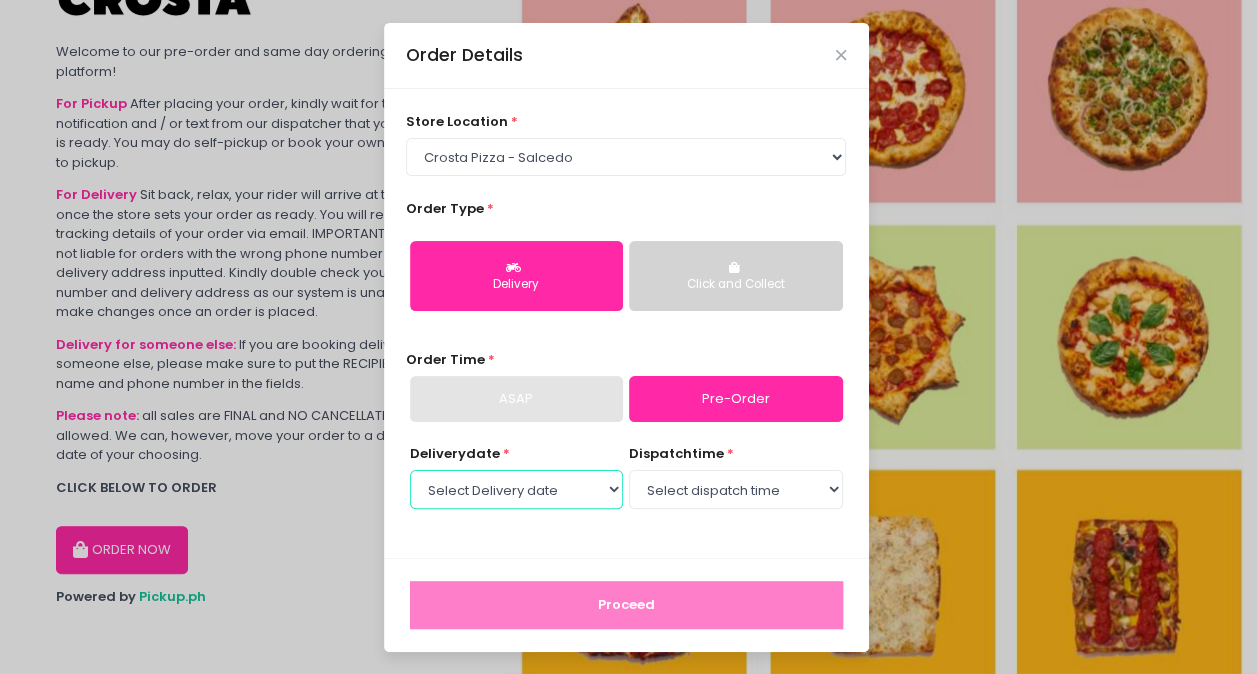 select on "2025-08-06" 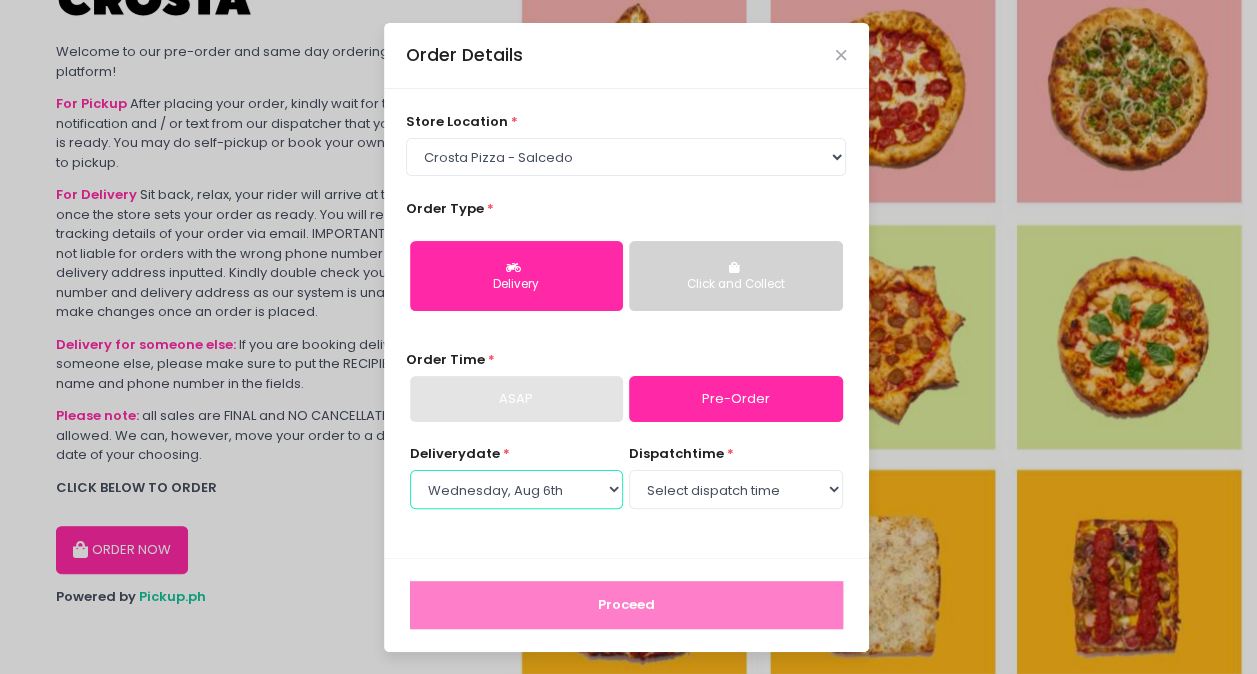 click on "Select Delivery date Tuesday, Aug 5th Wednesday, Aug 6th Thursday, Aug 7th" at bounding box center (516, 489) 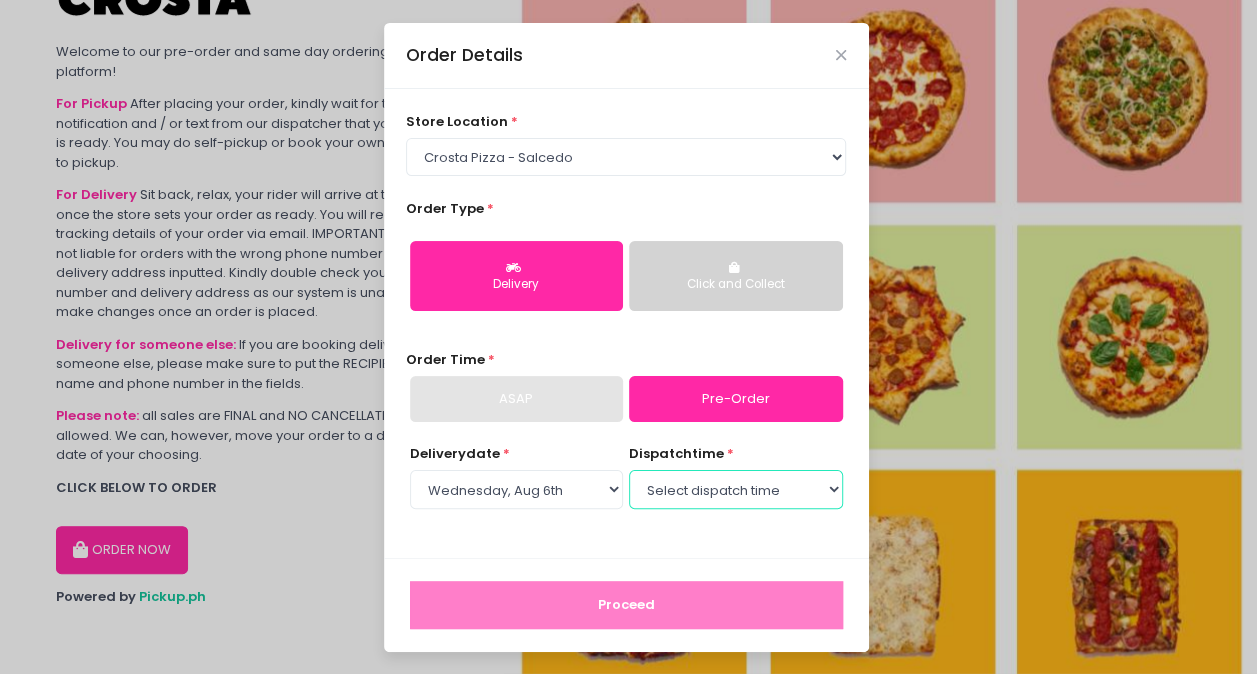 click on "Select dispatch time 12:00 PM - 12:30 PM 12:30 PM - 01:00 PM 01:00 PM - 01:30 PM 01:30 PM - 02:00 PM 02:00 PM - 02:30 PM 02:30 PM - 03:00 PM 03:00 PM - 03:30 PM 03:30 PM - 04:00 PM 04:00 PM - 04:30 PM 04:30 PM - 05:00 PM 05:00 PM - 05:30 PM 05:30 PM - 06:00 PM 06:00 PM - 06:30 PM 06:30 PM - 07:00 PM 07:00 PM - 07:30 PM 07:30 PM - 08:00 PM 08:00 PM - 08:30 PM 08:30 PM - 09:00 PM" at bounding box center [735, 489] 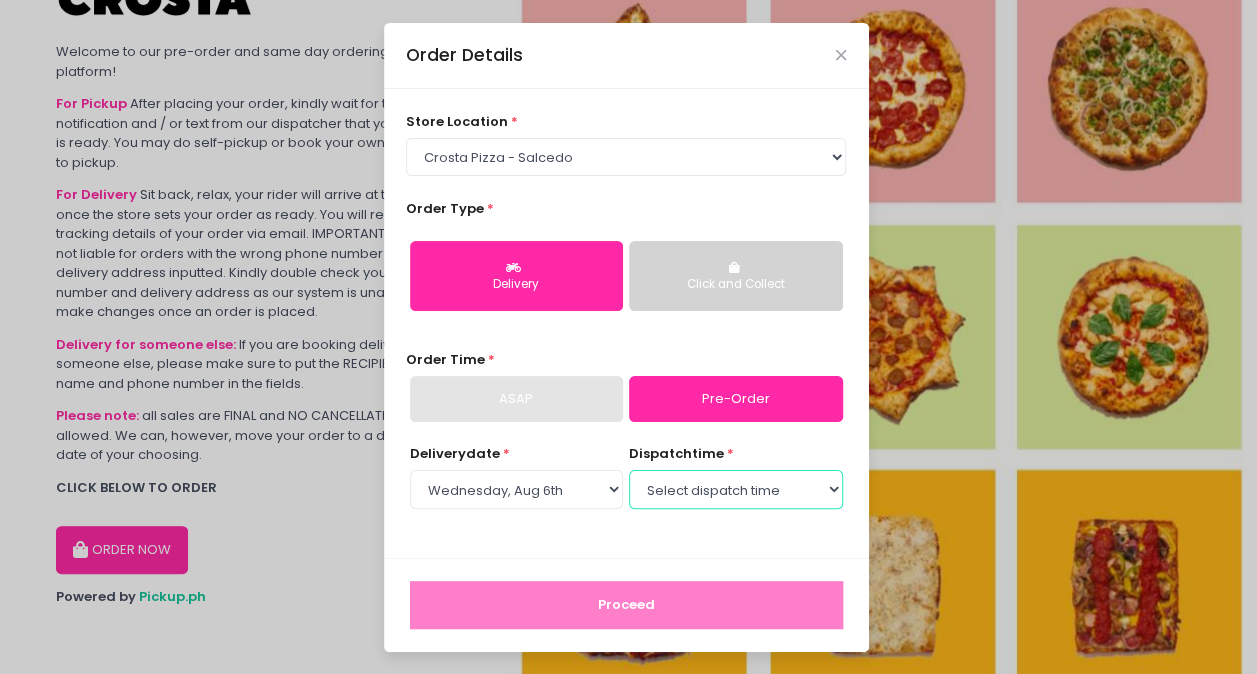 select on "12:00" 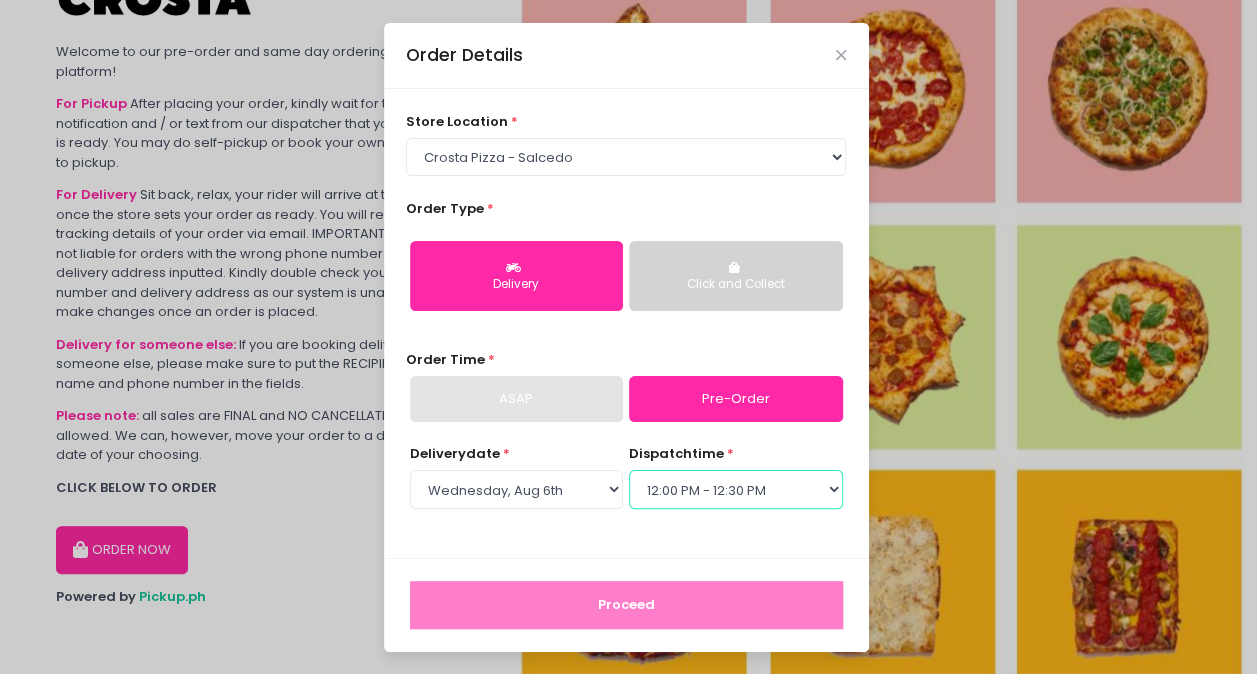 click on "Select dispatch time 12:00 PM - 12:30 PM 12:30 PM - 01:00 PM 01:00 PM - 01:30 PM 01:30 PM - 02:00 PM 02:00 PM - 02:30 PM 02:30 PM - 03:00 PM 03:00 PM - 03:30 PM 03:30 PM - 04:00 PM 04:00 PM - 04:30 PM 04:30 PM - 05:00 PM 05:00 PM - 05:30 PM 05:30 PM - 06:00 PM 06:00 PM - 06:30 PM 06:30 PM - 07:00 PM 07:00 PM - 07:30 PM 07:30 PM - 08:00 PM 08:00 PM - 08:30 PM 08:30 PM - 09:00 PM" at bounding box center (735, 489) 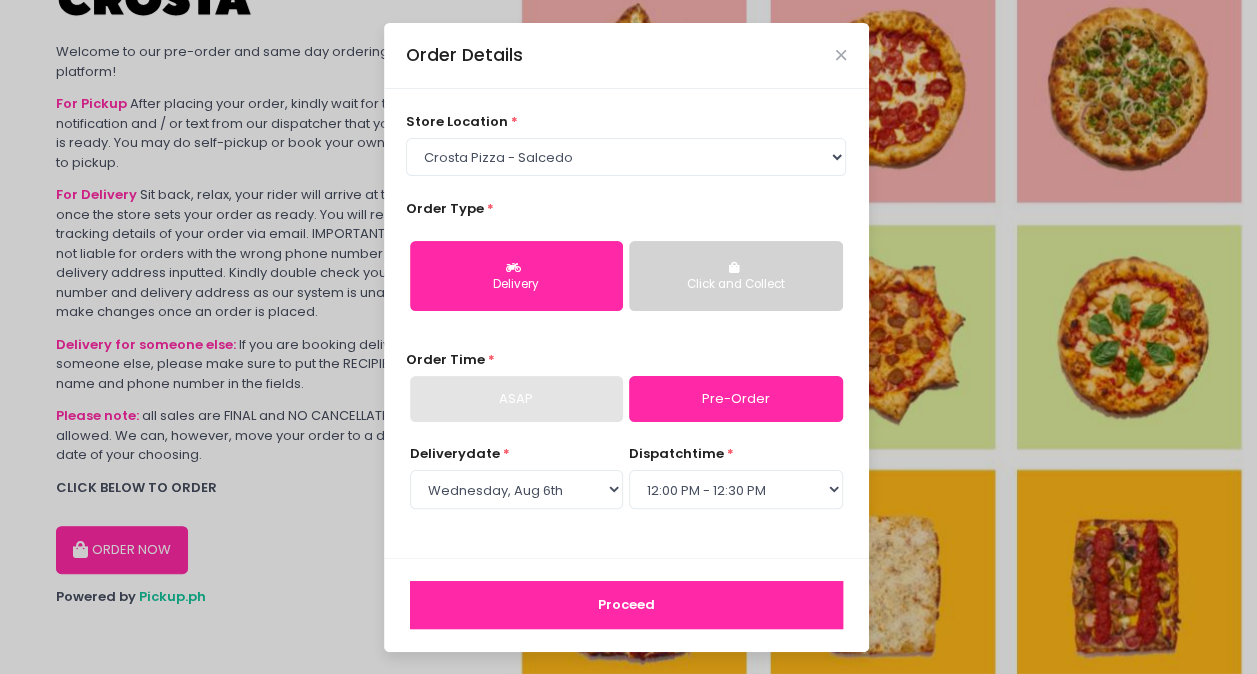 click on "Proceed" at bounding box center [626, 605] 